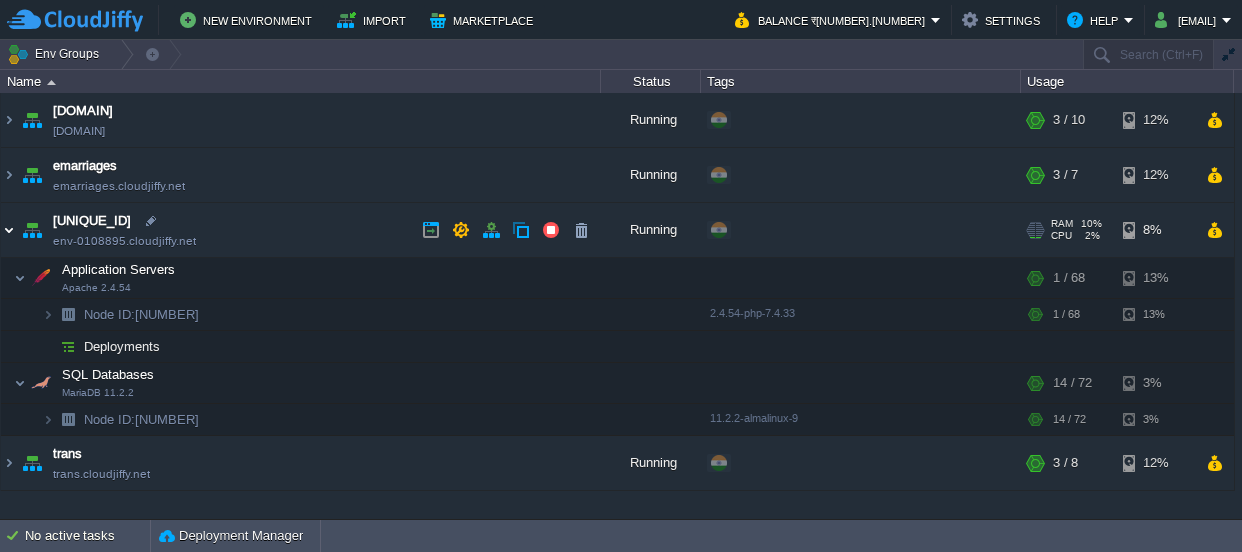 scroll, scrollTop: 0, scrollLeft: 0, axis: both 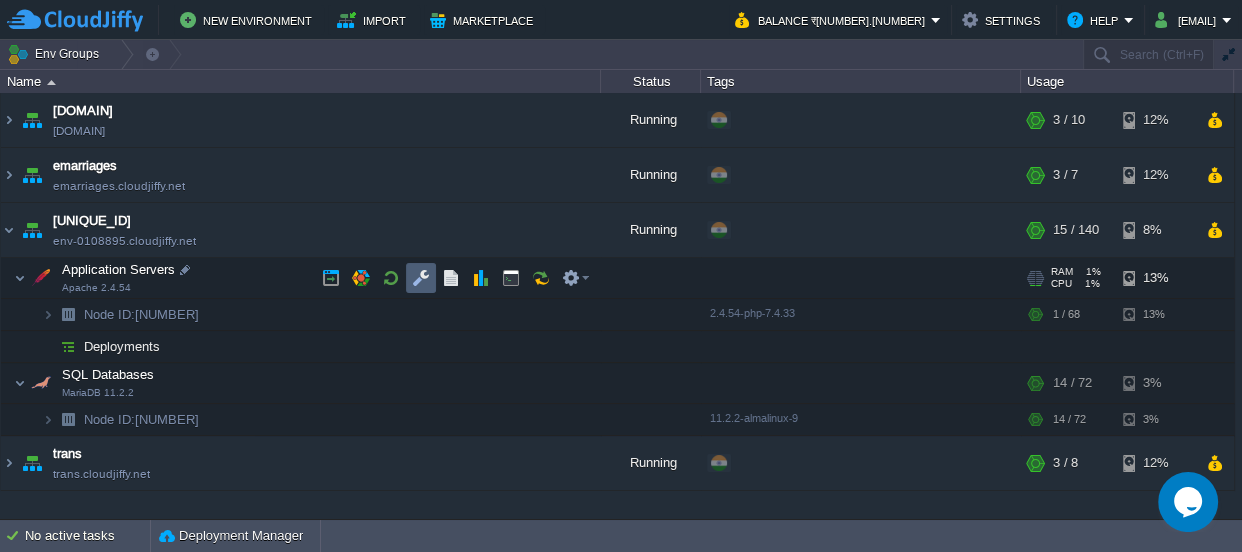 click at bounding box center [421, 278] 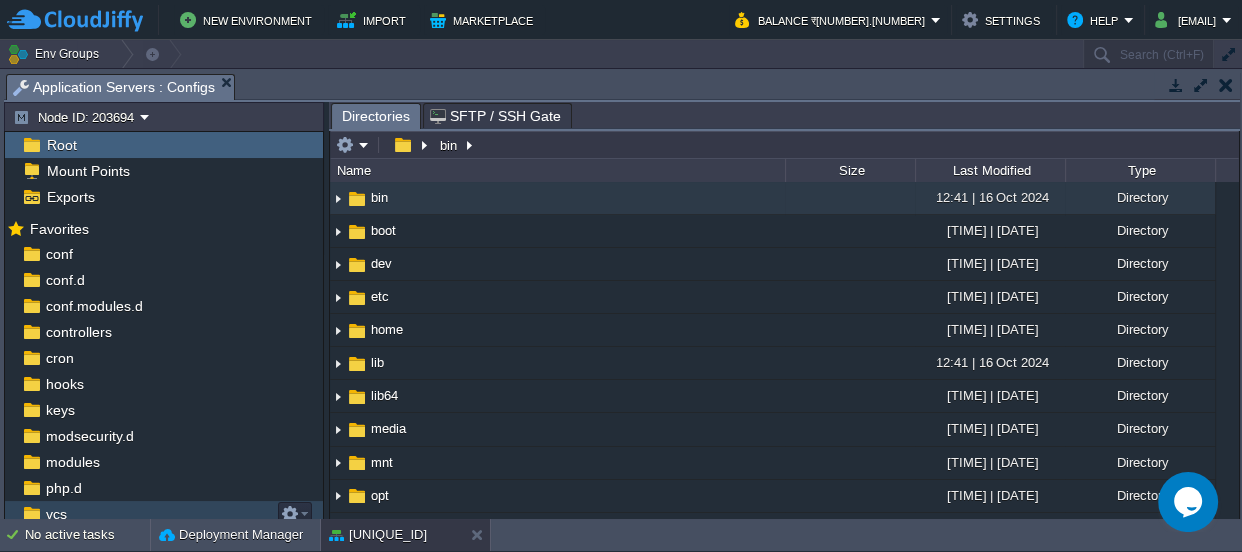 scroll, scrollTop: 0, scrollLeft: 0, axis: both 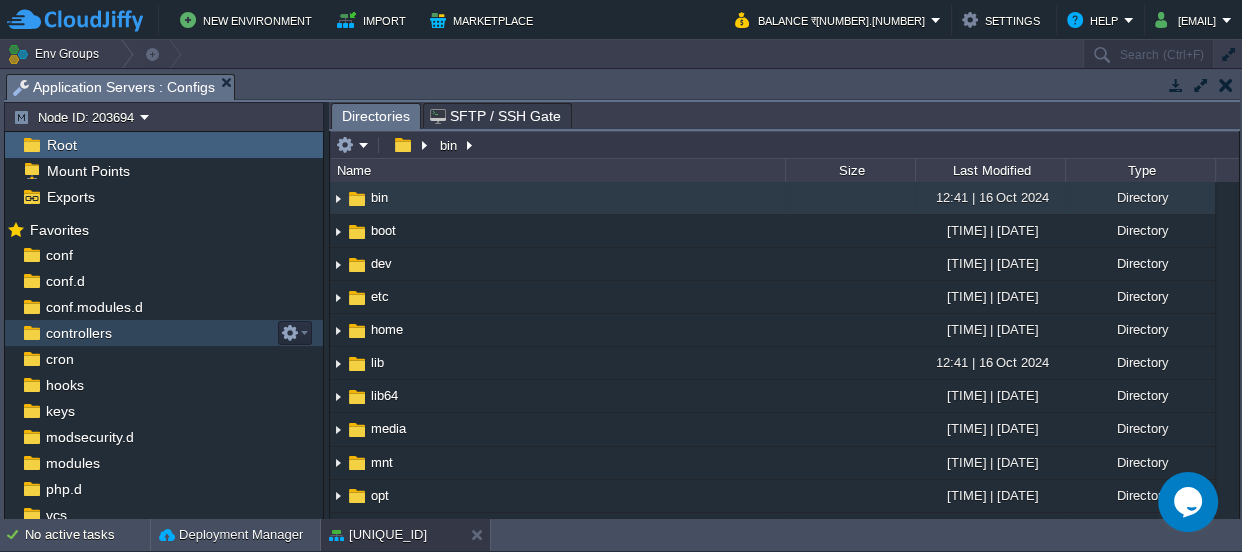 click on "controllers" at bounding box center (78, 333) 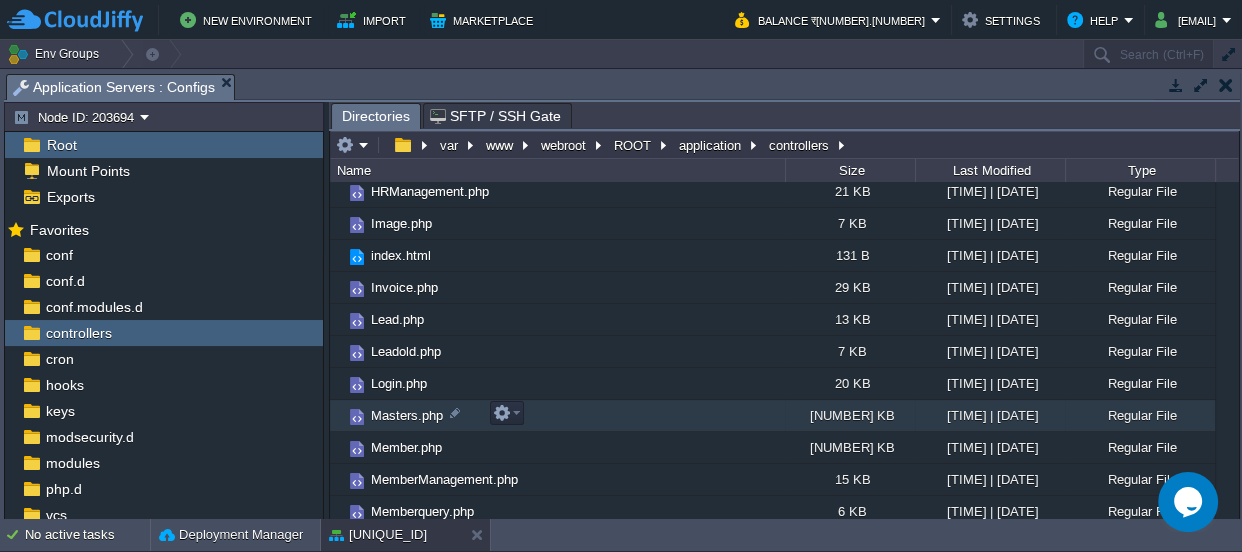 scroll, scrollTop: 636, scrollLeft: 0, axis: vertical 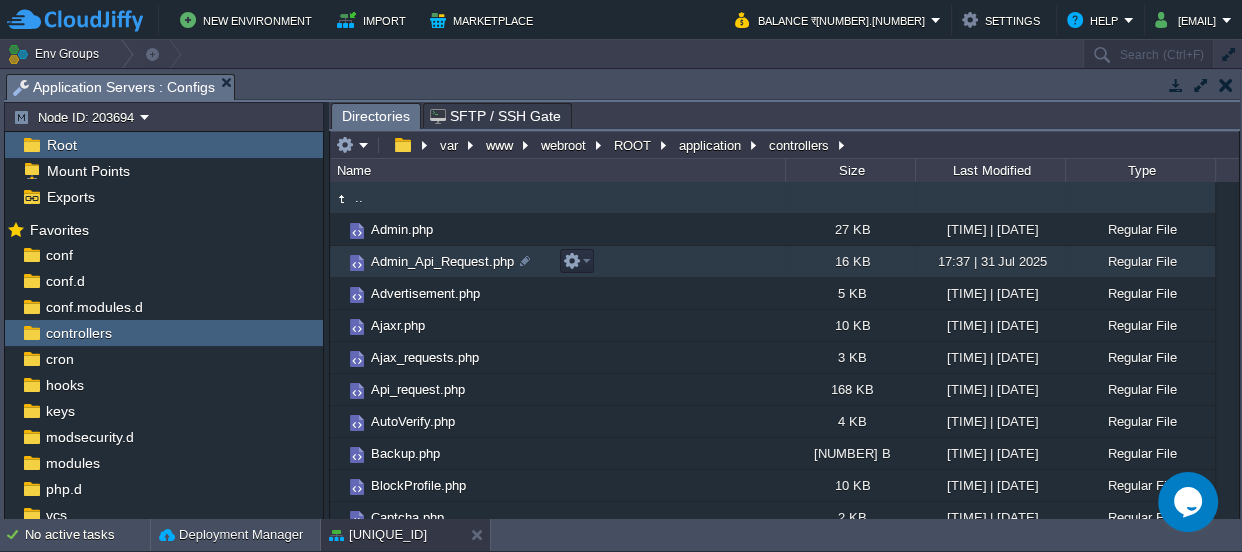 click on "Admin_Api_Request.php" at bounding box center [442, 261] 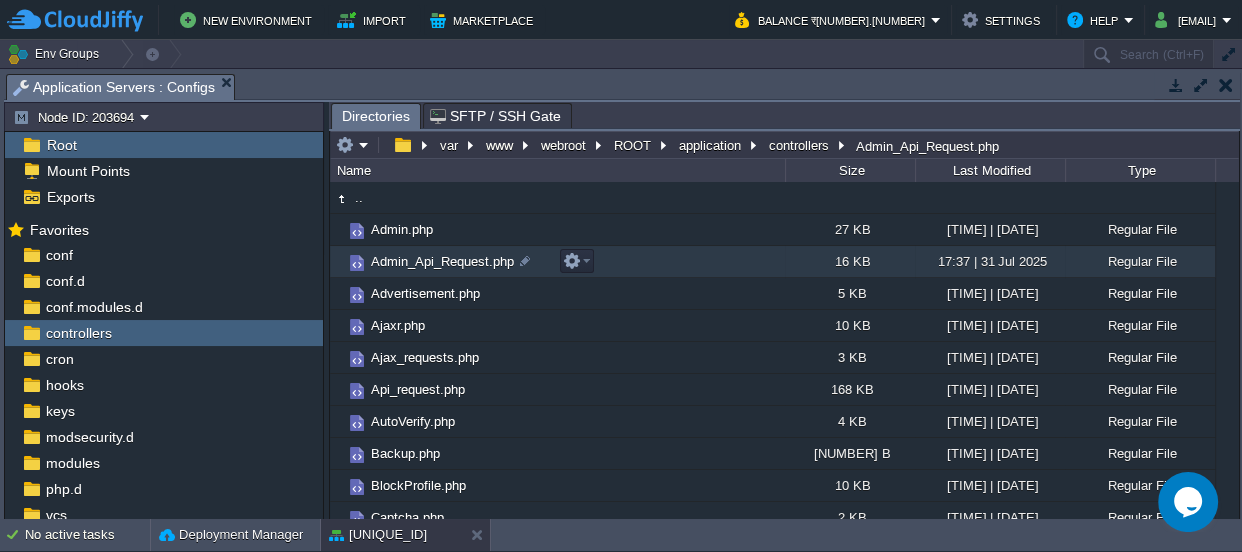 click on "Admin_Api_Request.php" at bounding box center [442, 261] 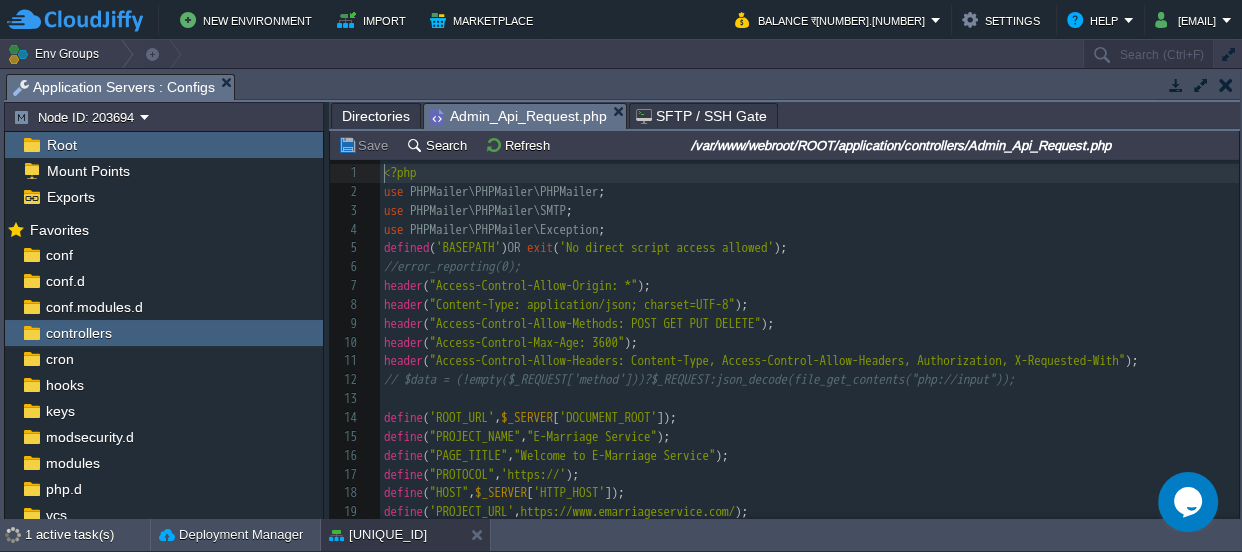 scroll, scrollTop: 6, scrollLeft: 0, axis: vertical 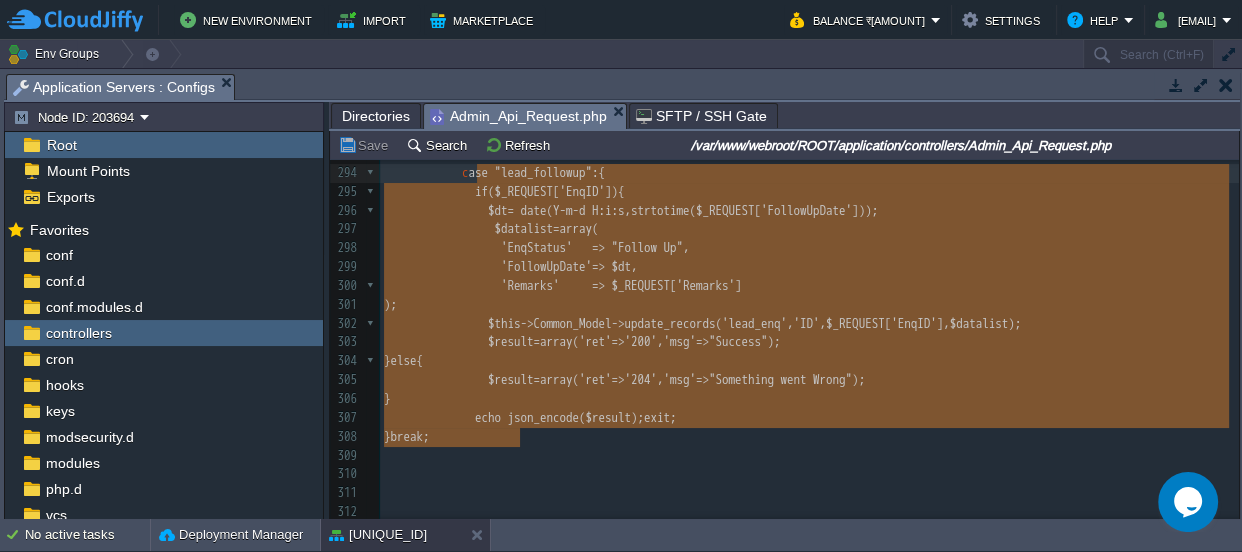 type on "case "lead_followup":{
if($_REQUEST['EnqID']){
$dt= date('Y-m-d H:i:s',strtotime($_REQUEST['FollowUpDate']));
$datalist=array(
'EnqStatus'	=> "Follow Up",
'FollowUpDate'=> $dt,
'Remarks'		=> $_REQUEST['Remarks']
);
$this->Common_Model->update_records('lead_enq','ID',$_REQUEST['EnqID'],$datalist);
$result=array('ret'=>'200','msg'=>"Success");
}else{
$result=array('ret'=>'204','msg'=>"Somthing want Wrong");
}
echo json_encode($result);exit;
}break;" 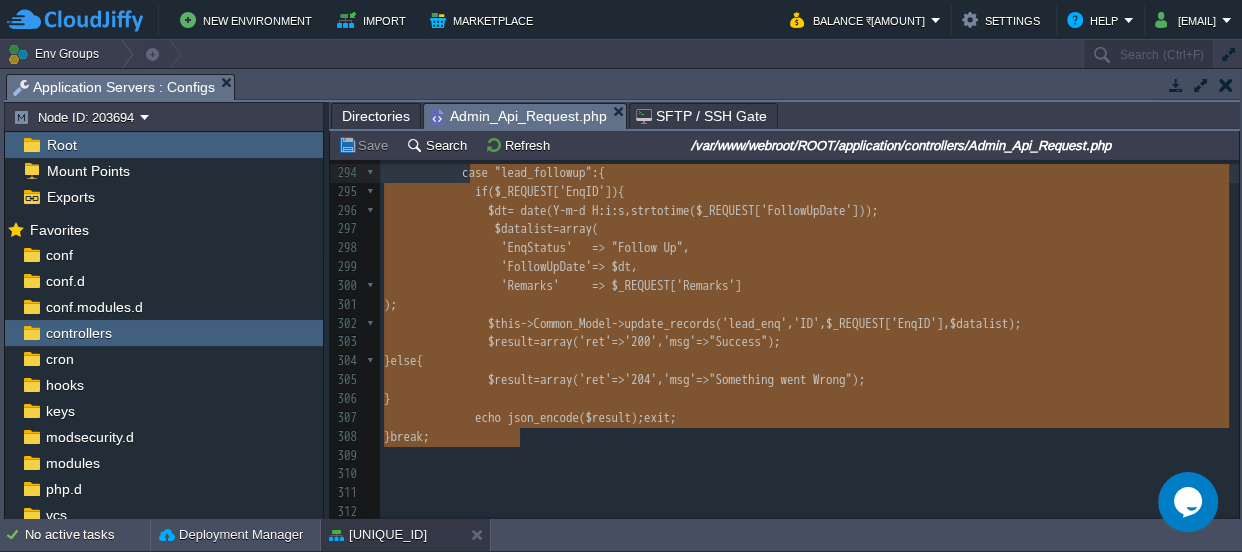 drag, startPoint x: 545, startPoint y: 438, endPoint x: 472, endPoint y: 166, distance: 281.62564 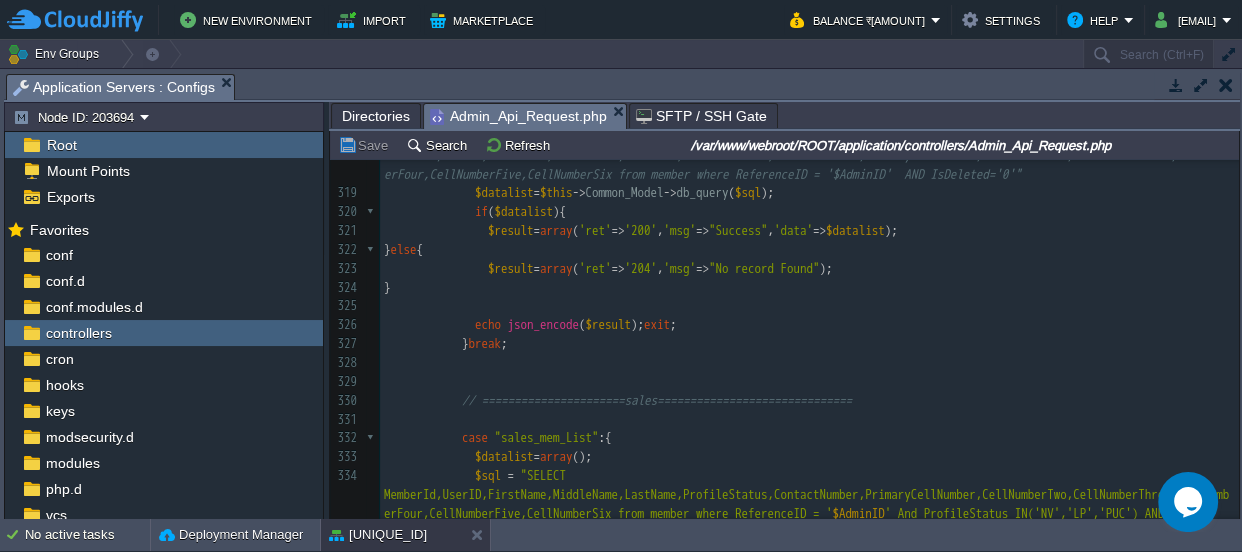 click on "} break ;" at bounding box center [809, 344] 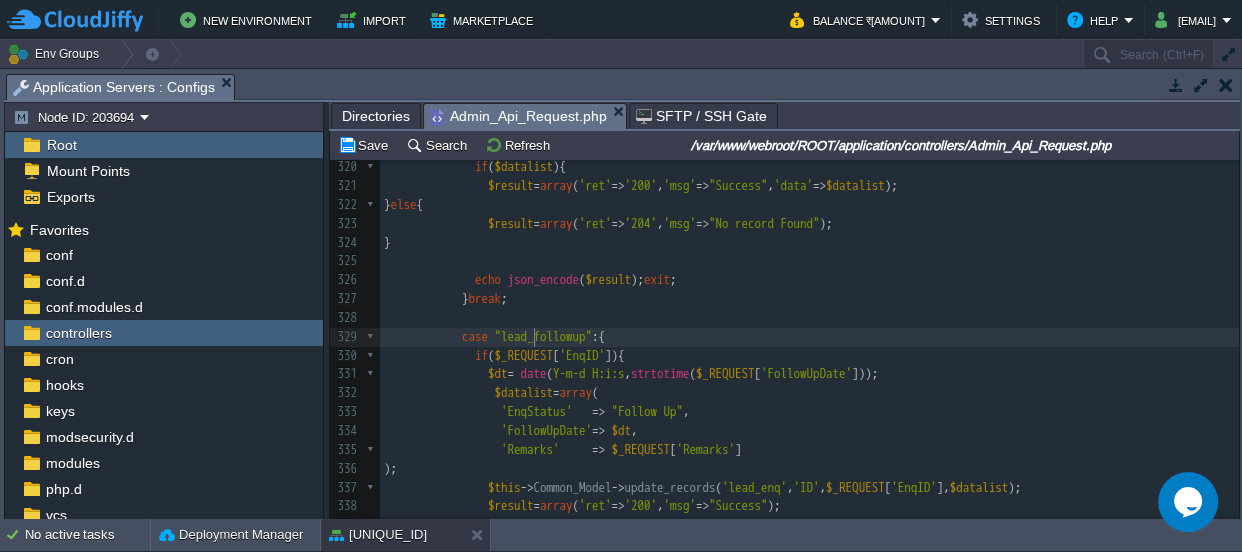 click on "xxxxxxxxxx              case   "lead_followup" :{   308             } break ; 309              310              311              312              313             // ======================service============================== 314              315              case   "srv_mem_List" :{     316                $datalist = array (); 317               $sql   =   "SELECT MemberId,UserID,[FIRST] [MIDDLE] [LAST],ProfileStatus,ContactNumber,PrimaryCellNumber,CellNumberTwo,CellNumberThree,CellNumberFour,CellNumberFive,CellNumberSix from member where ReferenceID = ' $AdminID ' And ProfileStatus IN('IS','DND-IS','EC-IS') AND IsDeleted='0'" ;  318                // $sql = "SELECT MemberId,UserID,[FIRST] [MIDDLE] [LAST],ProfileStatus,ContactNumber,PrimaryCellNumber,CellNumberTwo,CellNumberThree,CellNumberFour,CellNumberFive,CellNumberSix from member where ReferenceID = '$AdminID'  AND IsDeleted='0'";  319                $datalist = $this -> Common_Model -> db_query ( $sql ); 320 if ( $datalist ){" at bounding box center [809, 422] 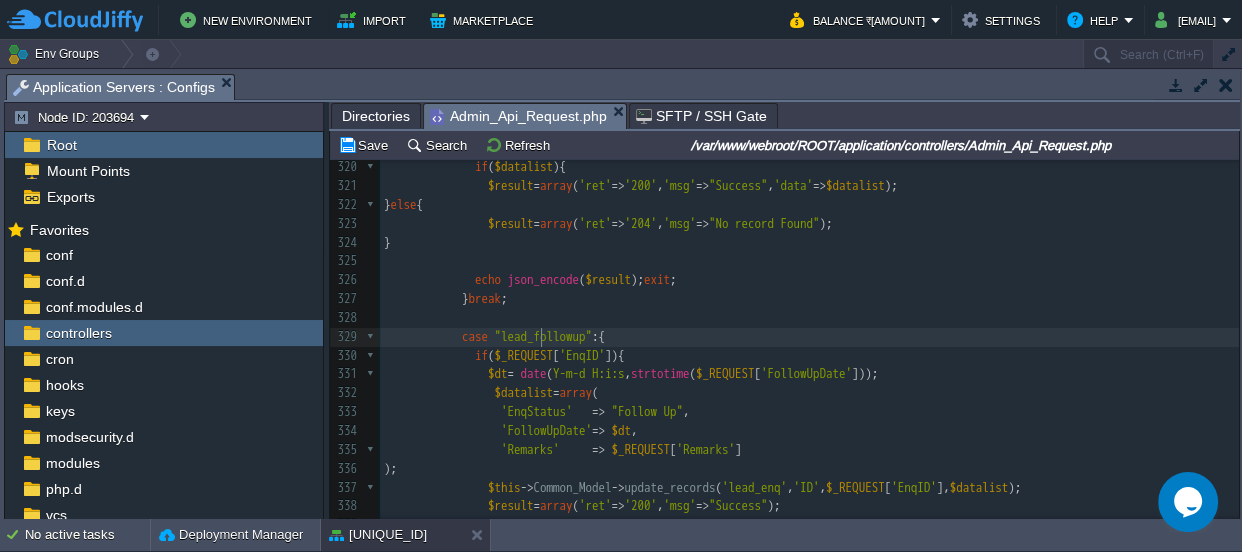 click on ""lead_followup"" at bounding box center (544, 336) 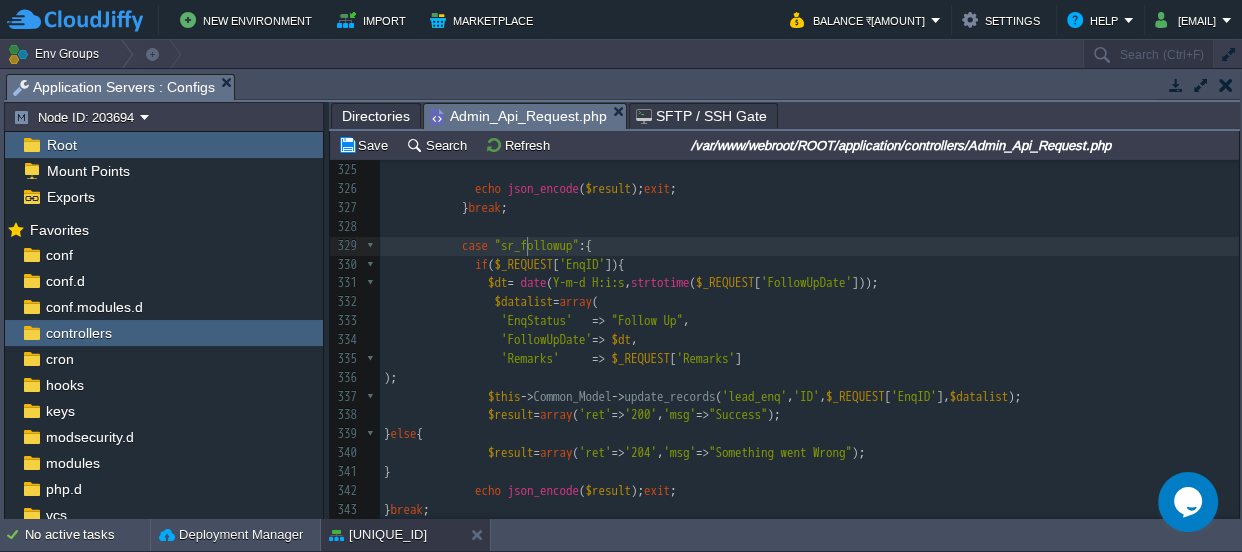 type on "srv" 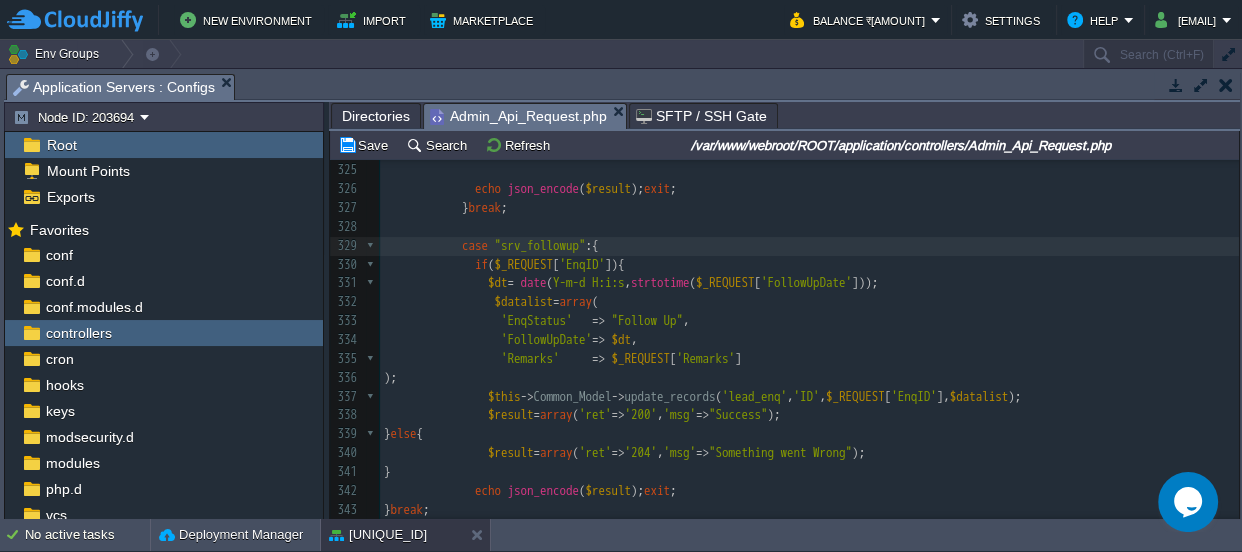 type on "_" 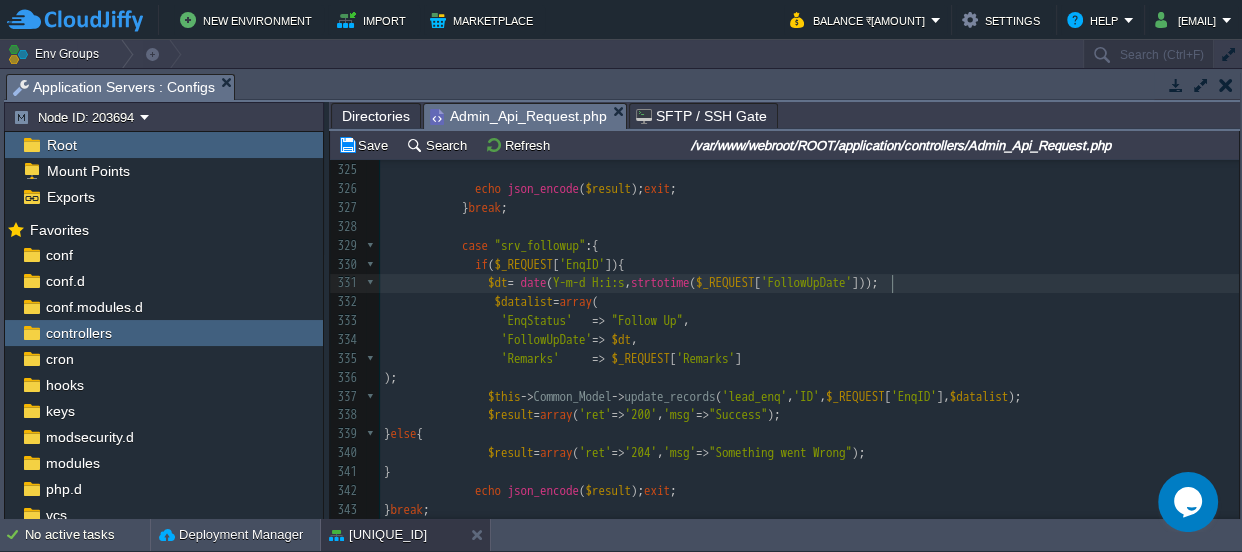 click on "xxxxxxxxxx              case   "lead_followup" :{   308             } break ; 309              310              311              312              313             // ======================service============================== 314              315              case   "srv_mem_List" :{     316                $datalist = array (); 317               $sql   =   "SELECT MemberId,UserID,[FIRST] [MIDDLE] [LAST],ProfileStatus,ContactNumber,PrimaryCellNumber,CellNumberTwo,CellNumberThree,CellNumberFour,CellNumberFive,CellNumberSix from member where ReferenceID = ' $AdminID ' And ProfileStatus IN('IS','DND-IS','EC-IS') AND IsDeleted='0'" ;  318                // $sql = "SELECT MemberId,UserID,[FIRST] [MIDDLE] [LAST],ProfileStatus,ContactNumber,PrimaryCellNumber,CellNumberTwo,CellNumberThree,CellNumberFour,CellNumberFive,CellNumberSix from member where ReferenceID = '$AdminID'  AND IsDeleted='0'";  319                $datalist = $this -> Common_Model -> db_query ( $sql ); 320 if ( $datalist ){" at bounding box center (809, 331) 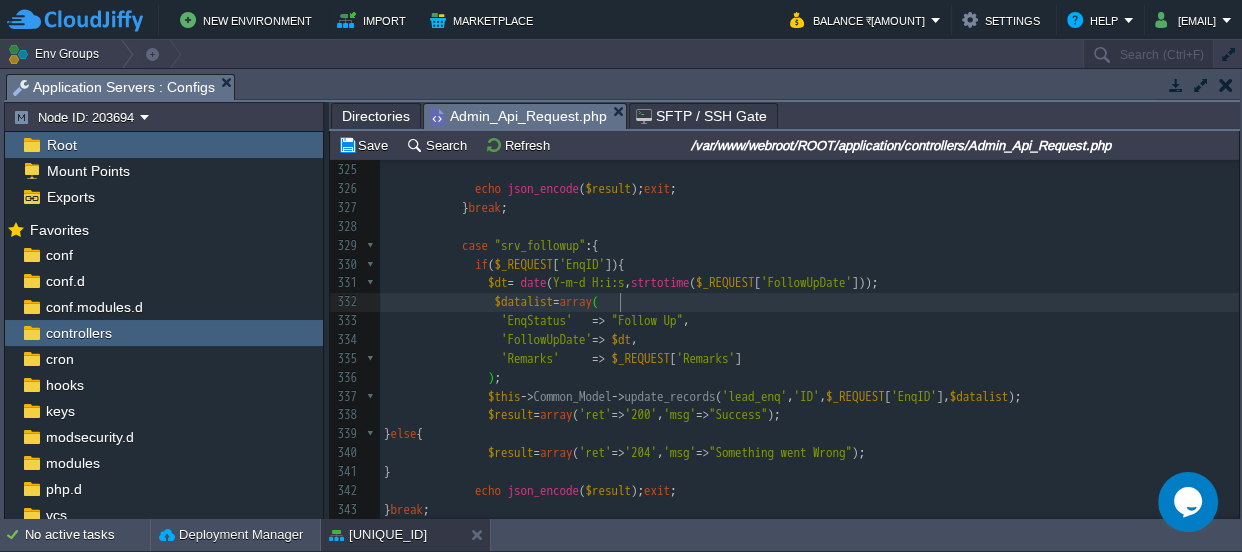 click on "'lead_enq'" at bounding box center (754, 396) 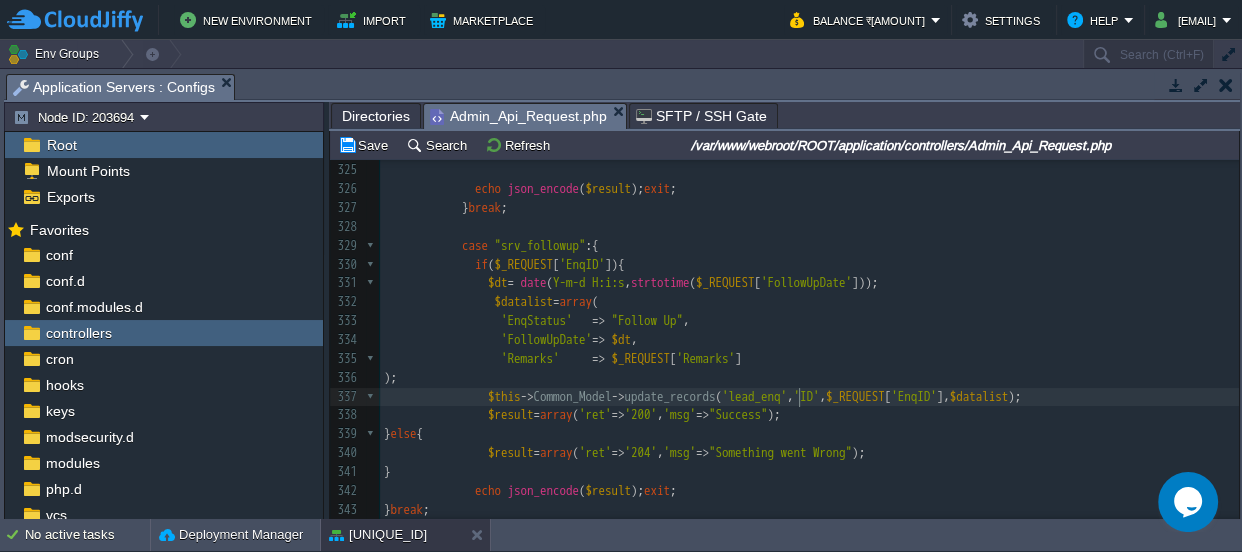 type on "lead_enq" 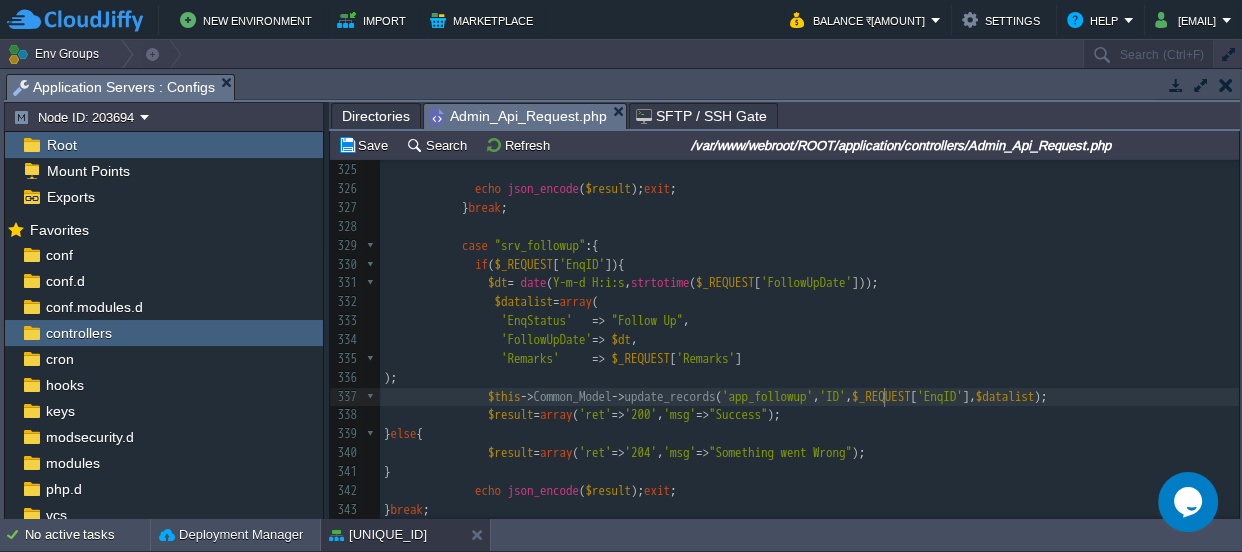 click on "xxxxxxxxxx              case   "lead_followup" :{   308             } break ; 309              310              311              312              313             // ======================service============================== 314              315              case   "srv_mem_List" :{     316                $datalist = array (); 317               $sql   =   "SELECT MemberId,UserID,[FIRST] [MIDDLE] [LAST],ProfileStatus,ContactNumber,PrimaryCellNumber,CellNumberTwo,CellNumberThree,CellNumberFour,CellNumberFive,CellNumberSix from member where ReferenceID = ' $AdminID ' And ProfileStatus IN('IS','DND-IS','EC-IS') AND IsDeleted='0'" ;  318                // $sql = "SELECT MemberId,UserID,[FIRST] [MIDDLE] [LAST],ProfileStatus,ContactNumber,PrimaryCellNumber,CellNumberTwo,CellNumberThree,CellNumberFour,CellNumberFive,CellNumberSix from member where ReferenceID = '$AdminID'  AND IsDeleted='0'";  319                $datalist = $this -> Common_Model -> db_query ( $sql ); 320 if ( $datalist ){" at bounding box center (809, 331) 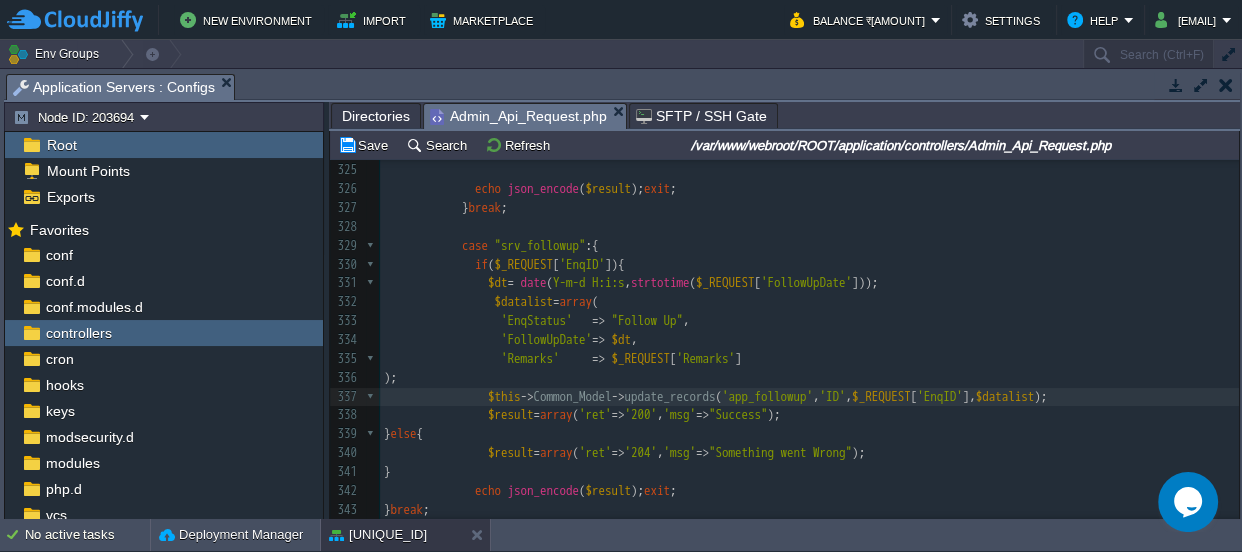scroll, scrollTop: 6, scrollLeft: 8, axis: both 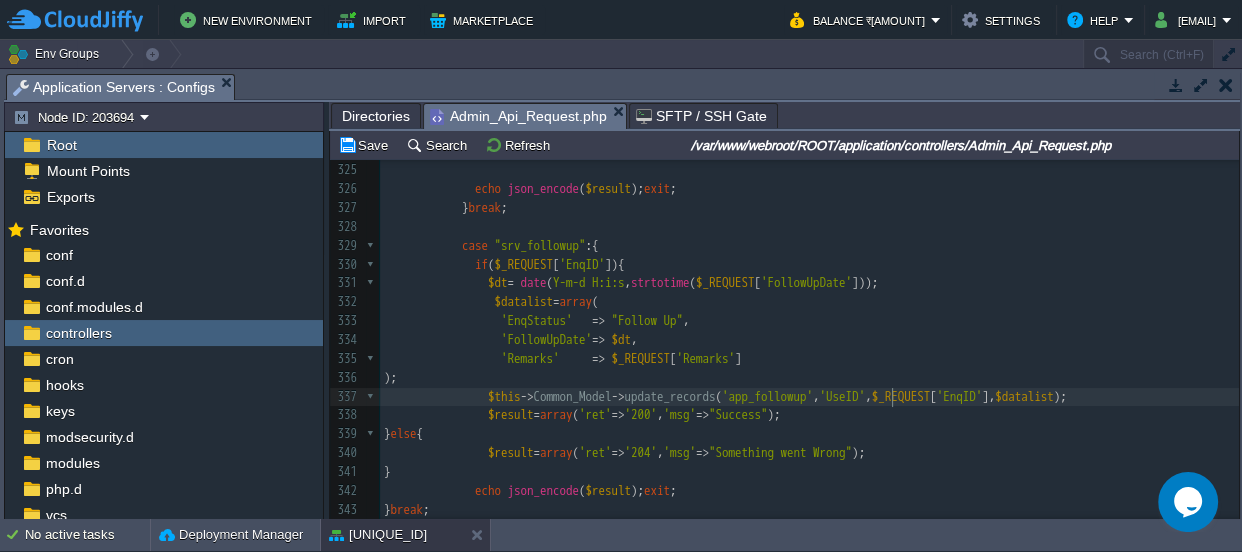 type on "User" 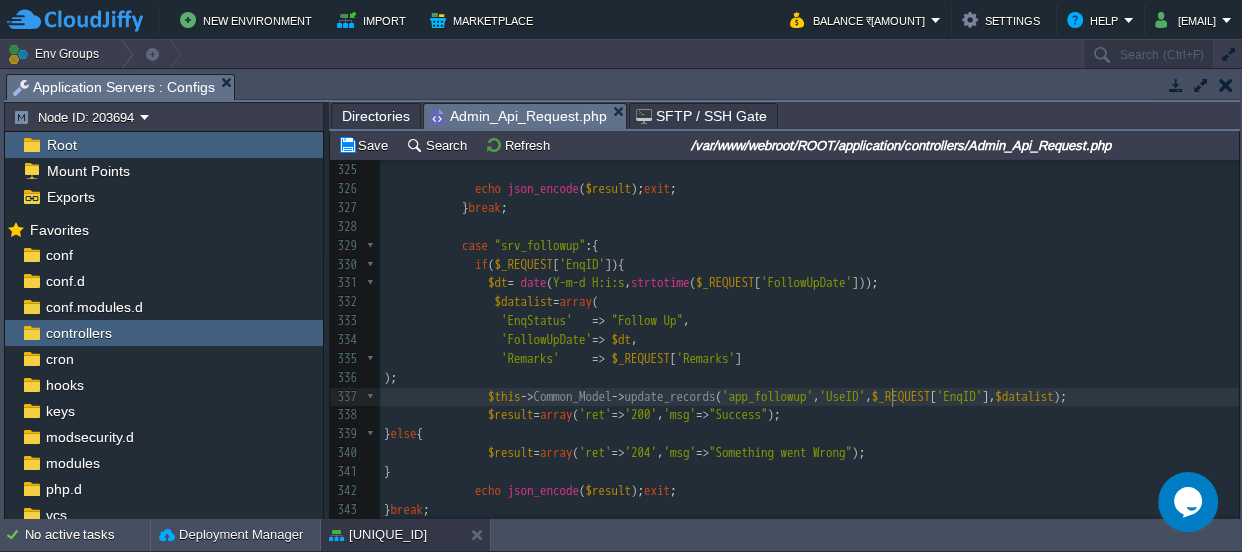 scroll, scrollTop: 6, scrollLeft: 29, axis: both 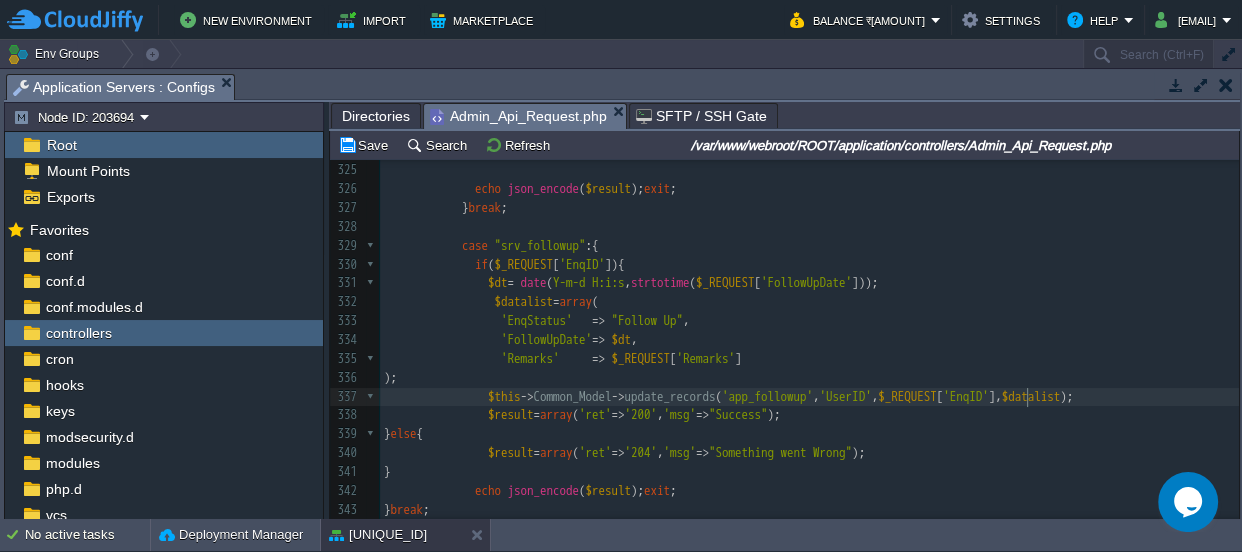 click on "xxxxxxxxxx              case   "lead_followup" :{   308             } break ; 309              310              311              312              313             // ======================service============================== 314              315              case   "srv_mem_List" :{     316                $datalist = array (); 317               $sql   =   "SELECT MemberId,UserID,[FIRST] [MIDDLE] [LAST],ProfileStatus,ContactNumber,PrimaryCellNumber,CellNumberTwo,CellNumberThree,CellNumberFour,CellNumberFive,CellNumberSix from member where ReferenceID = ' $AdminID ' And ProfileStatus IN('IS','DND-IS','EC-IS') AND IsDeleted='0'" ;  318                // $sql = "SELECT MemberId,UserID,[FIRST] [MIDDLE] [LAST],ProfileStatus,ContactNumber,PrimaryCellNumber,CellNumberTwo,CellNumberThree,CellNumberFour,CellNumberFive,CellNumberSix from member where ReferenceID = '$AdminID'  AND IsDeleted='0'";  319                $datalist = $this -> Common_Model -> db_query ( $sql ); 320 if ( $datalist ){" at bounding box center (809, 331) 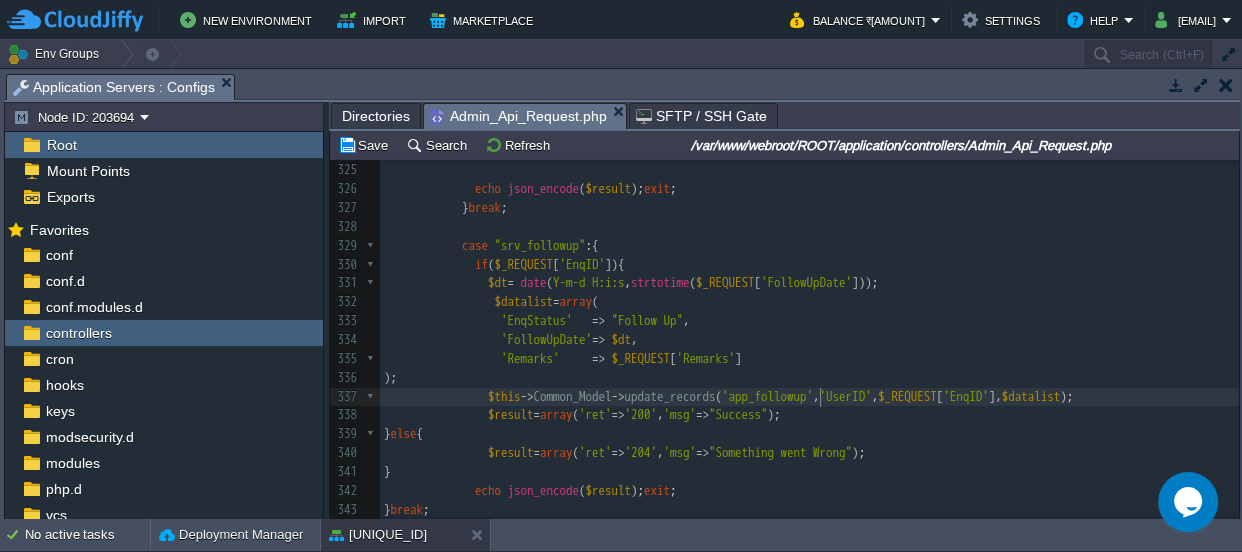 type on "app_followup" 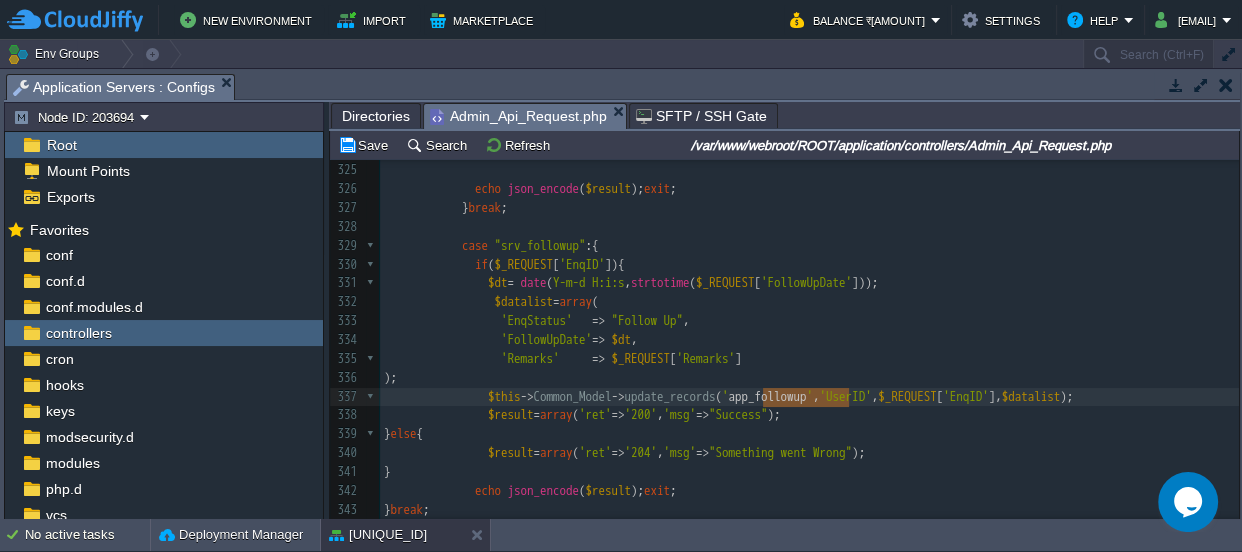 scroll, scrollTop: 6441, scrollLeft: 0, axis: vertical 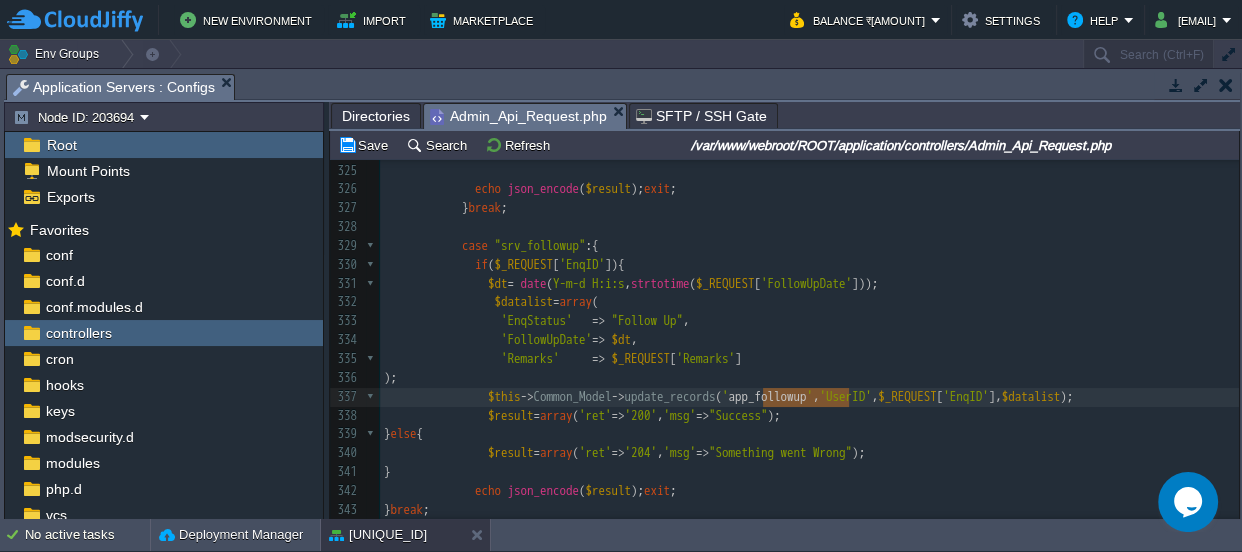 click on "xxxxxxxxxx              case   "lead_followup" :{ 324               } 325                326                echo   json_encode ( $result ); exit ; 327                } break ; 328              329              case   "srv_followup" :{ 330                if ( $_REQUEST [ 'EnqID' ]){ 331                  $dt =   date ( 'Y-m-d H:i:s' , strtotime ( $_REQUEST [ 'FollowUpDate' ])); 332                   $datalist = array ( 333                    'EnqStatus'     =>   "Follow Up" , 334                    'FollowUpDate' =>   $dt , 335                    'Remarks'        =>   $_REQUEST [ 'Remarks' ] 336                 ); 337                  $this -> Common_Model -> update_records ( ' app_followup ' , 'UserID' , $_REQUEST [ 'EnqID' ], $datalist ); 338                  $result = array ( 'ret' => '200' , 'msg' => "Success" ); 339               } else { 340                  $result = array ( 'ret' => '204' , =>" at bounding box center (809, 557) 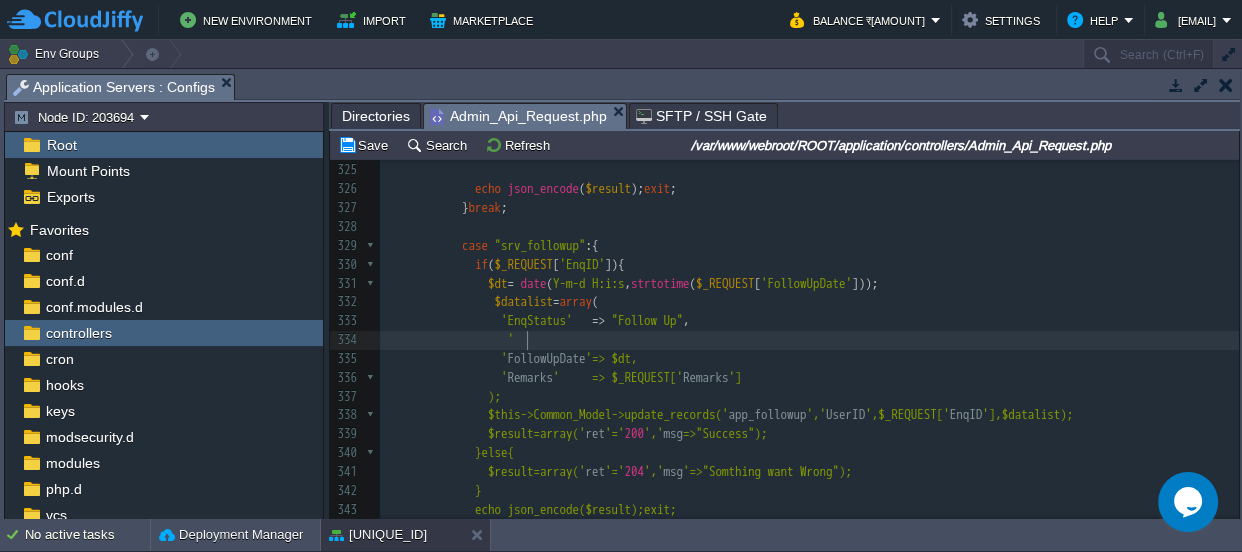 type on "''" 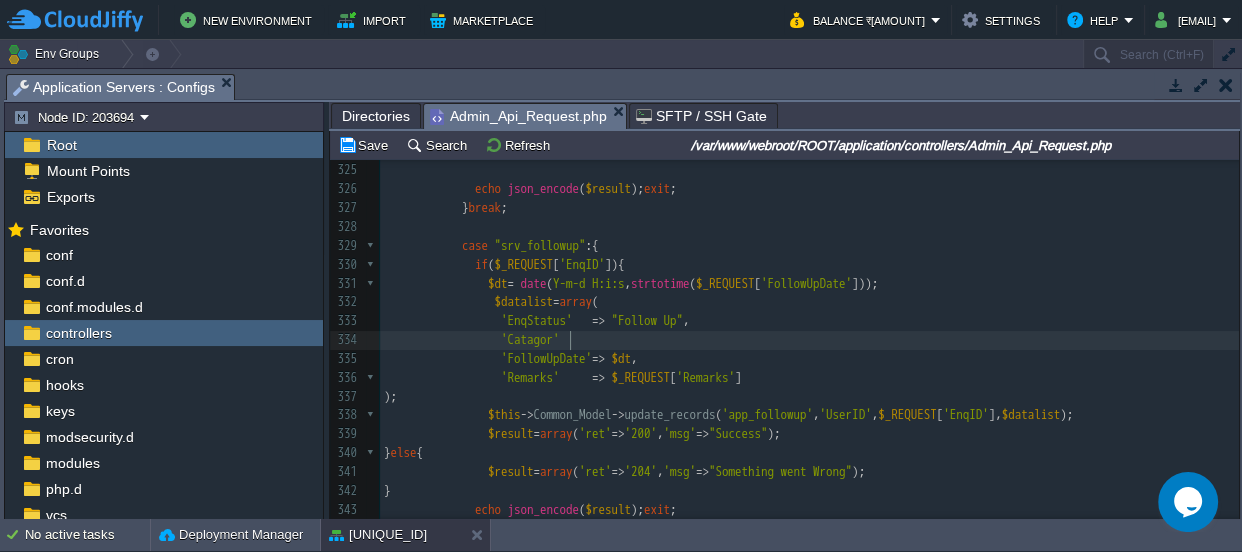 type on "Catagory" 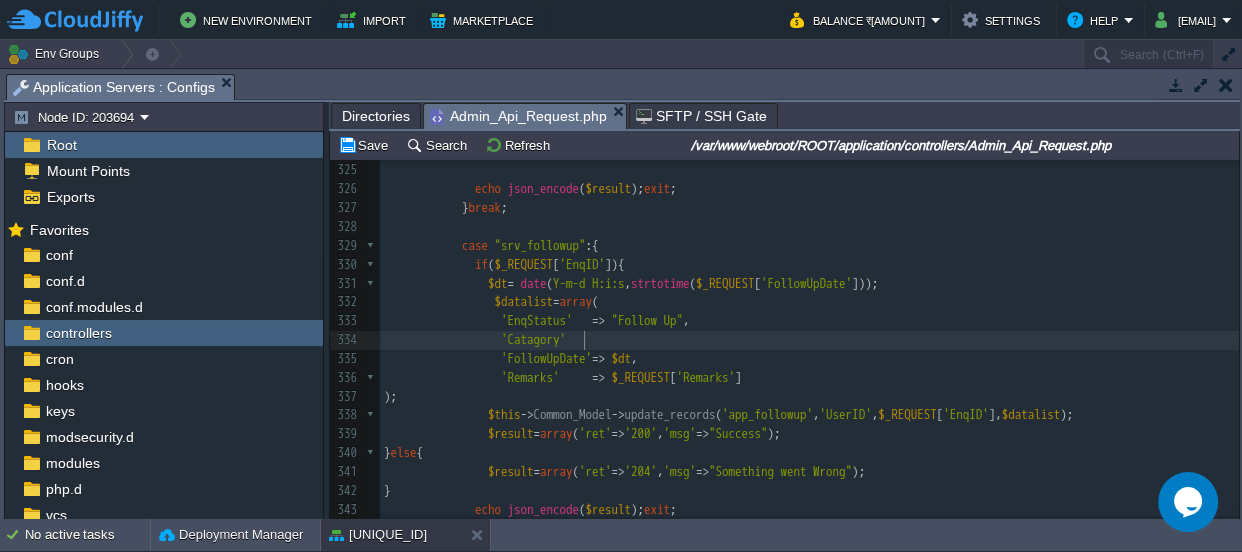 click on "'Catagory'" at bounding box center (809, 340) 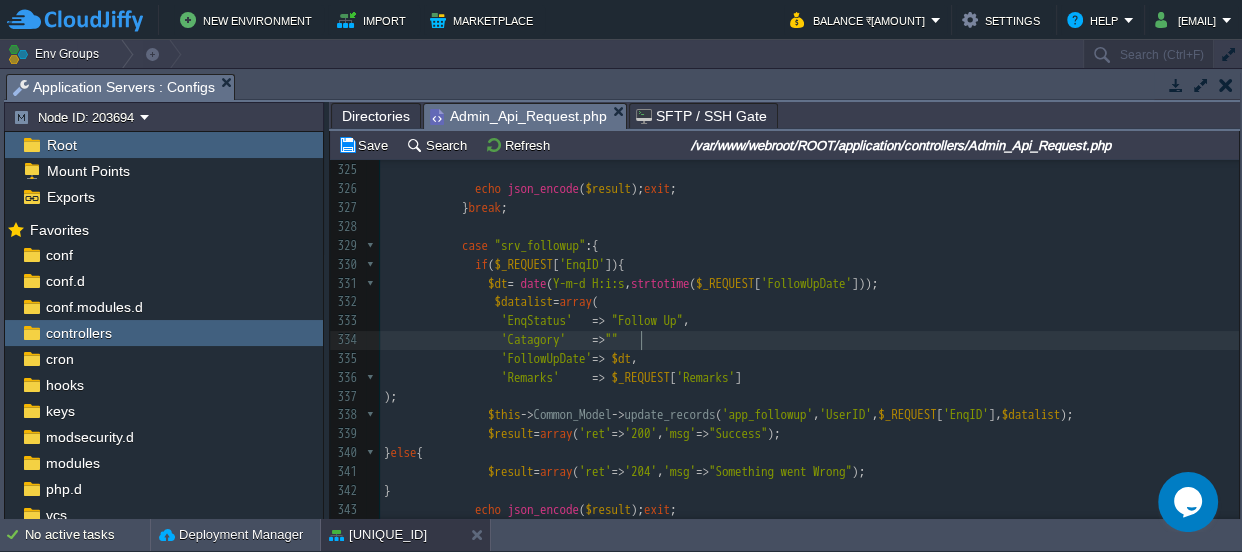 type on "= "" 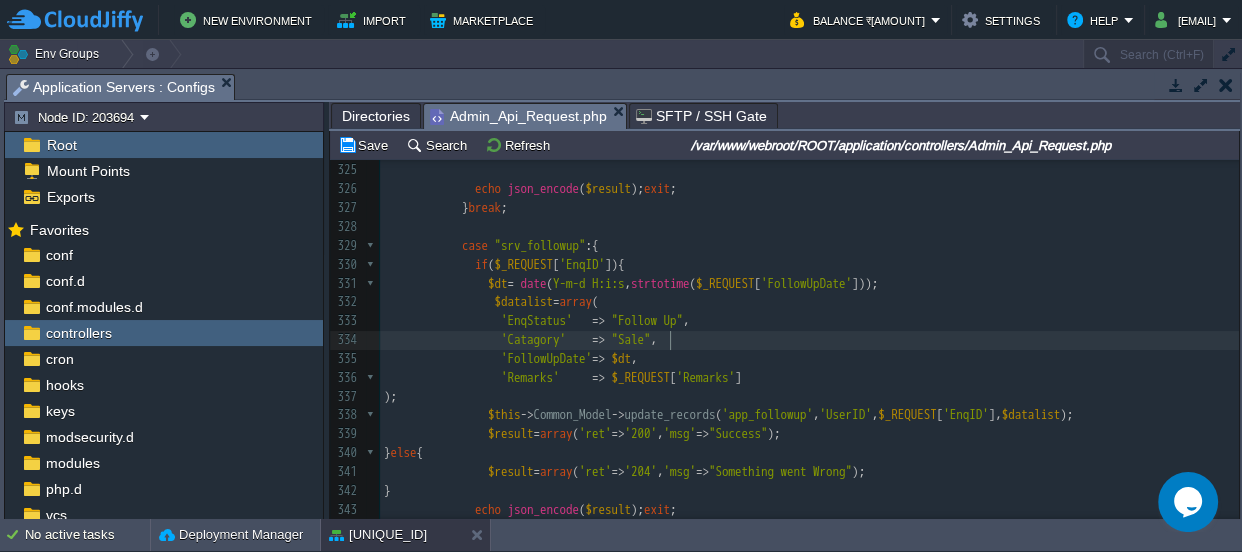 type on "Sales" 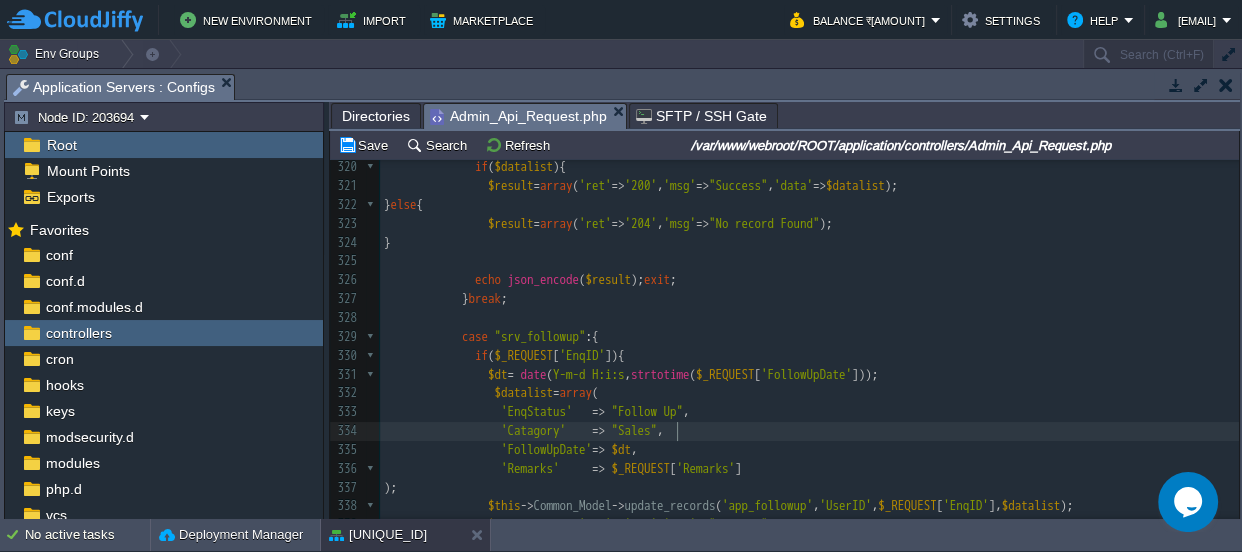 click on ""Sales"" at bounding box center [635, 430] 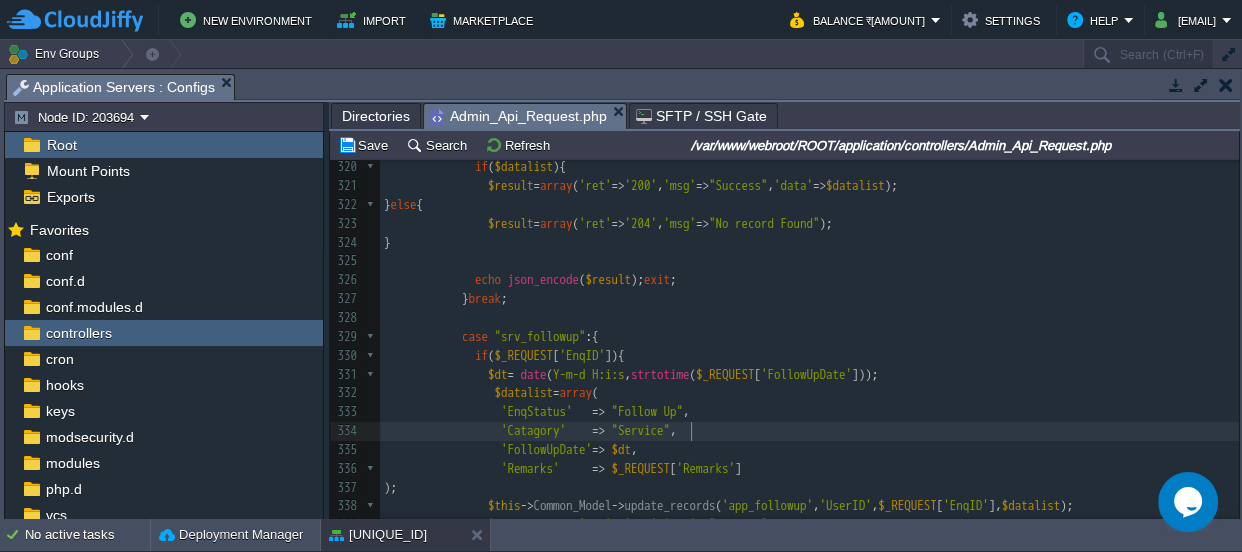 type on "ervices" 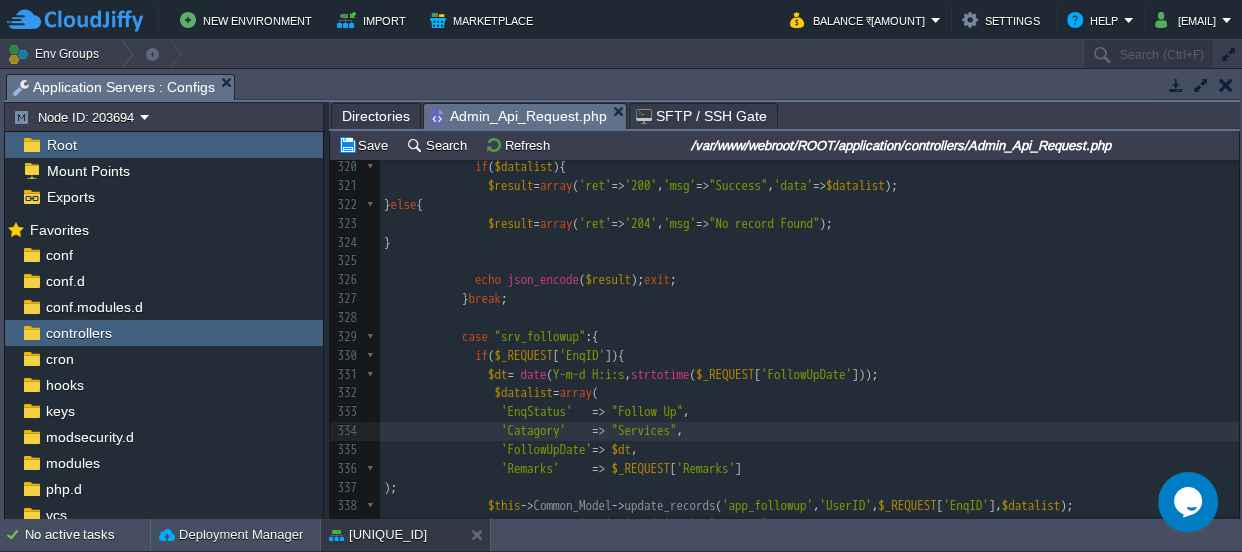 click on "xxxxxxxxxx              case   "lead_followup" :{   310              311              312              313             // ======================service============================== 314              315              case   "srv_mem_List" :{     316                $datalist = array (); 317               $sql   =   "SELECT MemberId,UserID,[FIRST] [MIDDLE] [LAST],ProfileStatus,ContactNumber,PrimaryCellNumber,CellNumberTwo,CellNumberThree,CellNumberFour,CellNumberFive,CellNumberSix from member where ReferenceID = ' $AdminID ' And ProfileStatus IN('IS','DND-IS','EC-IS') AND IsDeleted='0'" ;  318                // $sql = "SELECT MemberId,UserID,[FIRST] [MIDDLE] [LAST],ProfileStatus,ContactNumber,PrimaryCellNumber,CellNumberTwo,CellNumberThree,CellNumberFour,CellNumberFive,CellNumberSix from member where ReferenceID = '$AdminID'  AND IsDeleted='0'";  319                $datalist = $this -> Common_Model -> db_query ( $sql ); 320 if ( $datalist ){" at bounding box center [809, 479] 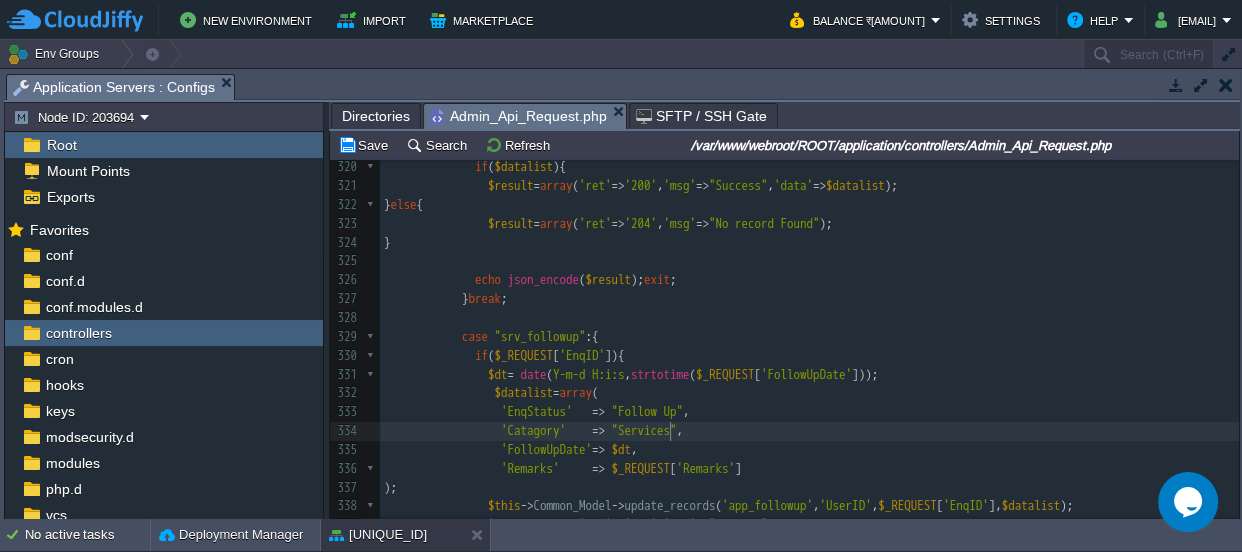 type on "Services" 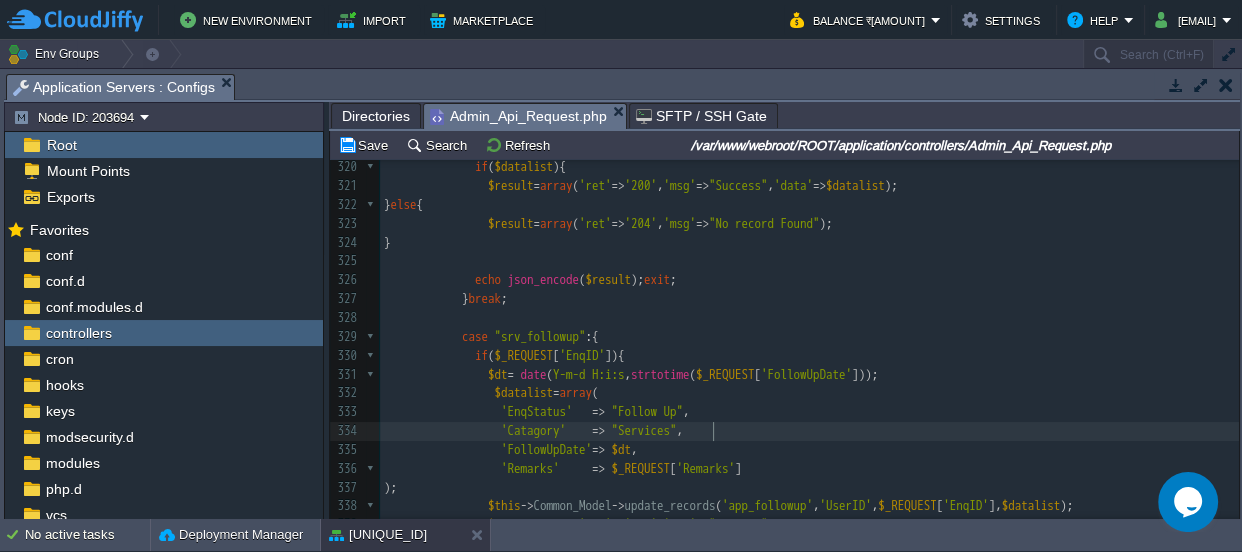 click on "'FollowUpDate' => $dt ," at bounding box center (809, 450) 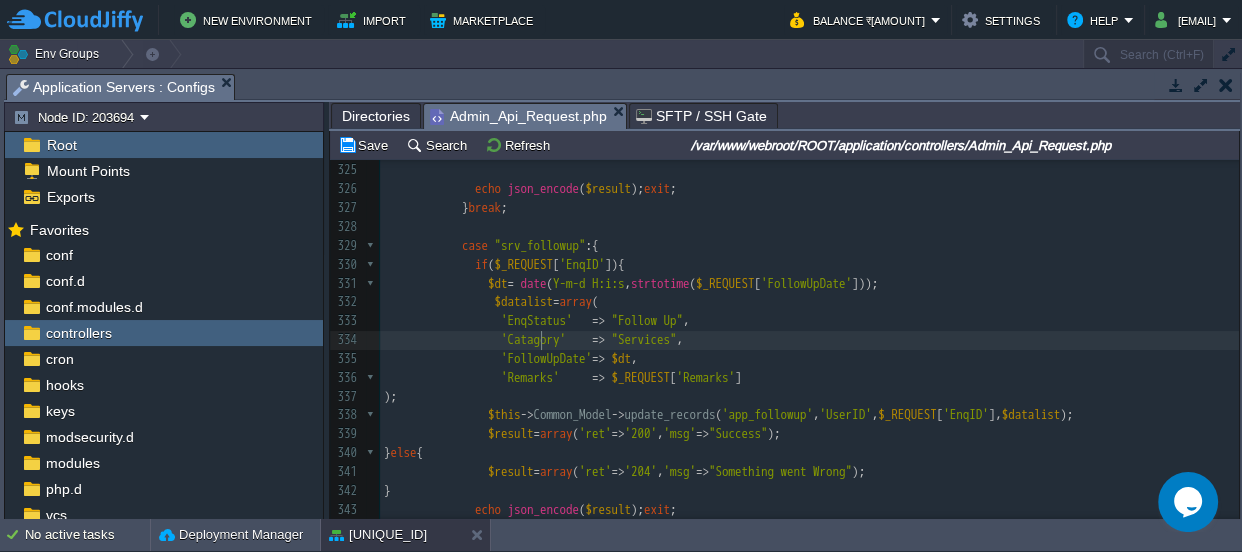 click on "xxxxxxxxxx              case   "lead_followup" :{   310              311              312              313             // ======================service============================== 314              315              case   "srv_mem_List" :{     316                $datalist = array (); 317               $sql   =   "SELECT MemberId,UserID,[FIRST] [MIDDLE] [LAST],ProfileStatus,ContactNumber,PrimaryCellNumber,CellNumberTwo,CellNumberThree,CellNumberFour,CellNumberFive,CellNumberSix from member where ReferenceID = ' $AdminID ' And ProfileStatus IN('IS','DND-IS','EC-IS') AND IsDeleted='0'" ;  318                // $sql = "SELECT MemberId,UserID,[FIRST] [MIDDLE] [LAST],ProfileStatus,ContactNumber,PrimaryCellNumber,CellNumberTwo,CellNumberThree,CellNumberFour,CellNumberFive,CellNumberSix from member where ReferenceID = '$AdminID'  AND IsDeleted='0'";  319                $datalist = $this -> Common_Model -> db_query ( $sql ); 320 if ( $datalist ){" at bounding box center (809, 388) 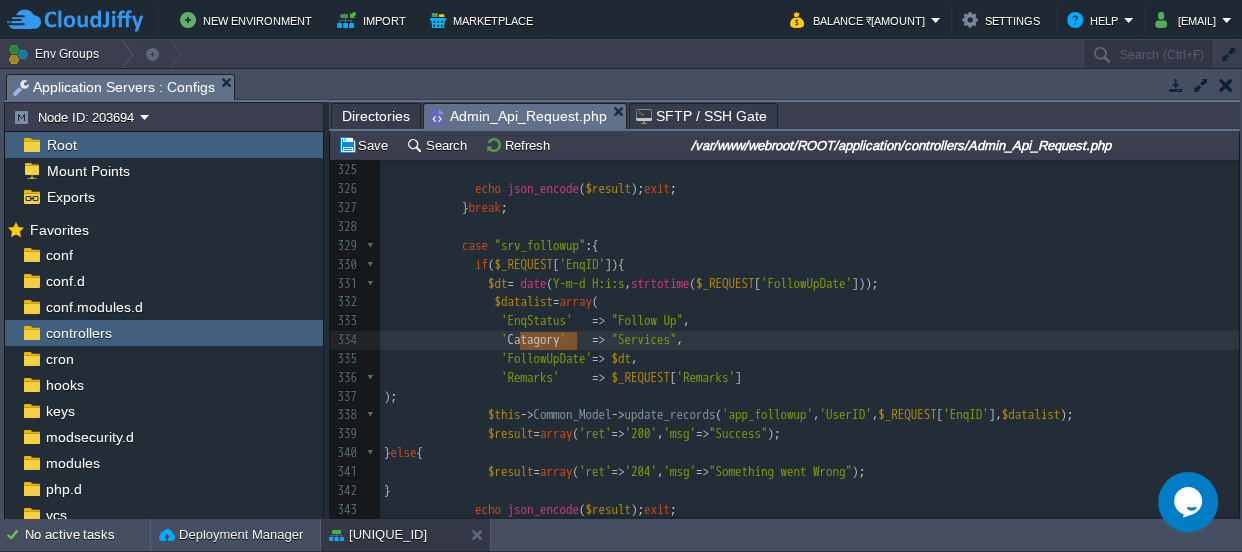 type on "Catagory" 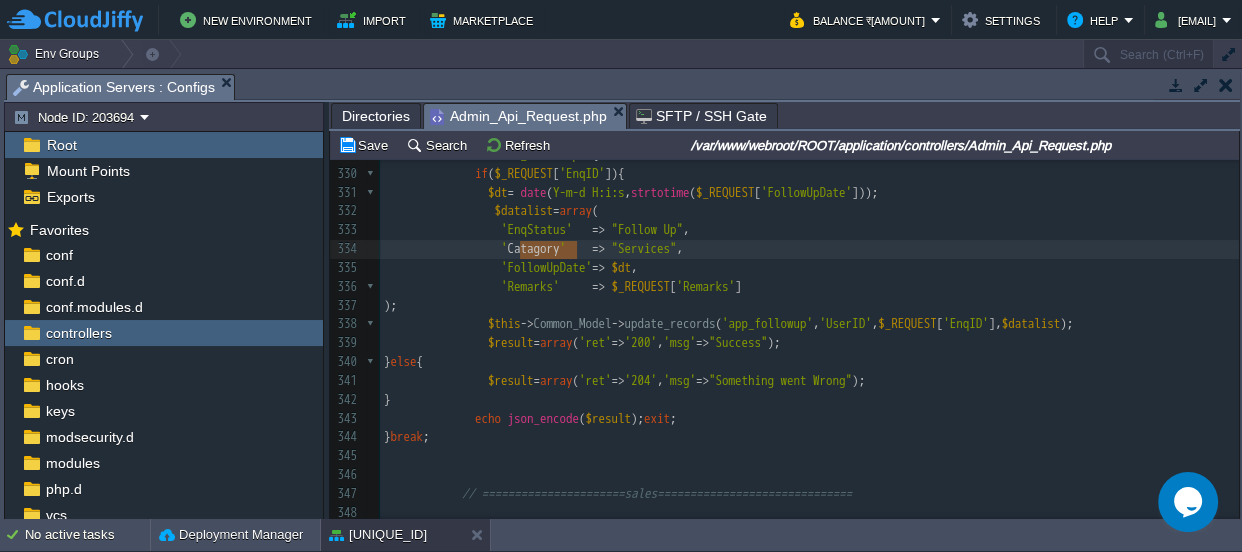 scroll, scrollTop: 6408, scrollLeft: 0, axis: vertical 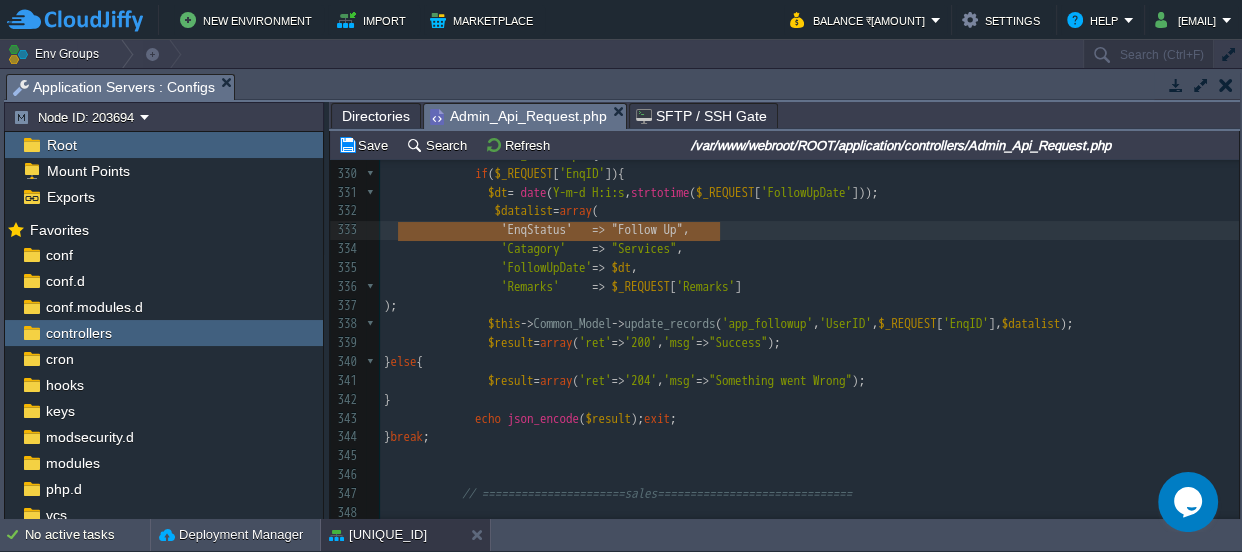 type on "'EnqStatus'	=> "Follow Up"," 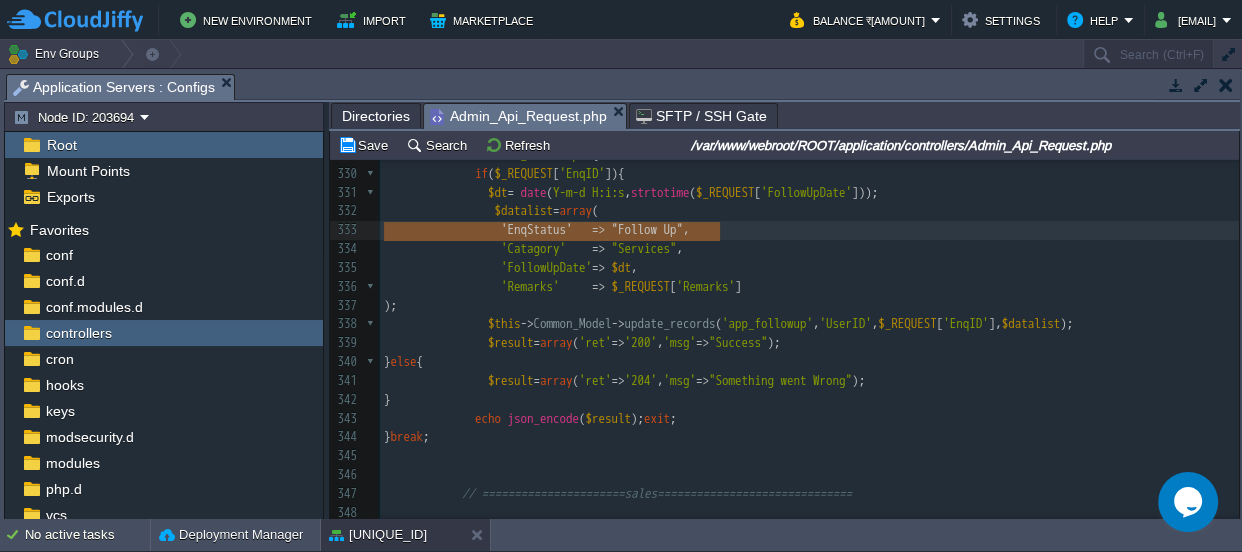 drag, startPoint x: 750, startPoint y: 233, endPoint x: 368, endPoint y: 215, distance: 382.42386 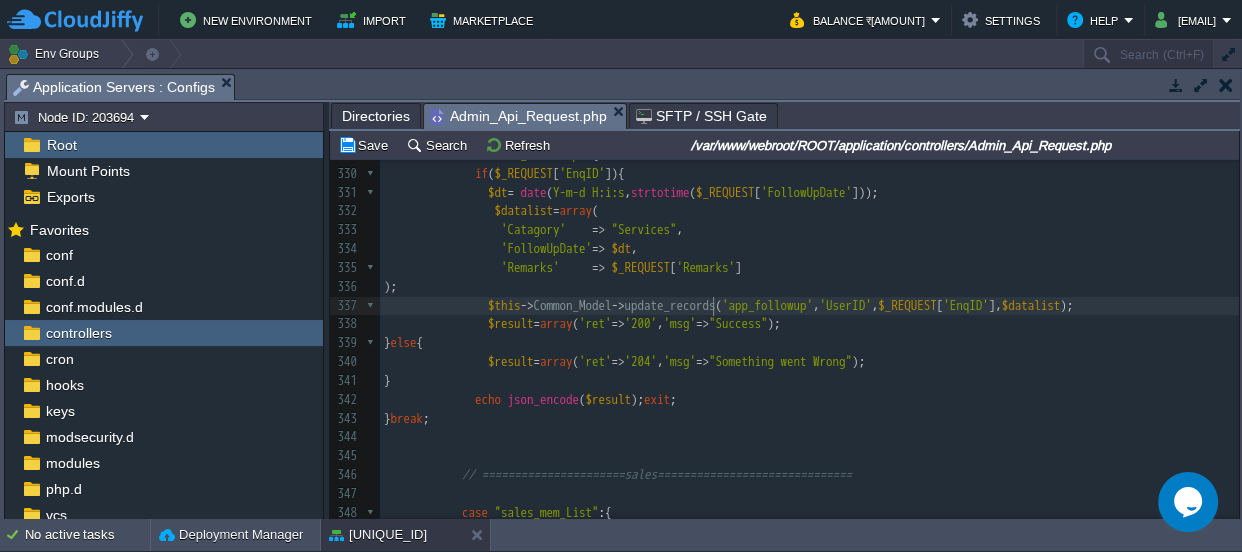 click on "update_records" at bounding box center (670, 305) 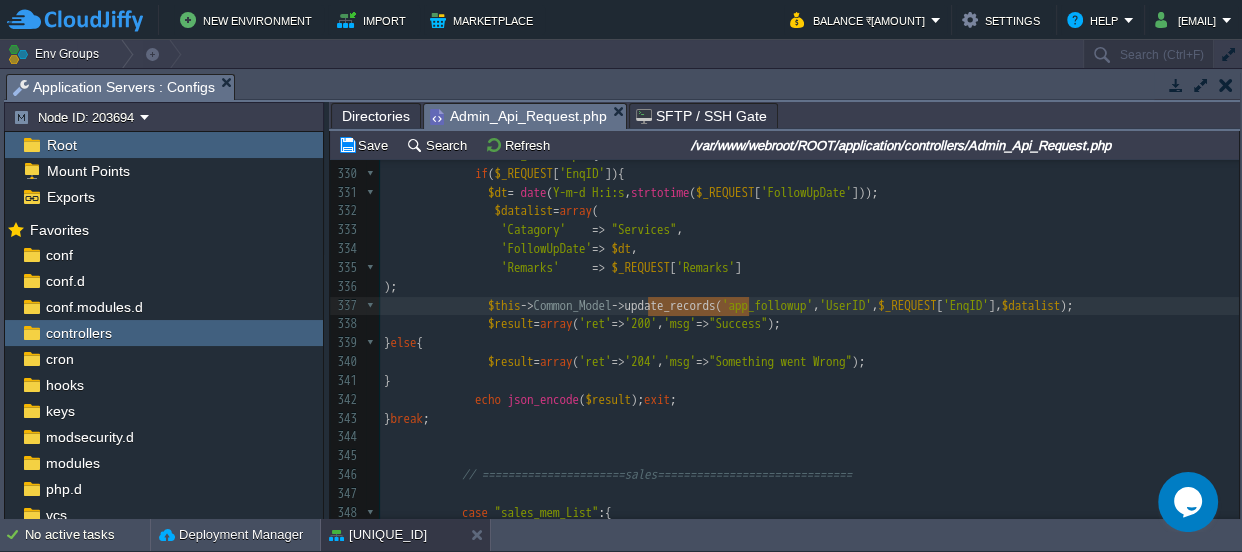 click on ");" at bounding box center (809, 287) 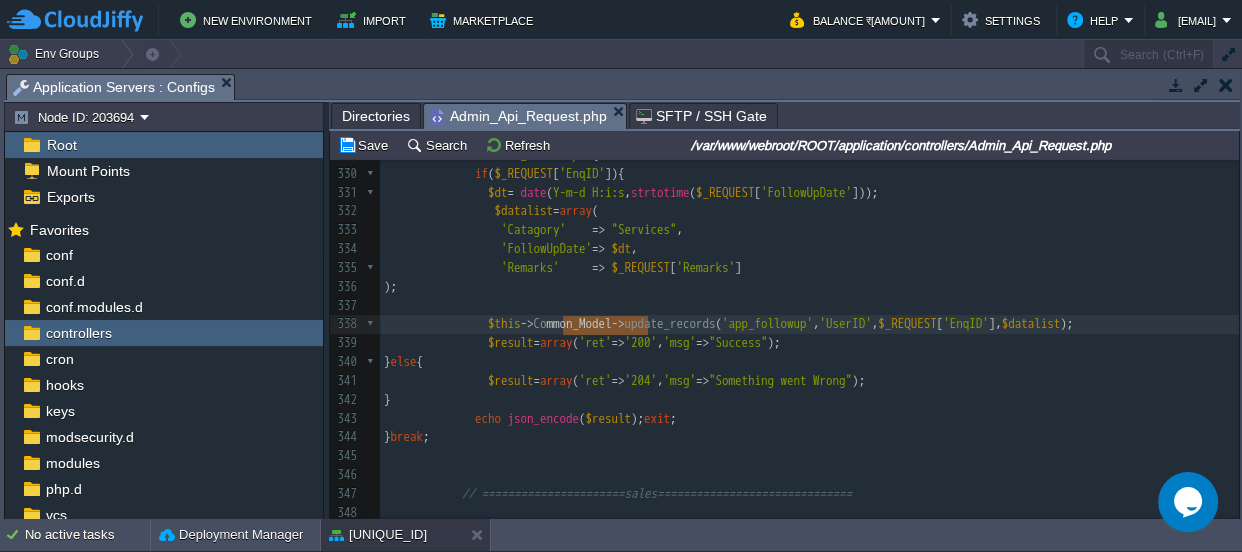 type on "$this->Common_Model->" 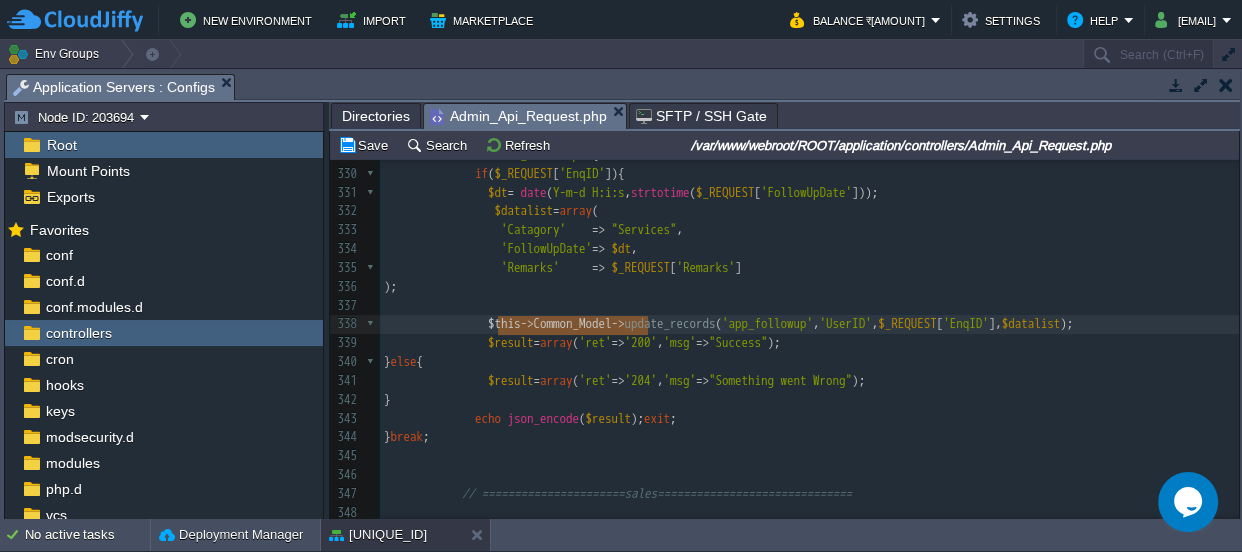 drag, startPoint x: 645, startPoint y: 320, endPoint x: 499, endPoint y: 327, distance: 146.16771 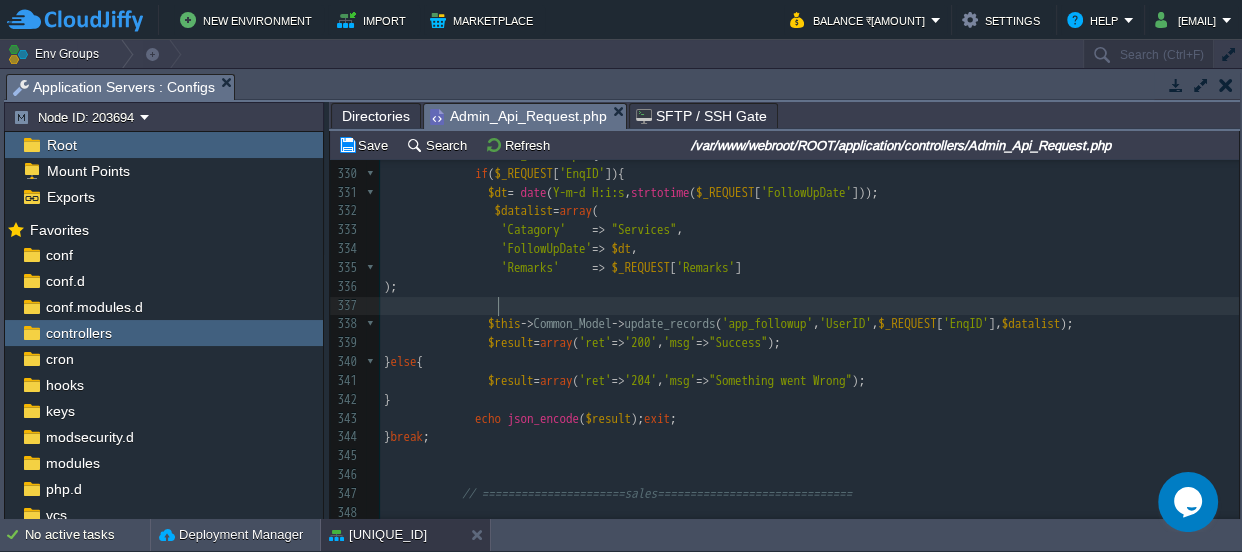 click at bounding box center (436, 305) 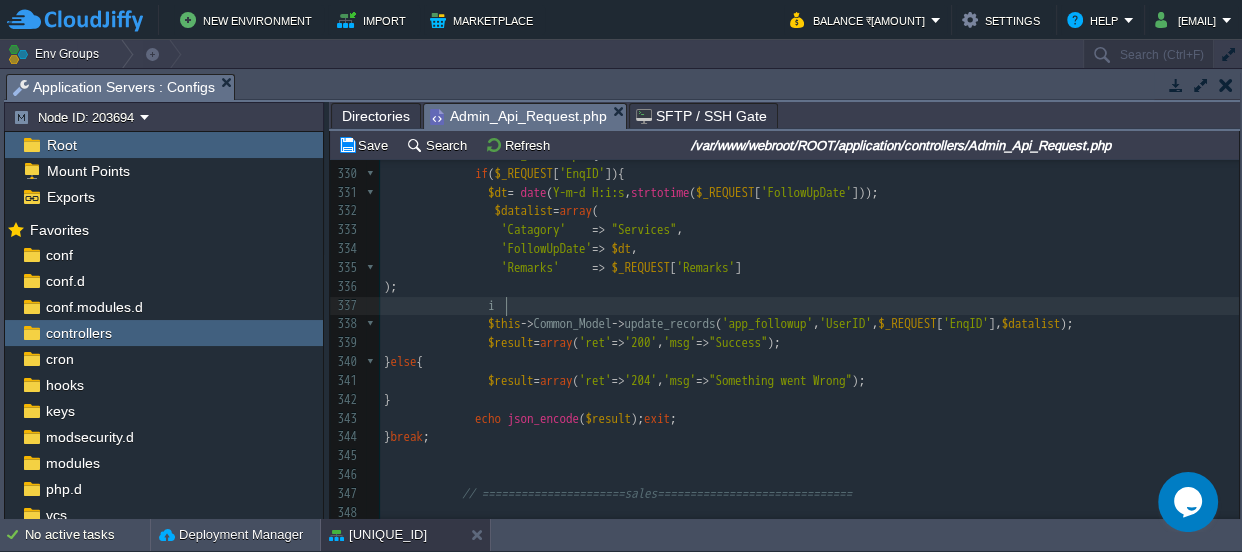 scroll, scrollTop: 6, scrollLeft: 13, axis: both 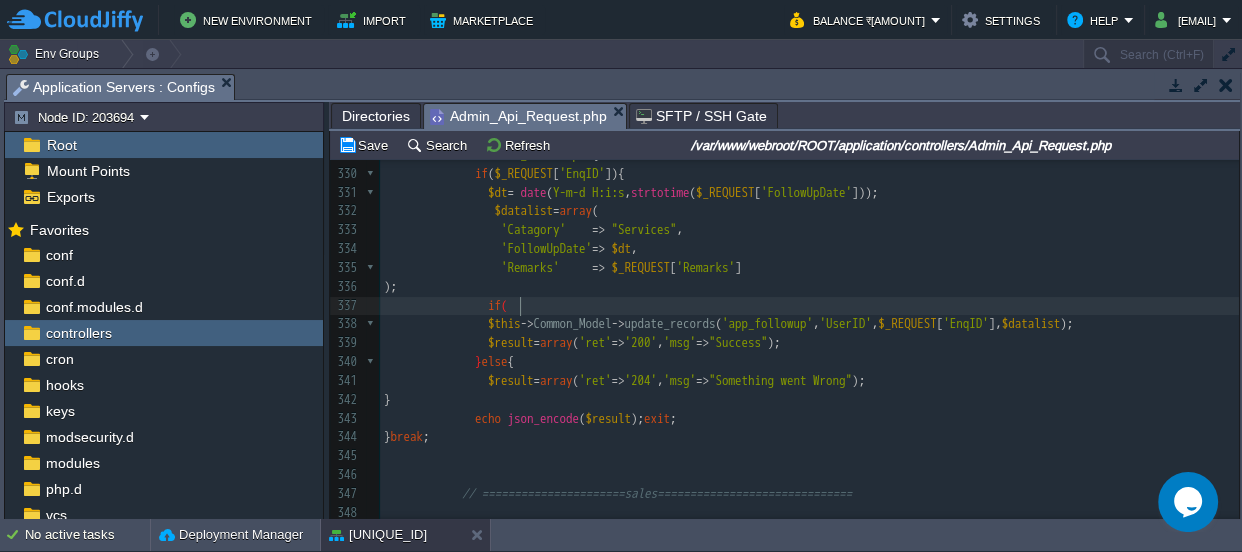 type on "if()" 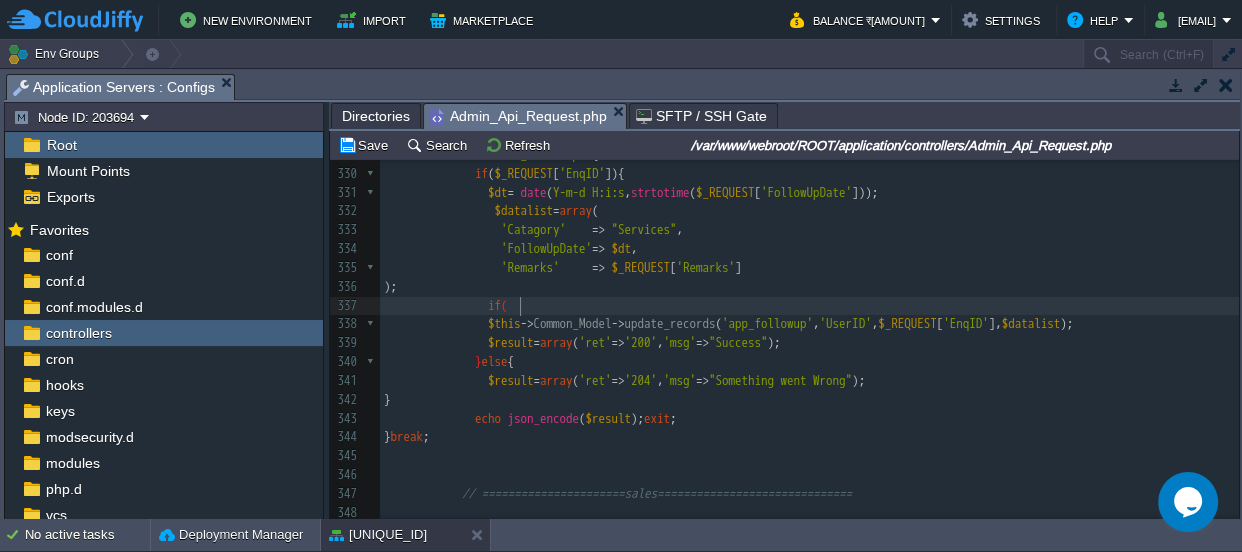 scroll, scrollTop: 6, scrollLeft: 29, axis: both 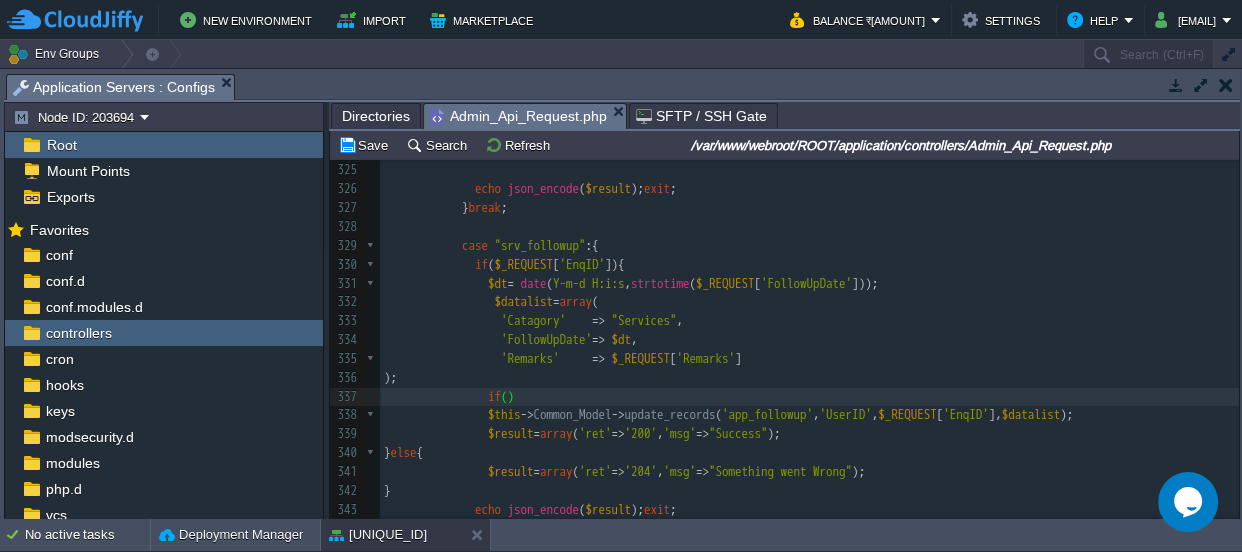 click on ");" at bounding box center [809, 378] 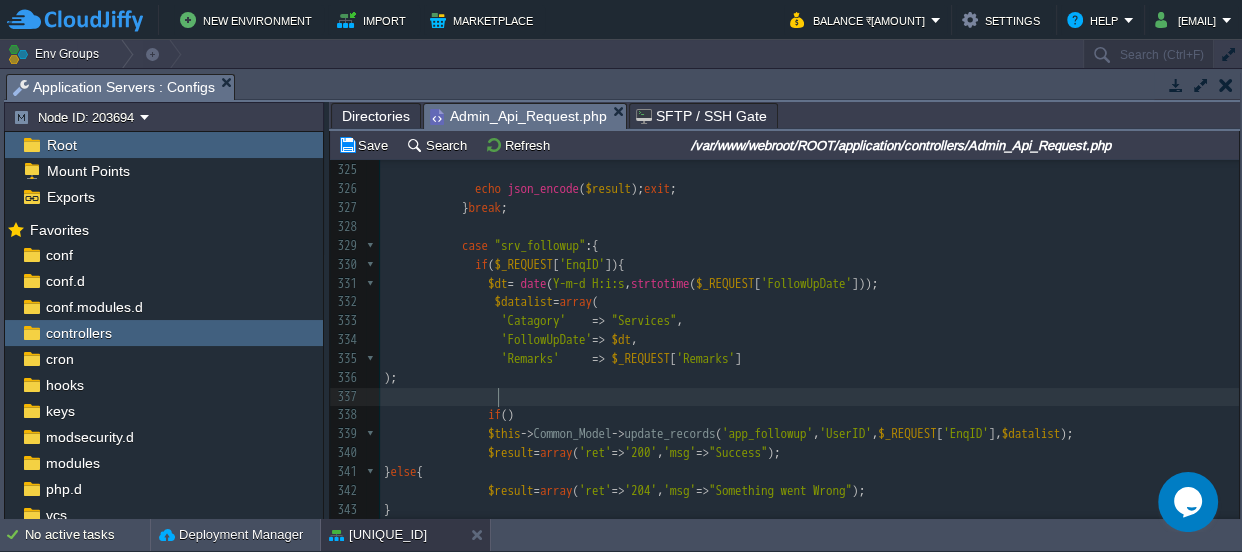 paste on "F" 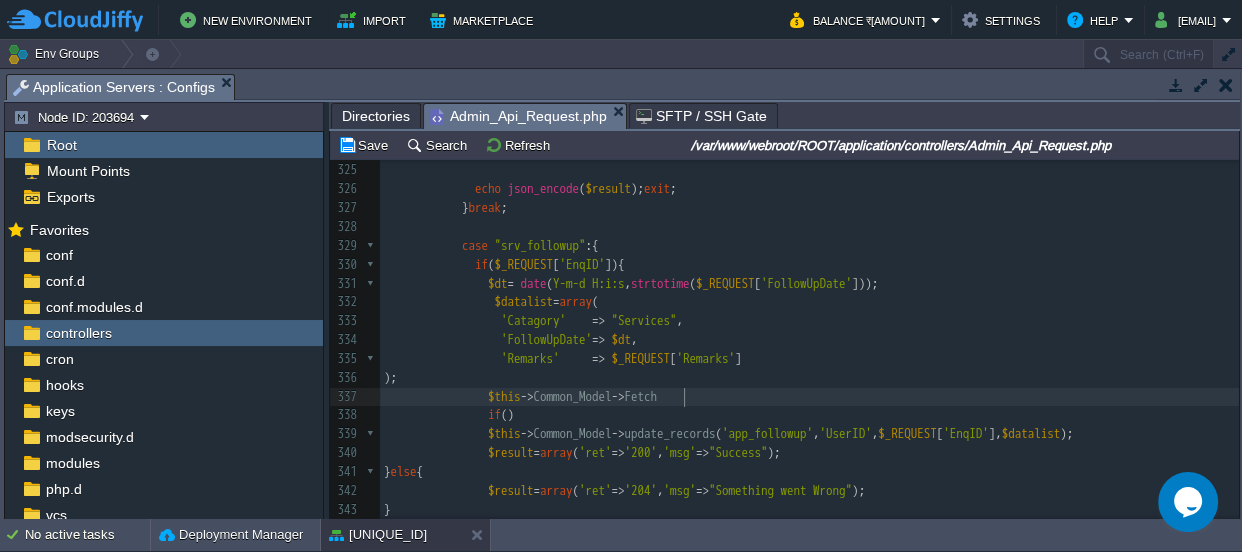 scroll, scrollTop: 6, scrollLeft: 36, axis: both 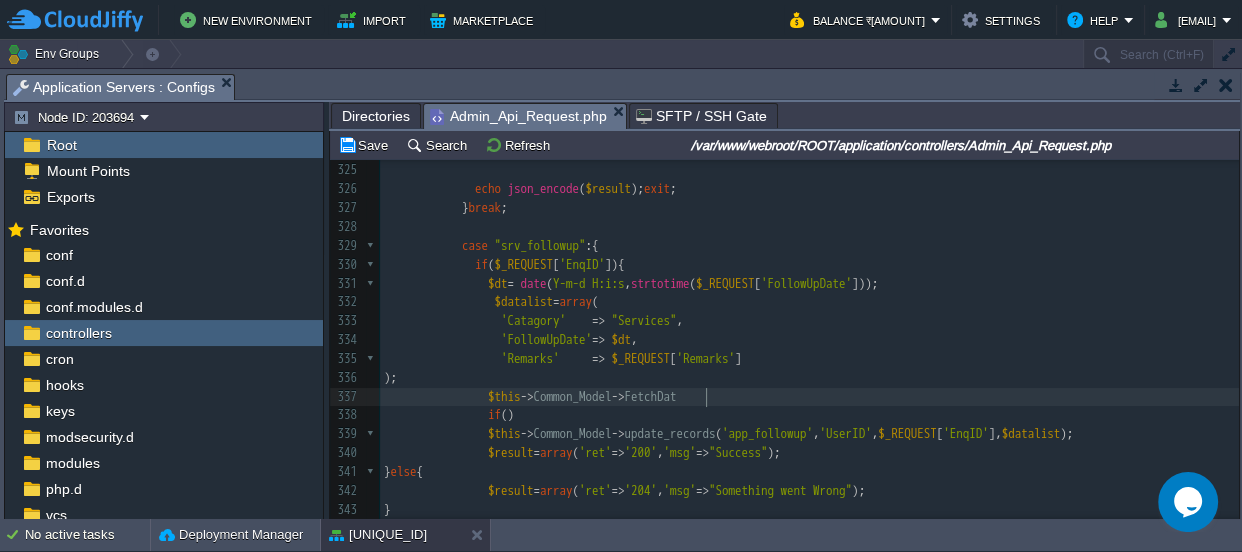 type on "FetchData" 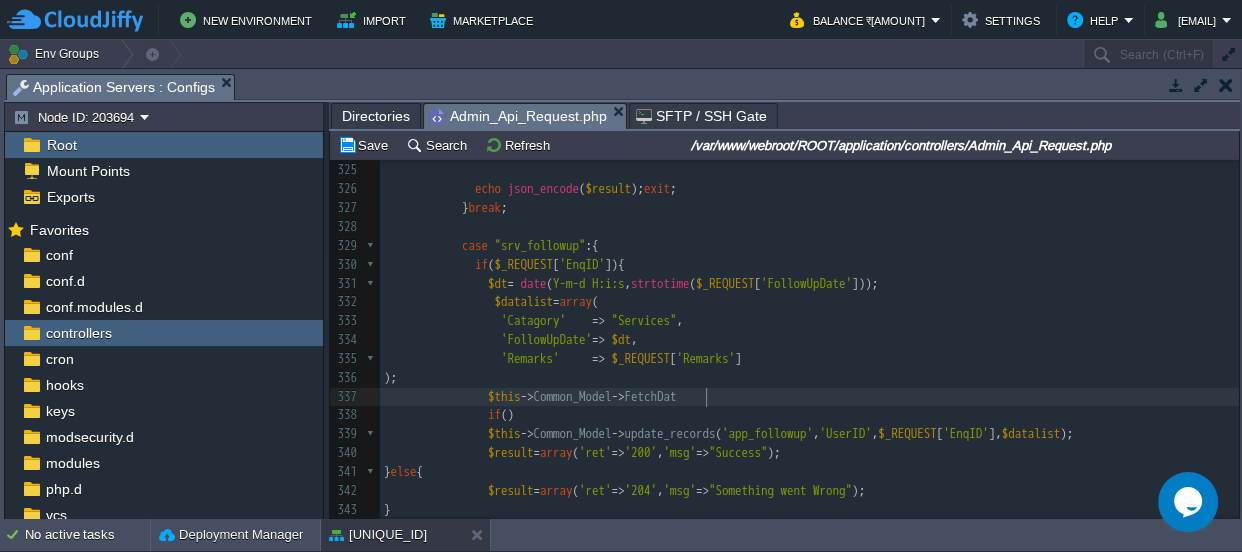 scroll, scrollTop: 6, scrollLeft: 64, axis: both 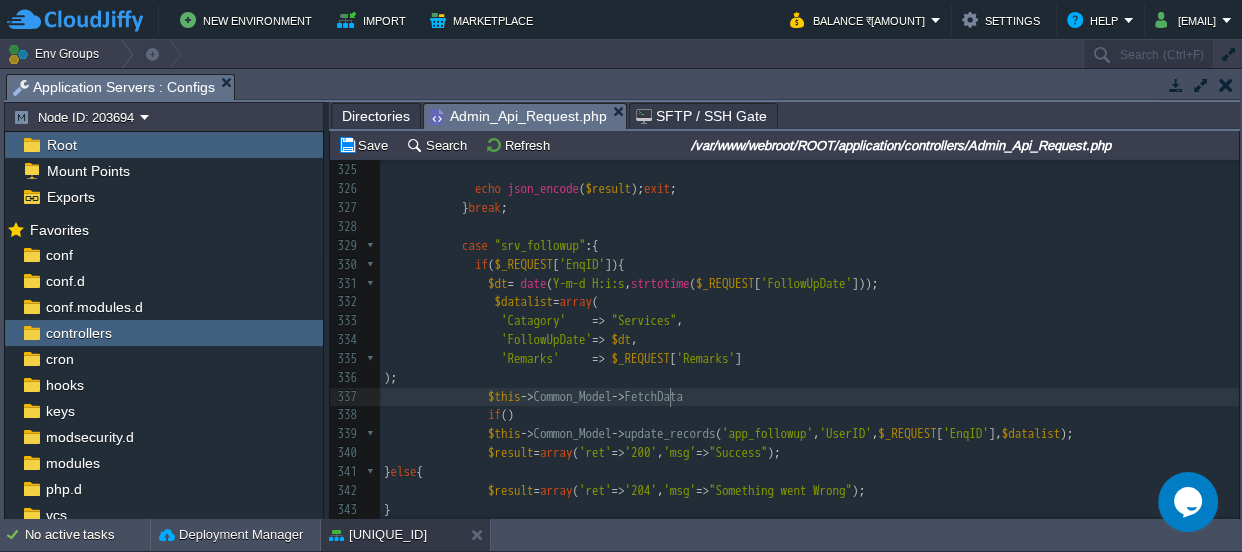 click on "xxxxxxxxxx              case   "lead_followup" :{   310              311              312              313             // ======================service============================== 314              315              case   "srv_mem_List" :{     316                $datalist = array (); 317               $sql   =   "SELECT MemberId,UserID,[FIRST] [MIDDLE] [LAST],ProfileStatus,ContactNumber,PrimaryCellNumber,CellNumberTwo,CellNumberThree,CellNumberFour,CellNumberFive,CellNumberSix from member where ReferenceID = ' $AdminID ' And ProfileStatus IN('IS','DND-IS','EC-IS') AND IsDeleted='0'" ;  318                // $sql = "SELECT MemberId,UserID,[FIRST] [MIDDLE] [LAST],ProfileStatus,ContactNumber,PrimaryCellNumber,CellNumberTwo,CellNumberThree,CellNumberFour,CellNumberFive,CellNumberSix from member where ReferenceID = '$AdminID'  AND IsDeleted='0'";  319                $datalist = $this -> Common_Model -> db_query ( $sql ); 320 if ( $datalist ){" at bounding box center (809, 397) 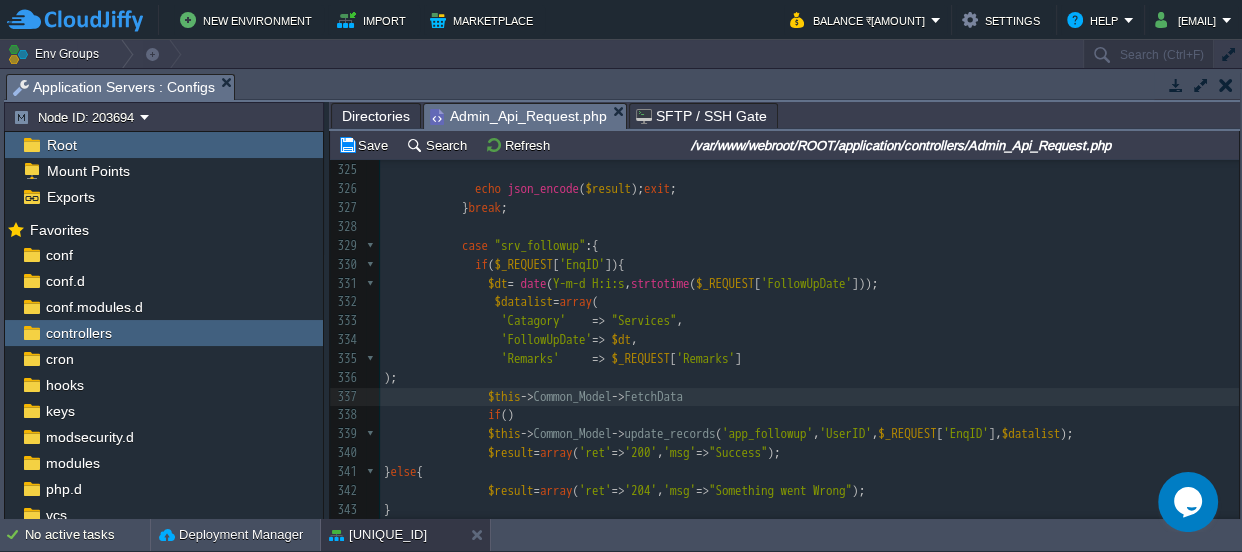 click on "$this -> Common_Model -> FetchData" at bounding box center (809, 397) 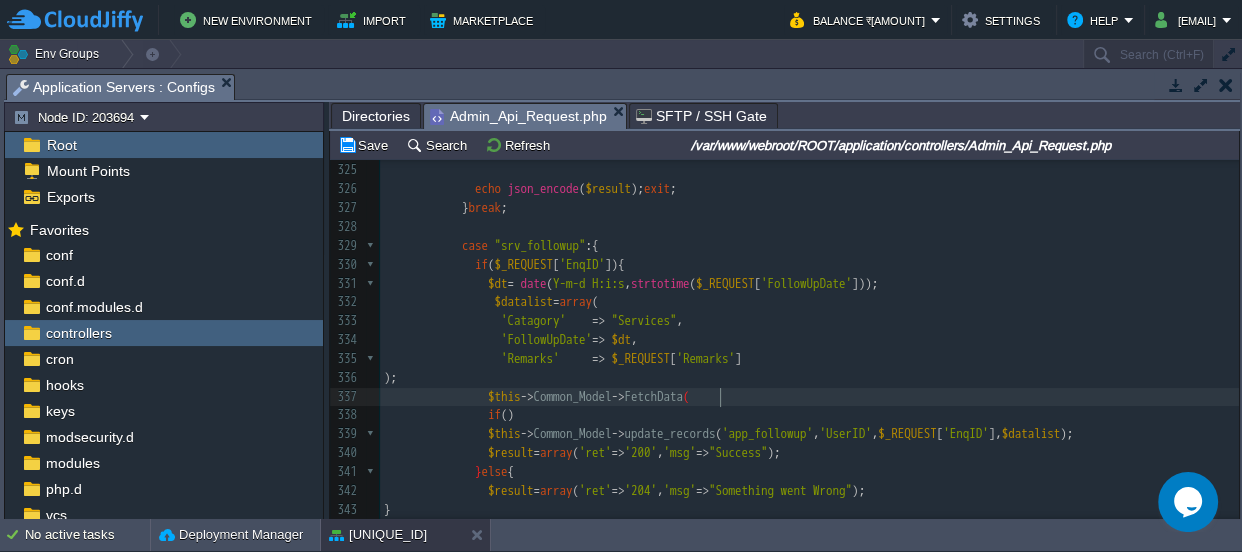 type on "()" 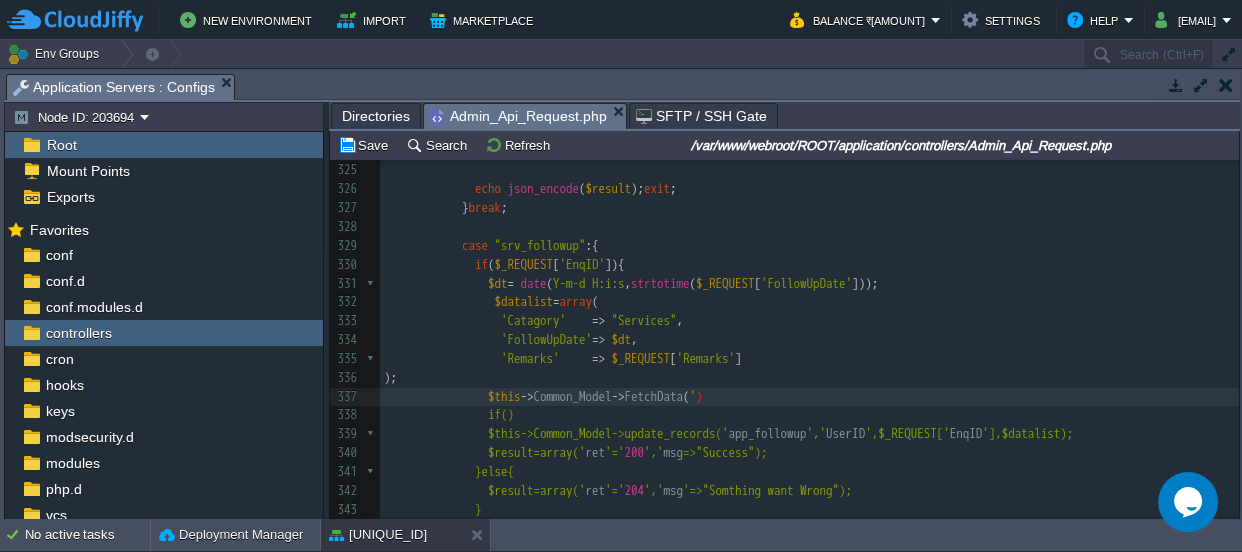 scroll, scrollTop: 6, scrollLeft: 13, axis: both 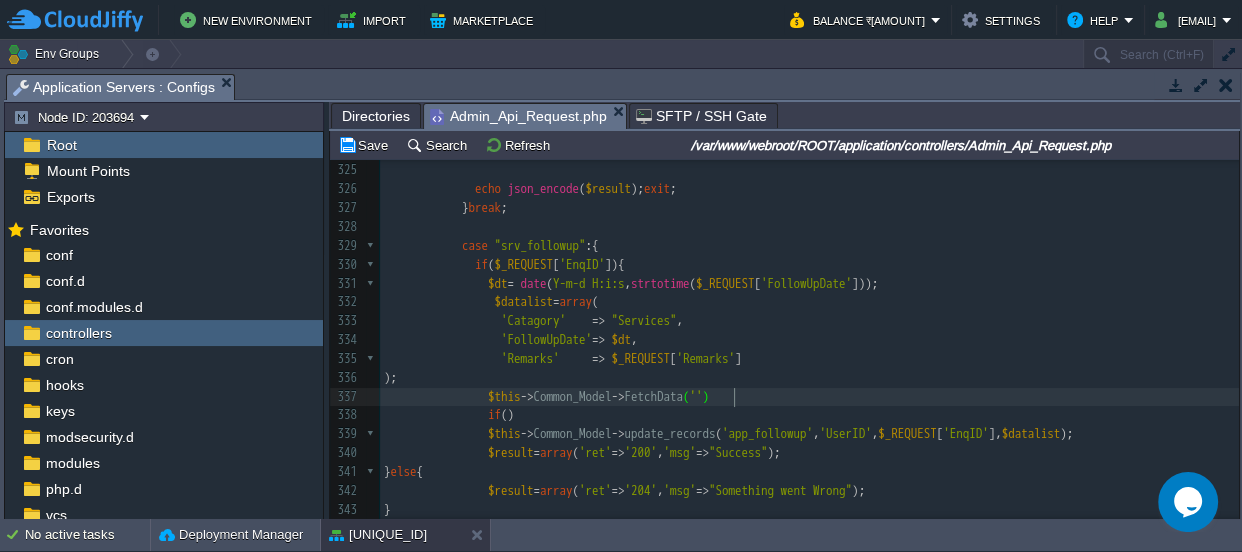 type on "''," 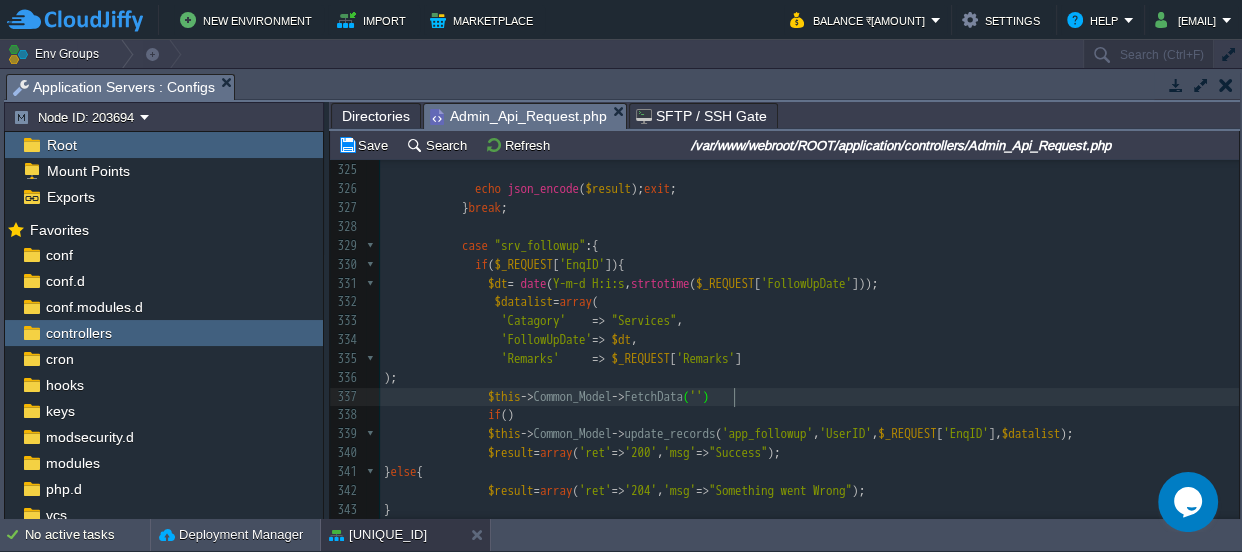 scroll, scrollTop: 6, scrollLeft: 21, axis: both 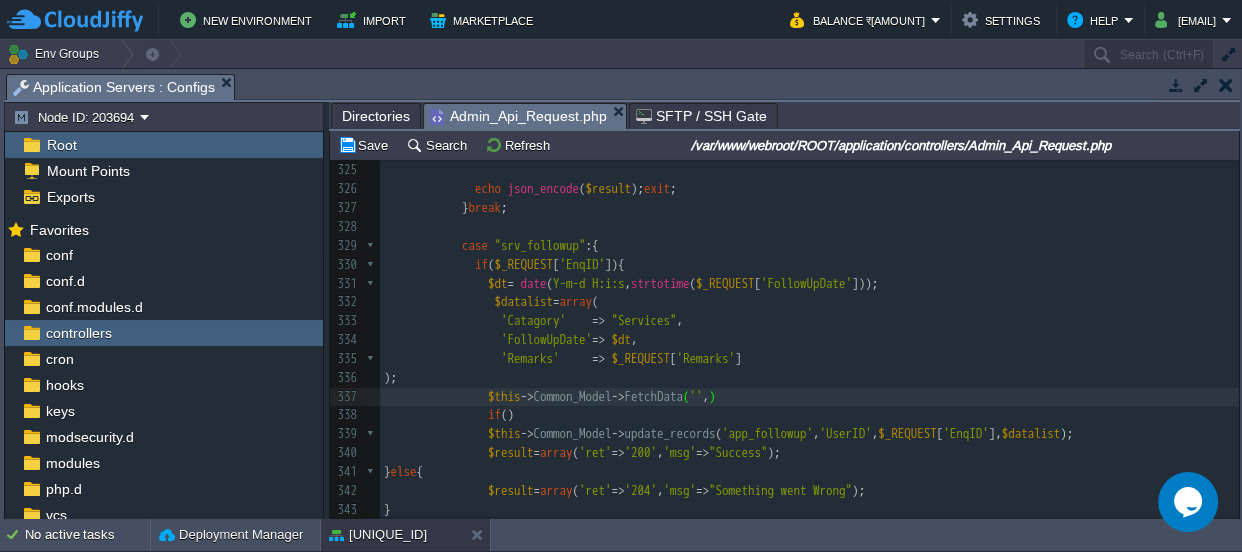 click on "xxxxxxxxxx              case   "lead_followup" :{   310              311              312              313             // ======================service============================== 314              315              case   "srv_mem_List" :{     316                $datalist = array (); 317               $sql   =   "SELECT MemberId,UserID,[FIRST] [MIDDLE] [LAST],ProfileStatus,ContactNumber,PrimaryCellNumber,CellNumberTwo,CellNumberThree,CellNumberFour,CellNumberFive,CellNumberSix from member where ReferenceID = ' $AdminID ' And ProfileStatus IN('IS','DND-IS','EC-IS') AND IsDeleted='0'" ;  318                // $sql = "SELECT MemberId,UserID,[FIRST] [MIDDLE] [LAST],ProfileStatus,ContactNumber,PrimaryCellNumber,CellNumberTwo,CellNumberThree,CellNumberFour,CellNumberFive,CellNumberSix from member where ReferenceID = '$AdminID'  AND IsDeleted='0'";  319                $datalist = $this -> Common_Model -> db_query ( $sql ); 320 if ( $datalist ){" at bounding box center (809, 397) 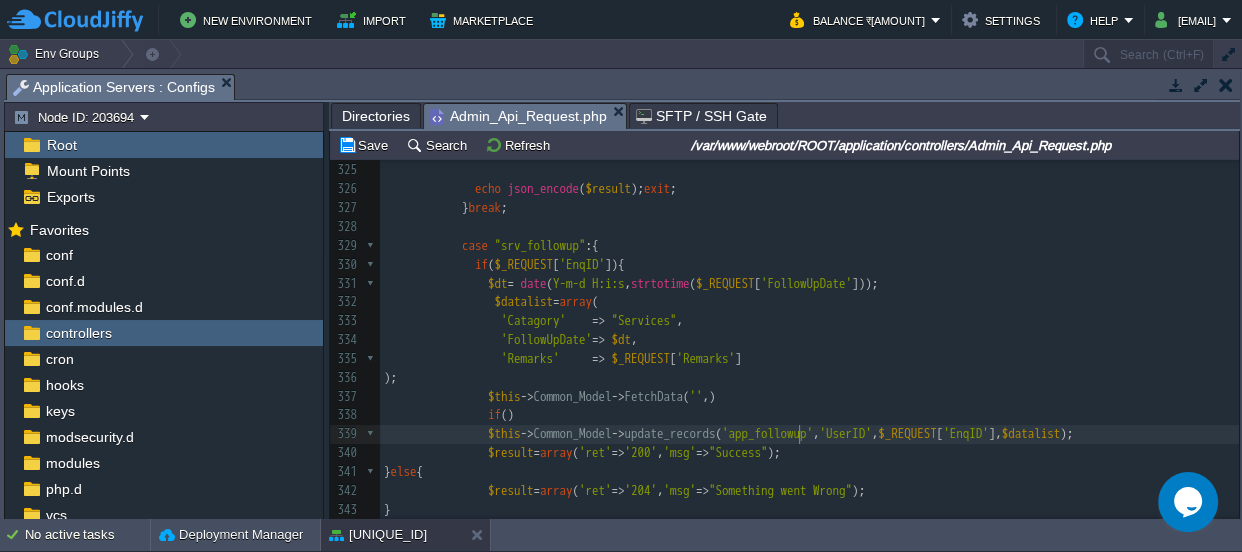 type on "app_followup" 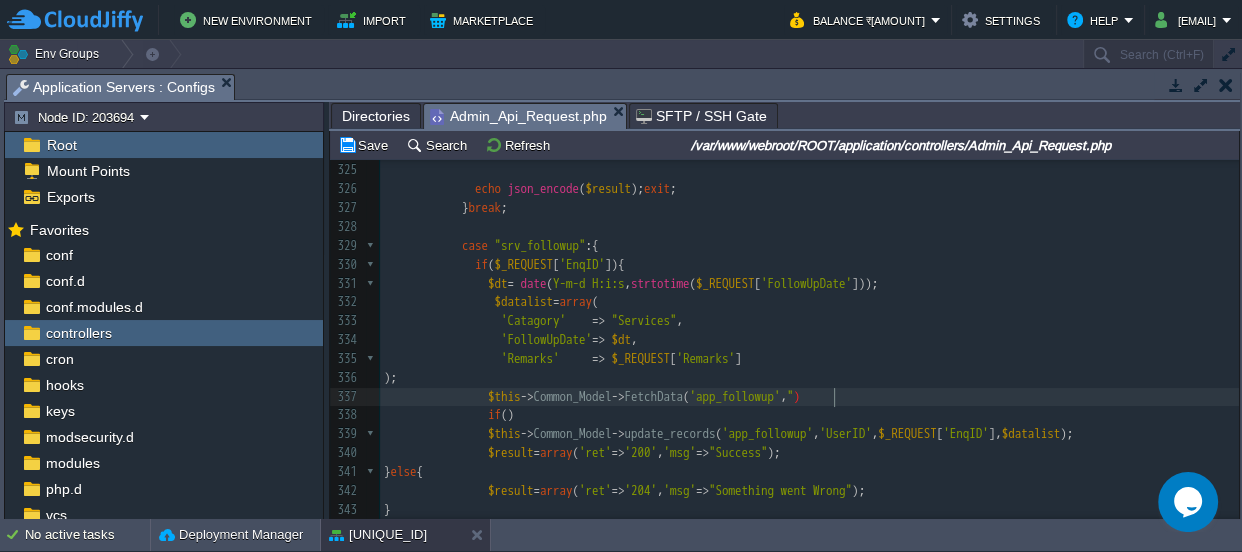 scroll, scrollTop: 6, scrollLeft: 8, axis: both 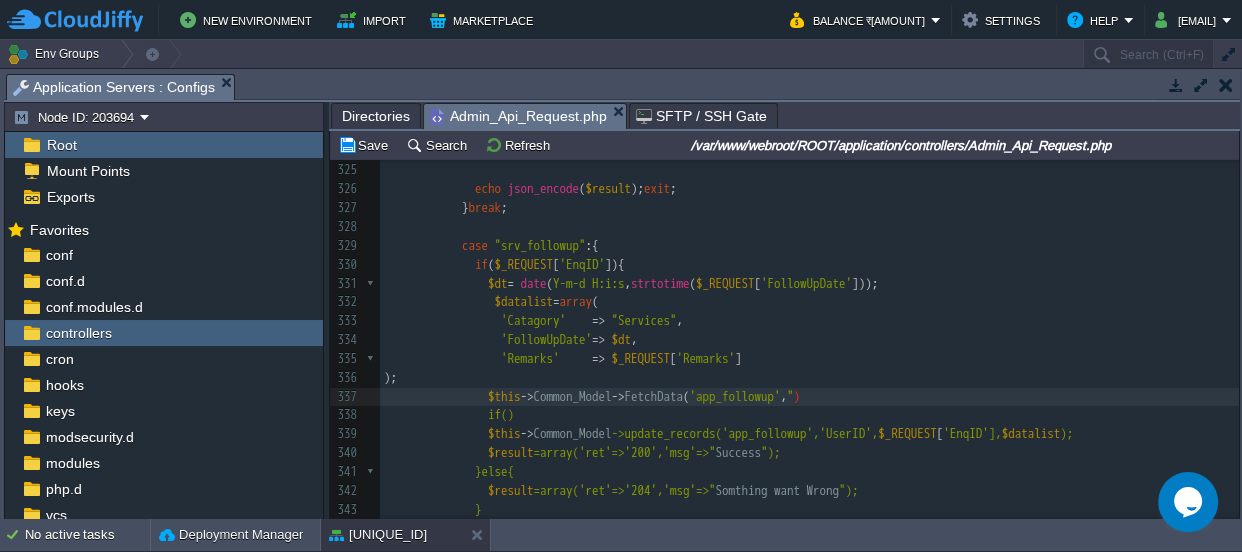 type on """" 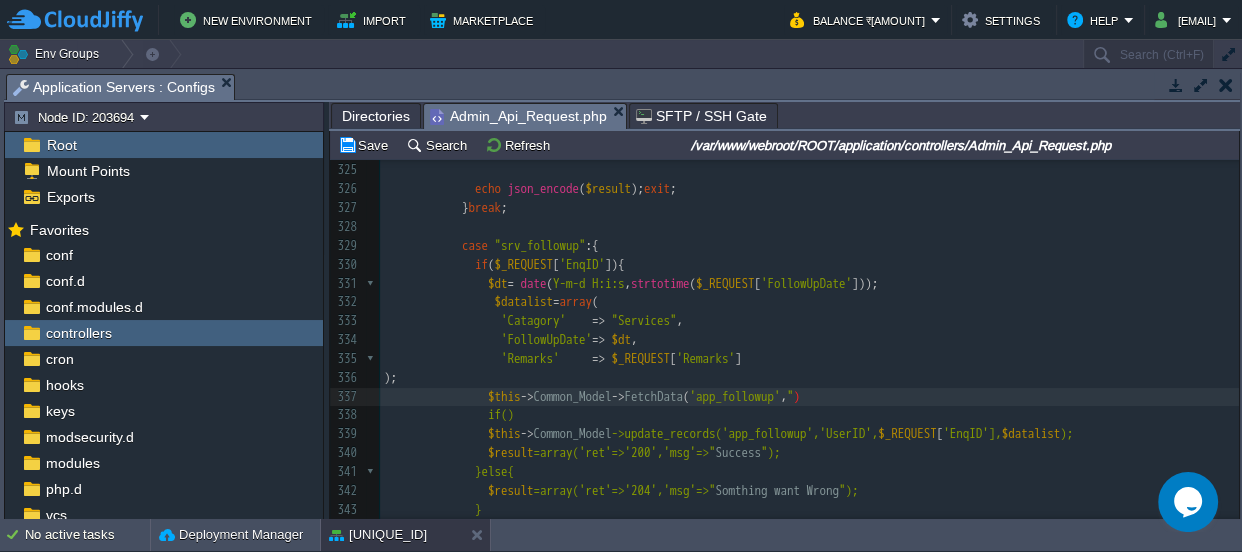 scroll, scrollTop: 6, scrollLeft: 14, axis: both 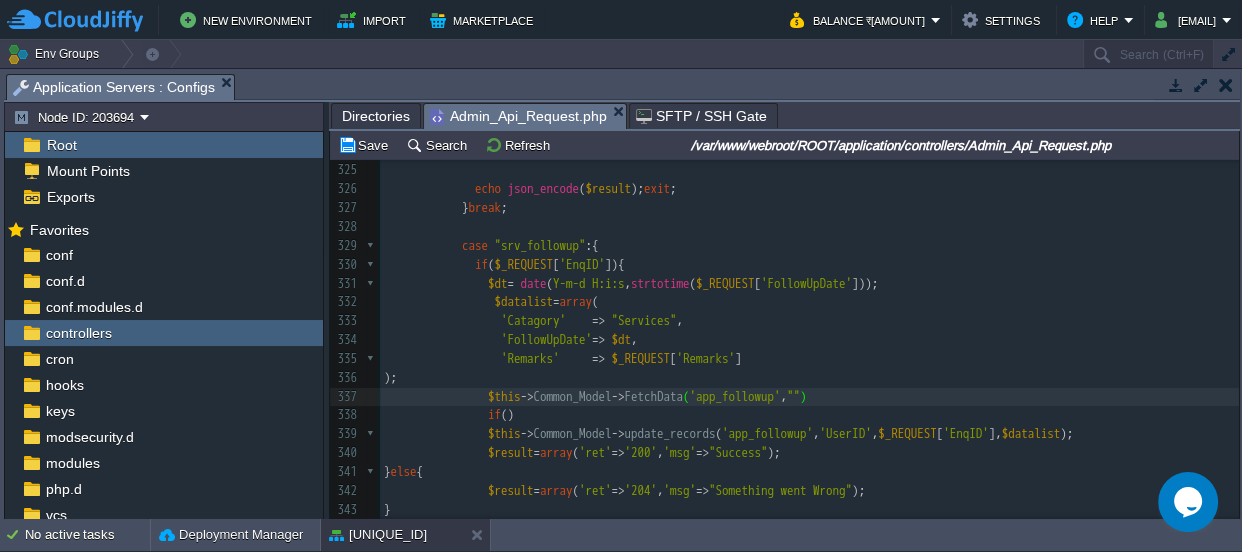 type on ";" 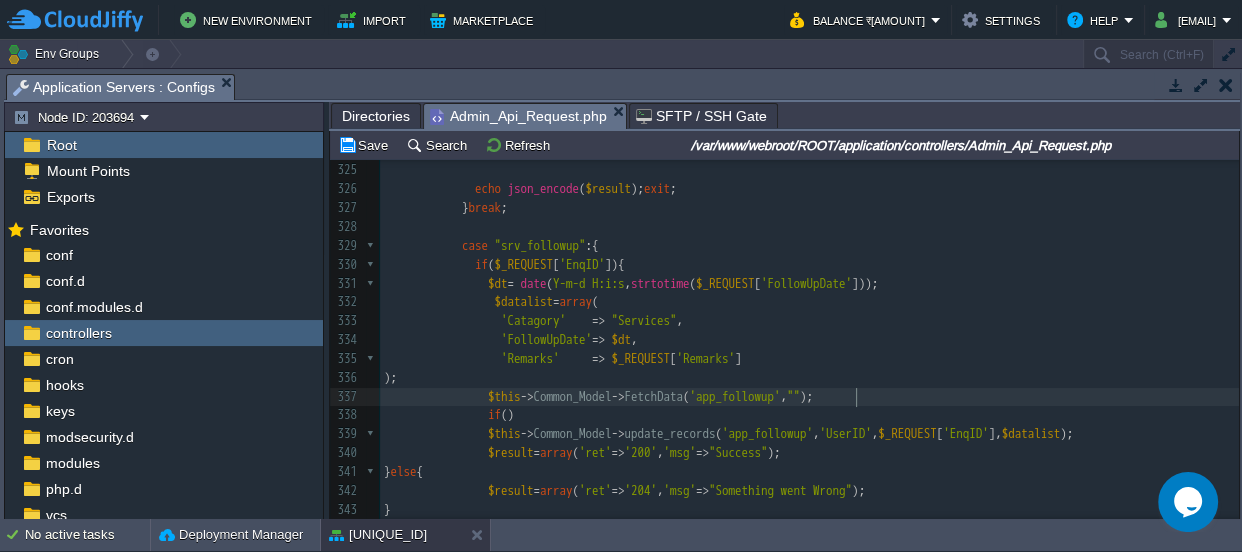 scroll, scrollTop: 6, scrollLeft: 7, axis: both 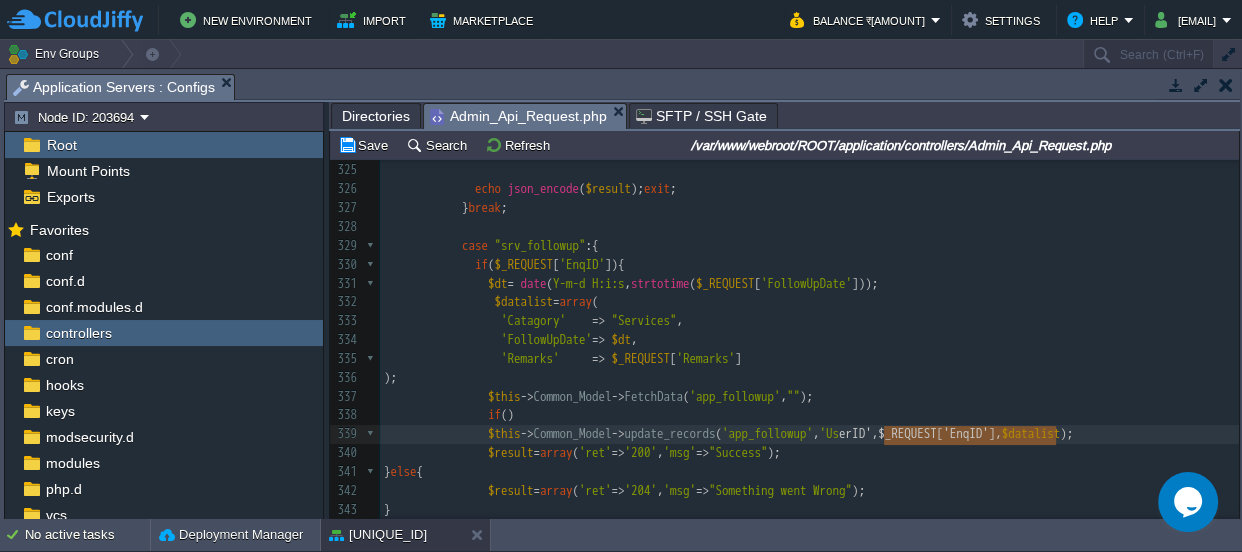 type on "UserID',$_REQUEST['EnqID']" 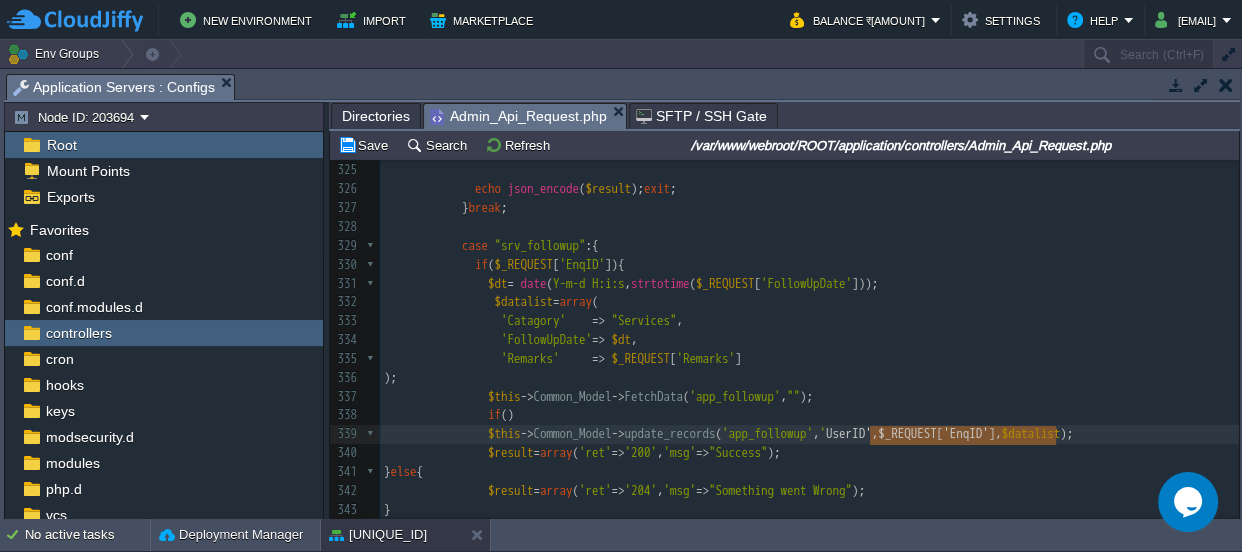 drag, startPoint x: 1054, startPoint y: 431, endPoint x: 880, endPoint y: 431, distance: 174 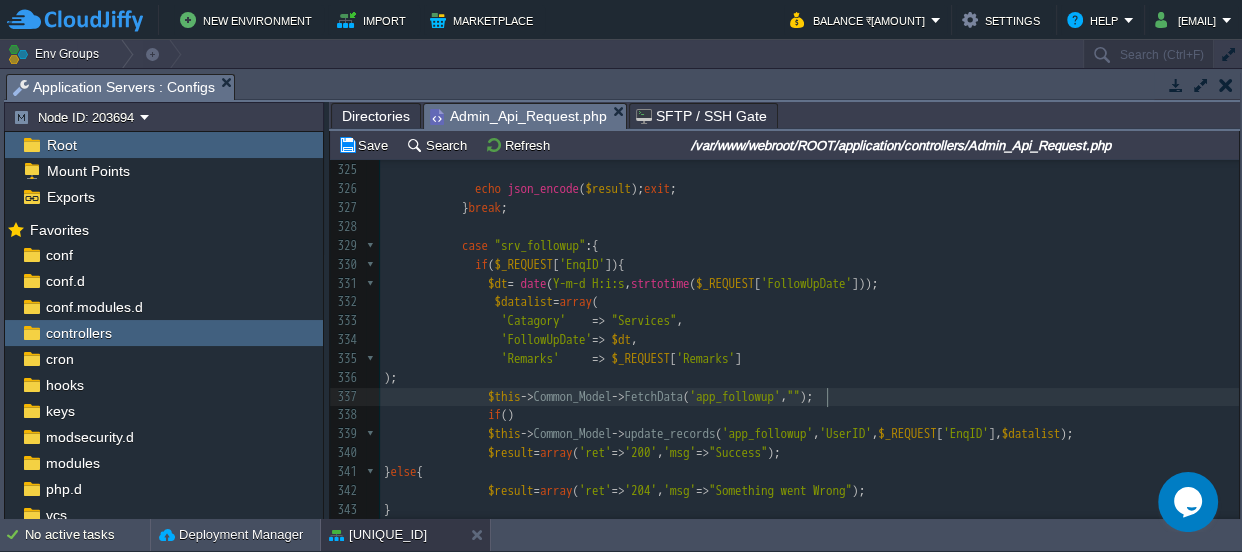 click on "xxxxxxxxxx              case   "lead_followup" :{   310              311              312              313             // ======================service============================== 314              315              case   "srv_mem_List" :{     316                $datalist = array (); 317               $sql   =   "SELECT MemberId,UserID,[FIRST] [MIDDLE] [LAST],ProfileStatus,ContactNumber,PrimaryCellNumber,CellNumberTwo,CellNumberThree,CellNumberFour,CellNumberFive,CellNumberSix from member where ReferenceID = ' $AdminID ' And ProfileStatus IN('IS','DND-IS','EC-IS') AND IsDeleted='0'" ;  318                // $sql = "SELECT MemberId,UserID,[FIRST] [MIDDLE] [LAST],ProfileStatus,ContactNumber,PrimaryCellNumber,CellNumberTwo,CellNumberThree,CellNumberFour,CellNumberFive,CellNumberSix from member where ReferenceID = '$AdminID'  AND IsDeleted='0'";  319                $datalist = $this -> Common_Model -> db_query ( $sql ); 320 if ( $datalist ){" at bounding box center (809, 397) 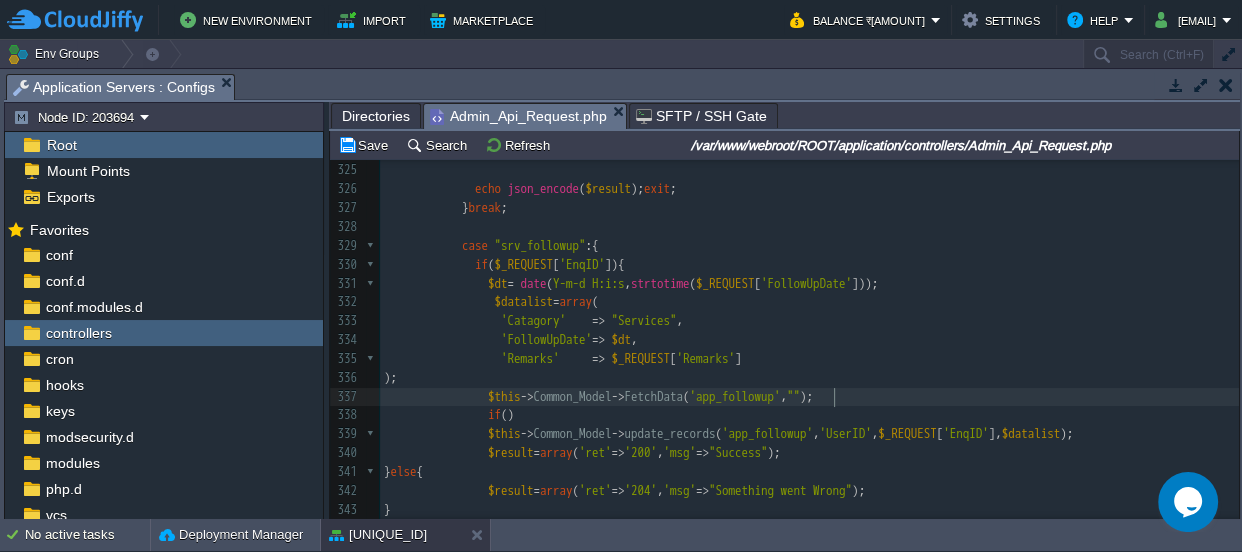 click on """" at bounding box center [793, 396] 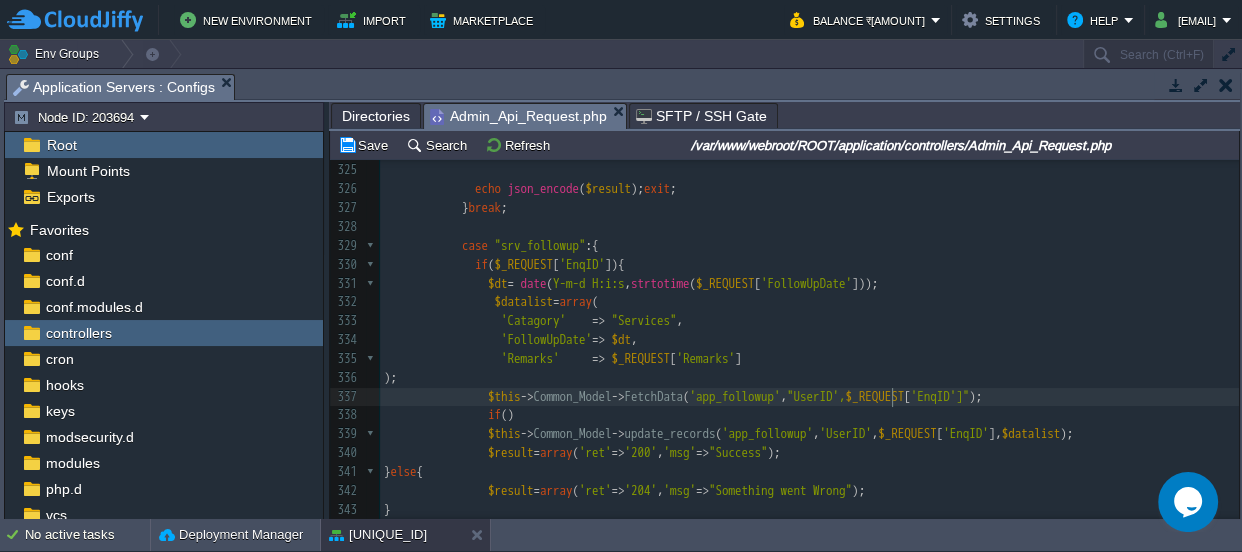 click on ""UserID'," at bounding box center (816, 396) 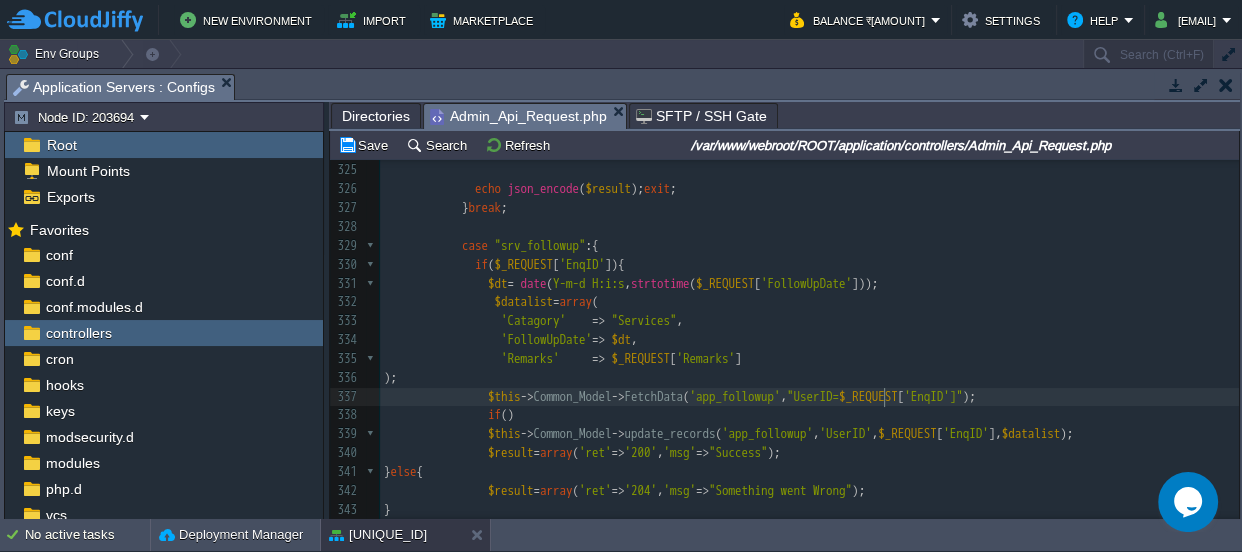 type on "'" 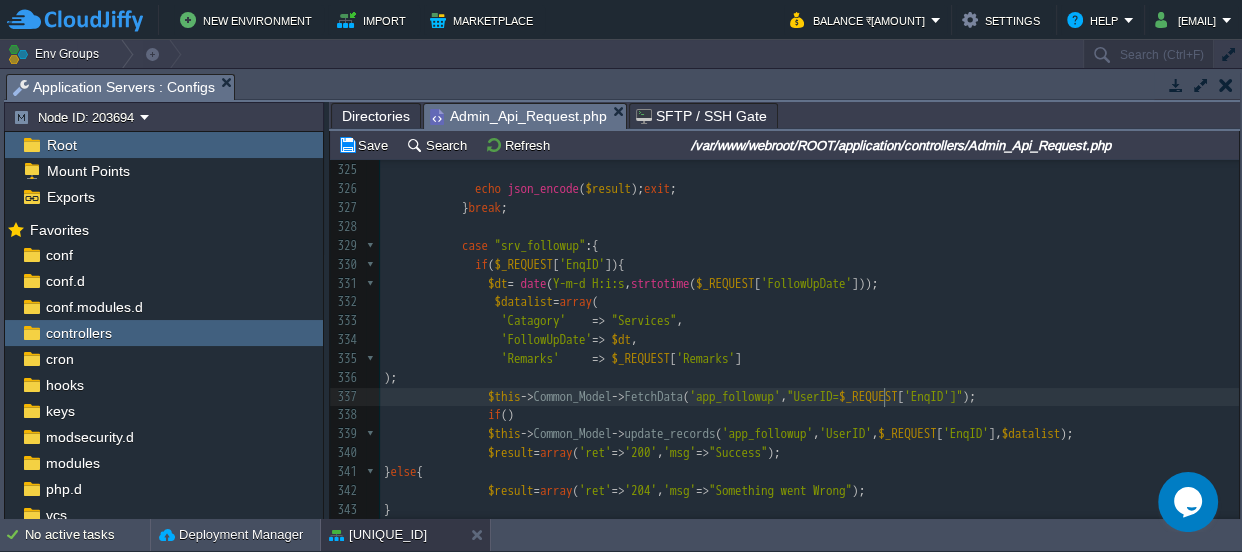 scroll, scrollTop: 6, scrollLeft: 14, axis: both 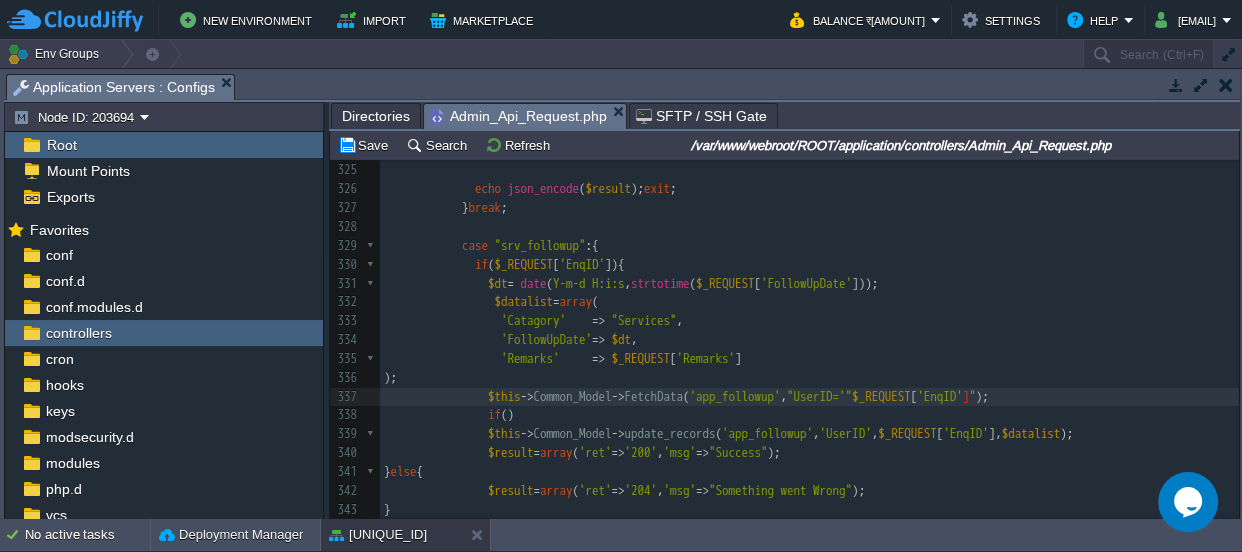 type on "'" 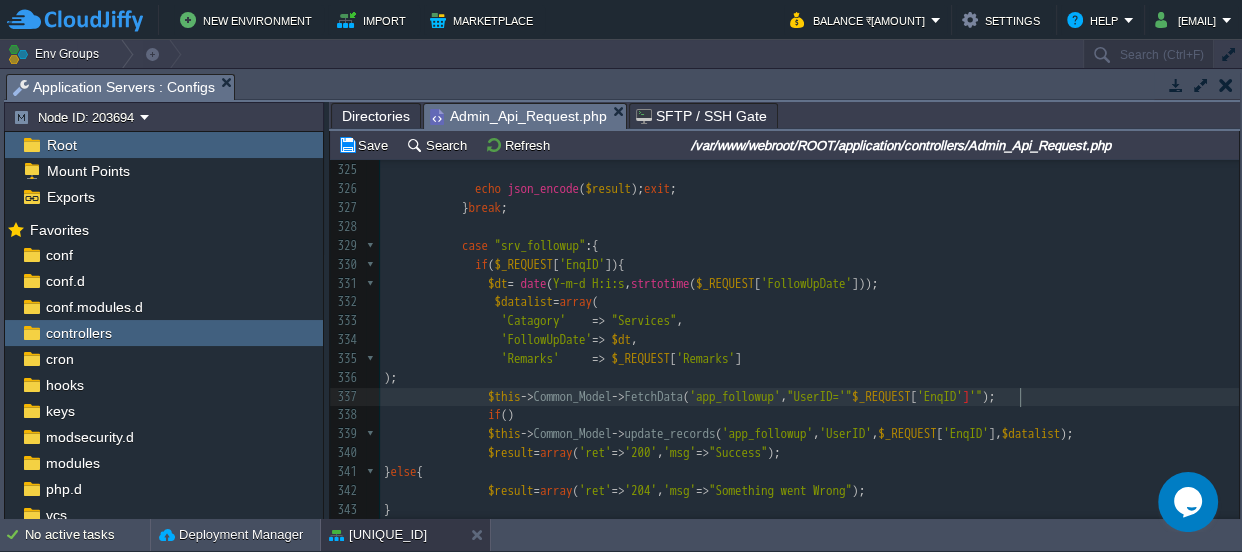 type on """ 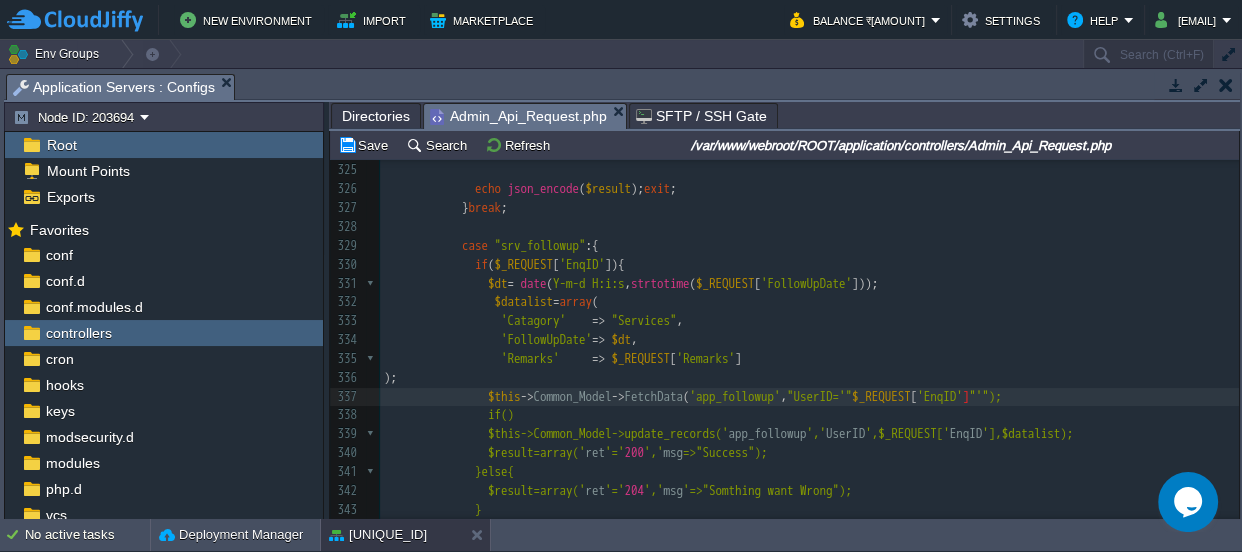 type on "." 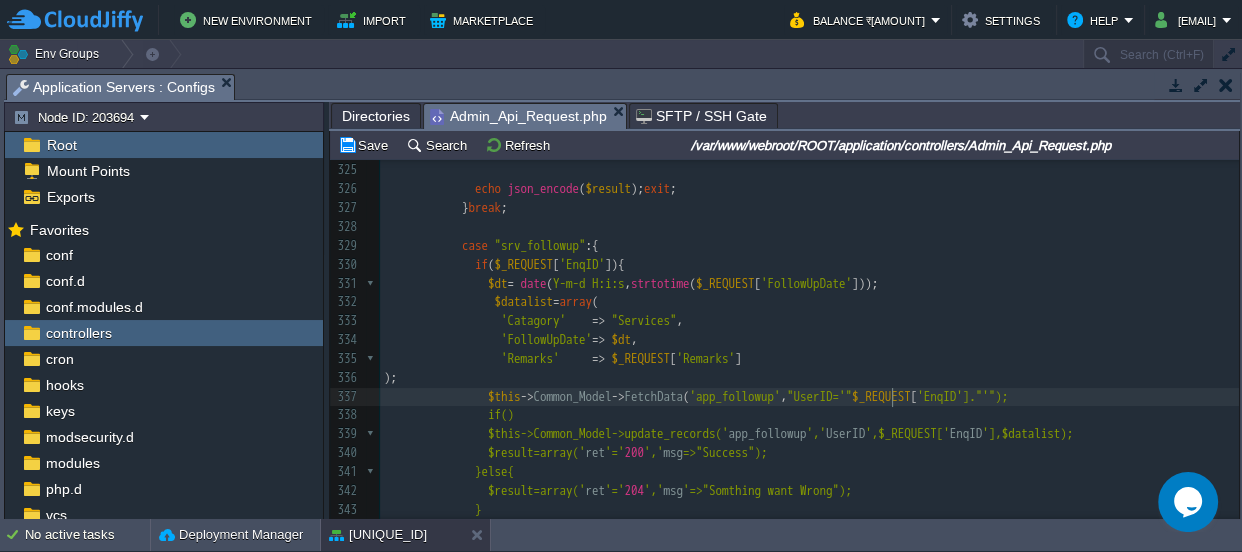 click on ""UserID='"" at bounding box center (819, 396) 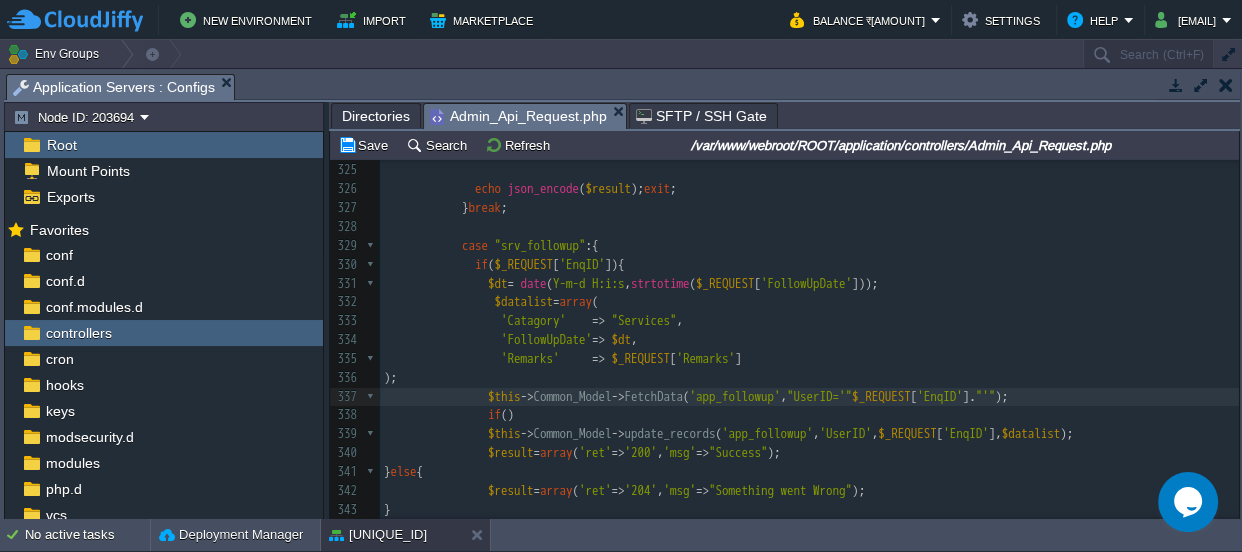 type on ""." 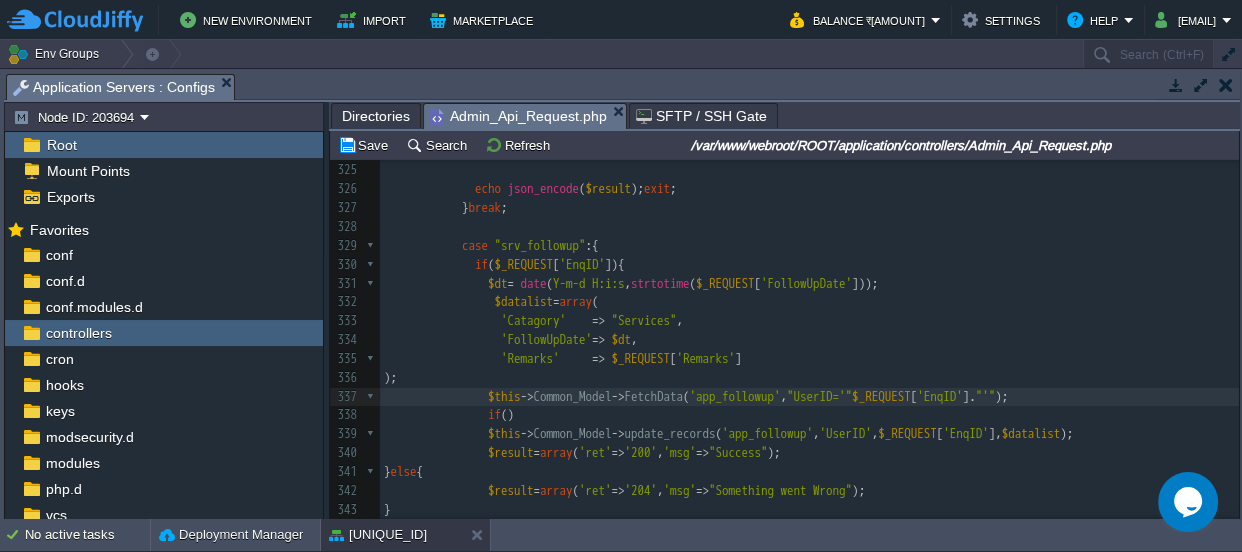 scroll, scrollTop: 6, scrollLeft: 13, axis: both 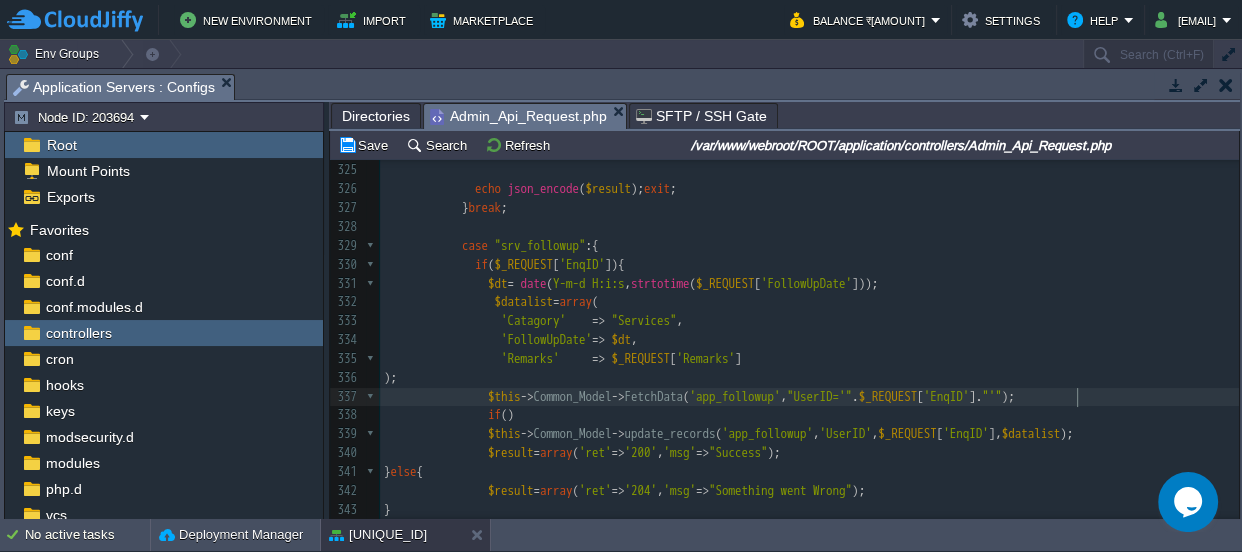 click on "$this->Common_Model->FetchData('app_followup',"UserID='" . $_REQUEST['EnqID']. "'" );" at bounding box center [809, 397] 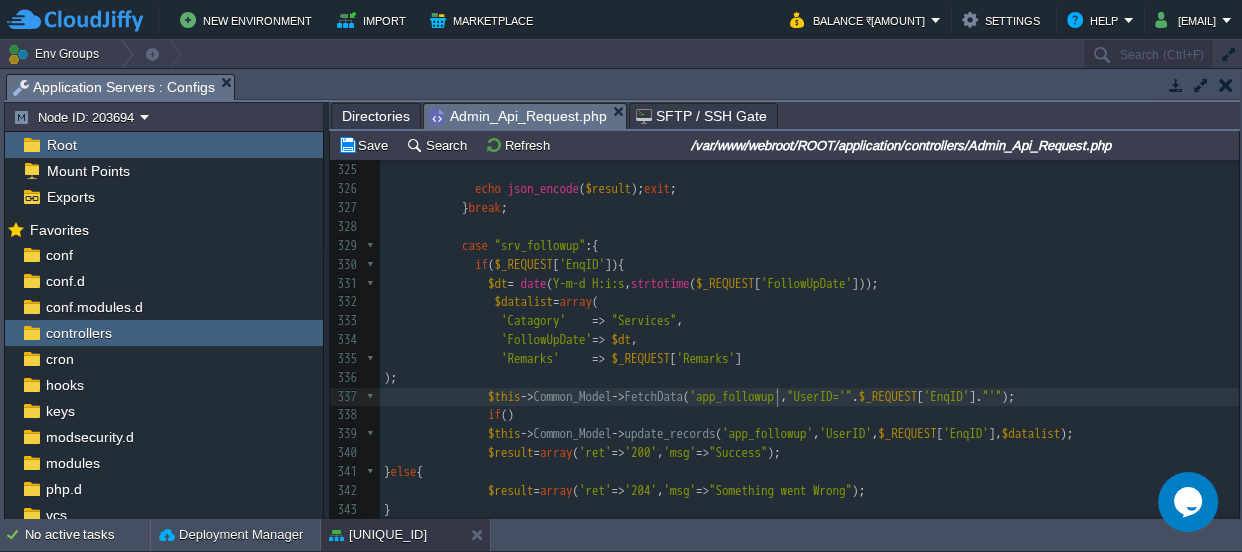 click on "xxxxxxxxxx              case   "lead_followup" :{   310              311              312              313             // ======================service============================== 314              315              case   "srv_mem_List" :{     316                $datalist = array (); 317               $sql   =   "SELECT MemberId,UserID,[FIRST] [MIDDLE] [LAST],ProfileStatus,ContactNumber,PrimaryCellNumber,CellNumberTwo,CellNumberThree,CellNumberFour,CellNumberFive,CellNumberSix from member where ReferenceID = ' $AdminID ' And ProfileStatus IN('IS','DND-IS','EC-IS') AND IsDeleted='0'" ;  318                // $sql = "SELECT MemberId,UserID,[FIRST] [MIDDLE] [LAST],ProfileStatus,ContactNumber,PrimaryCellNumber,CellNumberTwo,CellNumberThree,CellNumberFour,CellNumberFive,CellNumberSix from member where ReferenceID = '$AdminID'  AND IsDeleted='0'";  319                $datalist = $this -> Common_Model -> db_query ( $sql ); 320 if ( $datalist ){" at bounding box center (809, 397) 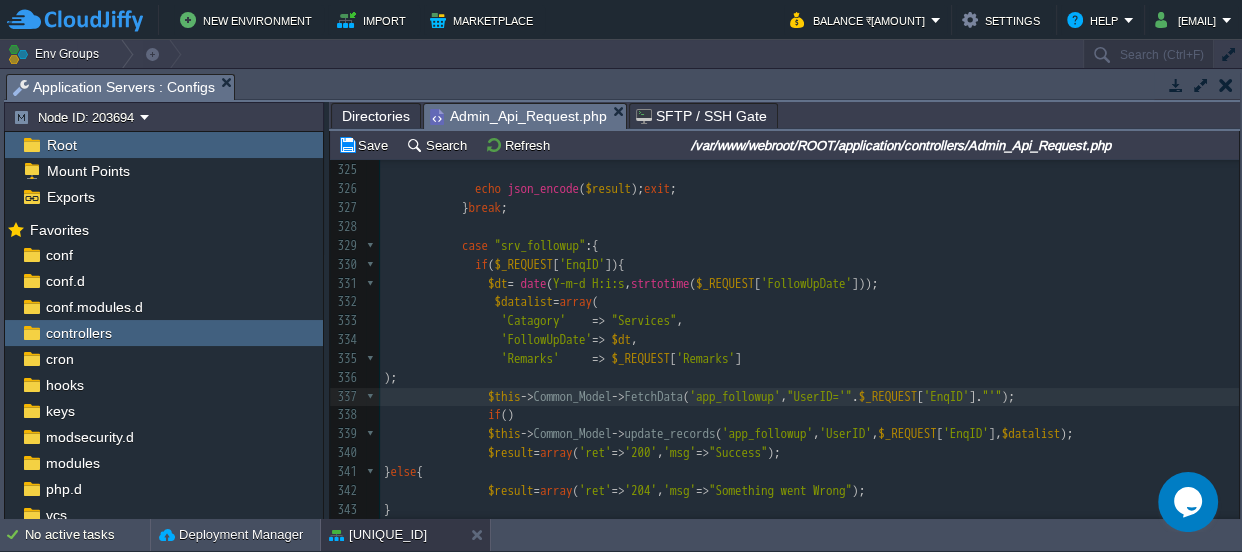 scroll, scrollTop: 6, scrollLeft: 7, axis: both 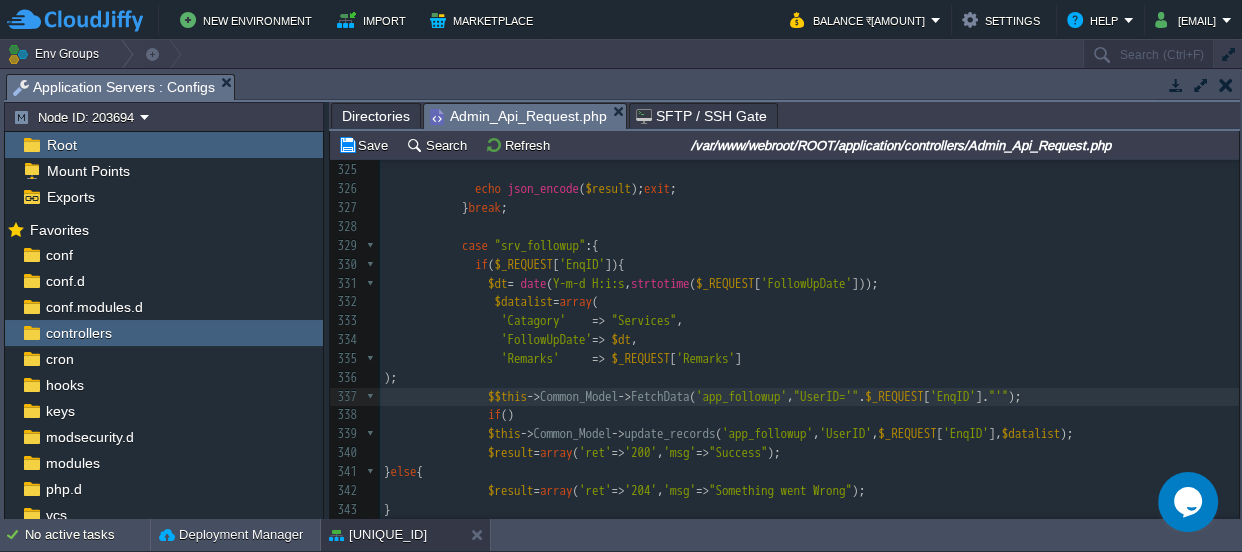 paste on "=" 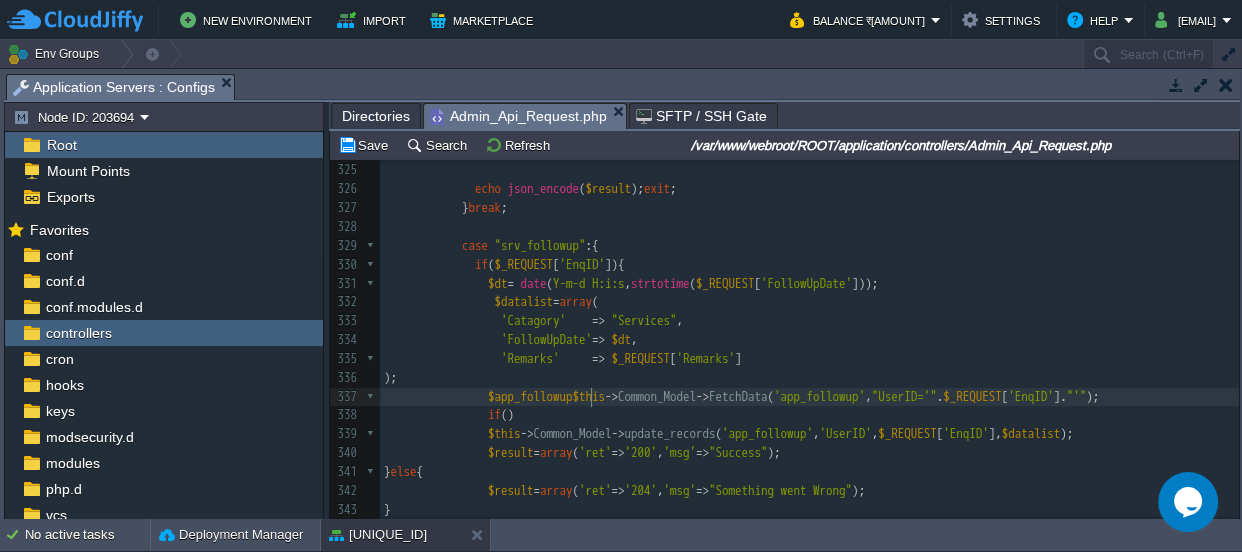 type on "$=" 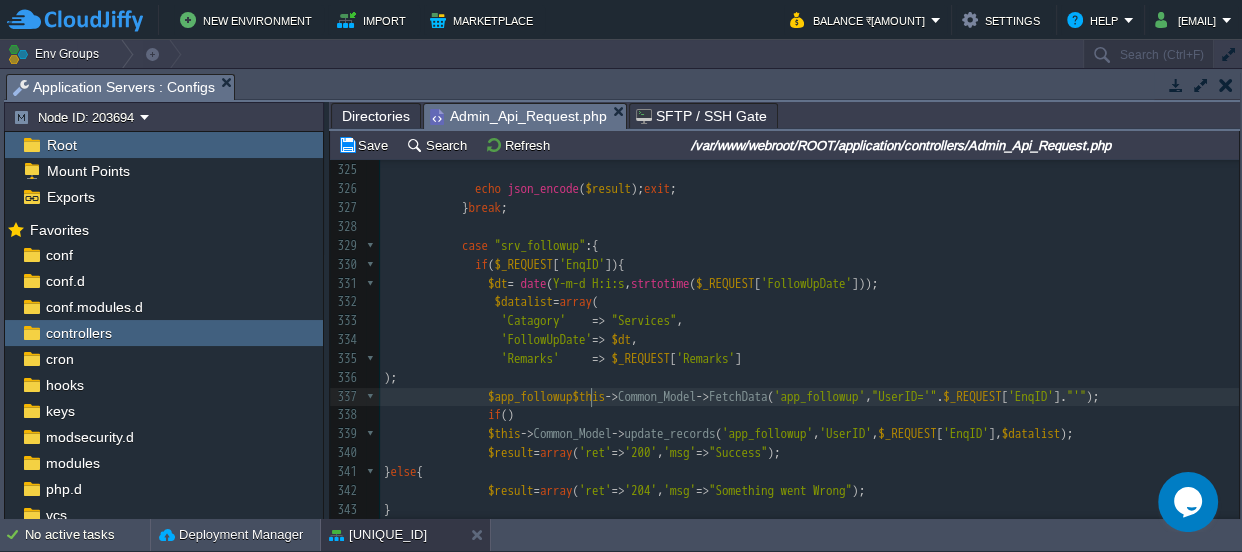 scroll, scrollTop: 6, scrollLeft: 13, axis: both 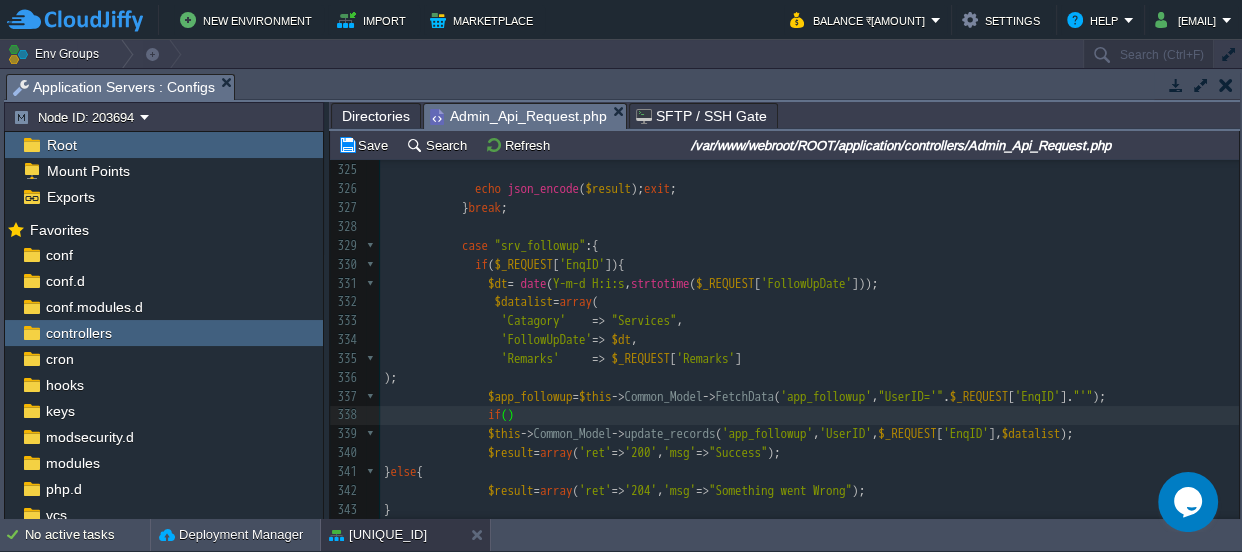 type on "$" 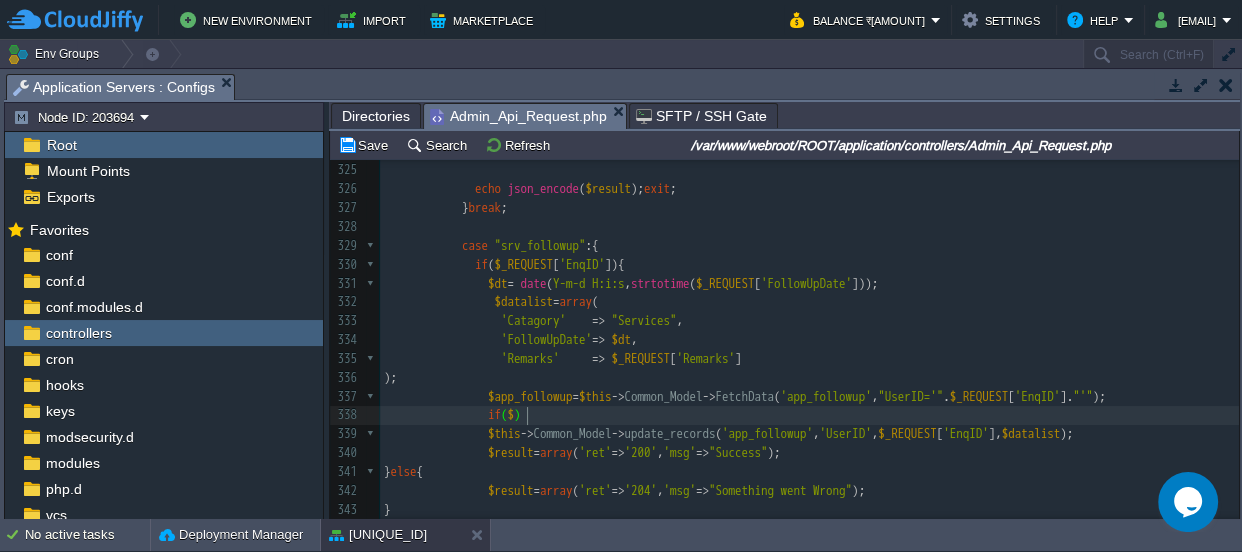 scroll, scrollTop: 6, scrollLeft: 8, axis: both 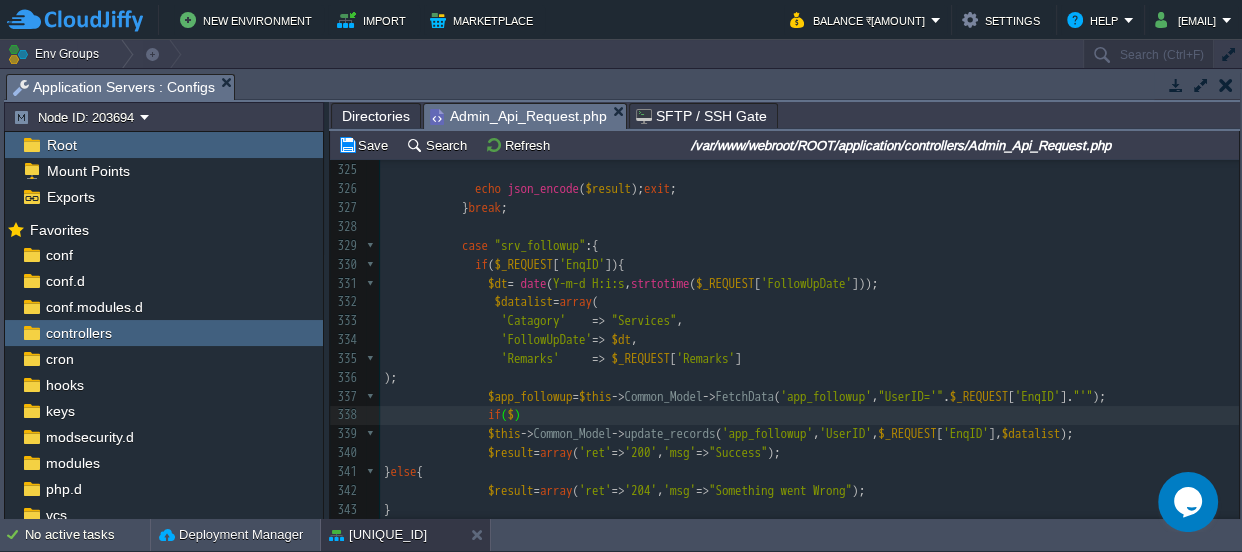 paste 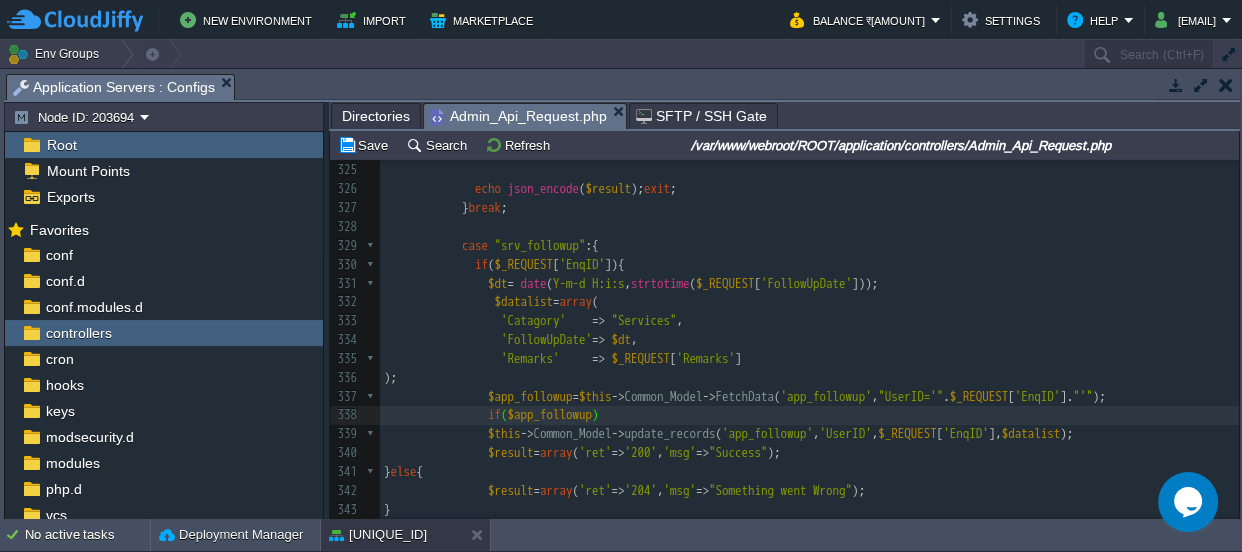 type on "{" 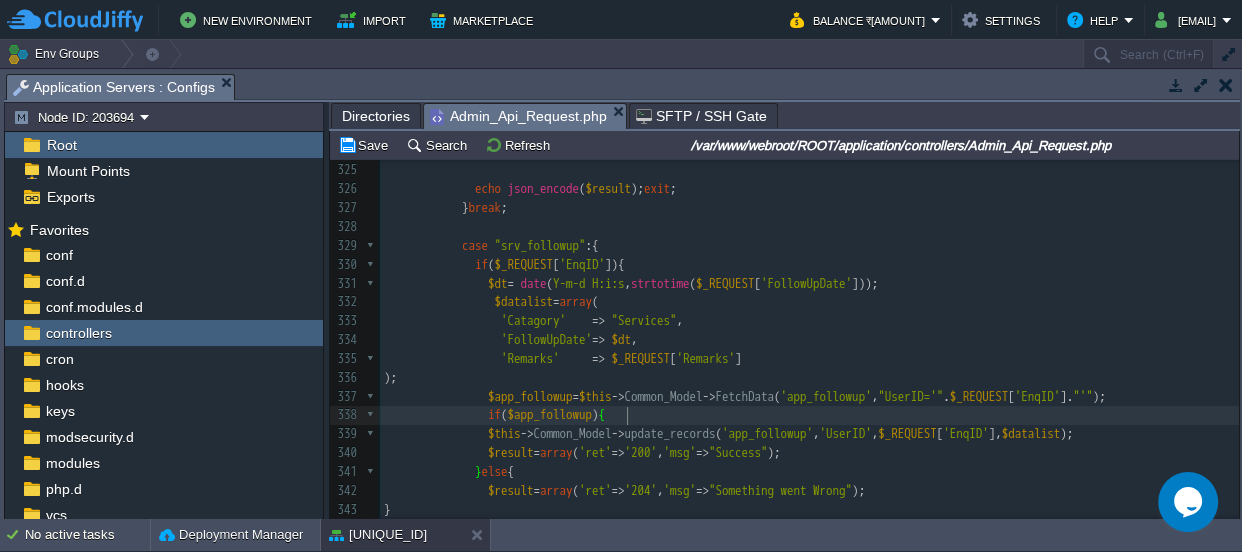 scroll, scrollTop: 6408, scrollLeft: 0, axis: vertical 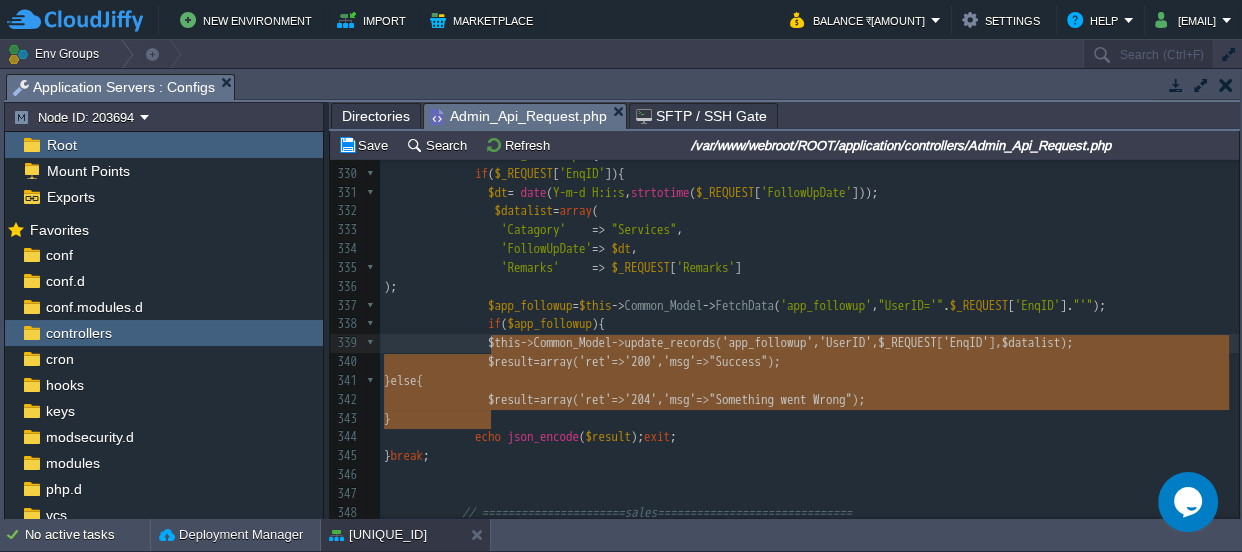 drag, startPoint x: 499, startPoint y: 417, endPoint x: 492, endPoint y: 340, distance: 77.31753 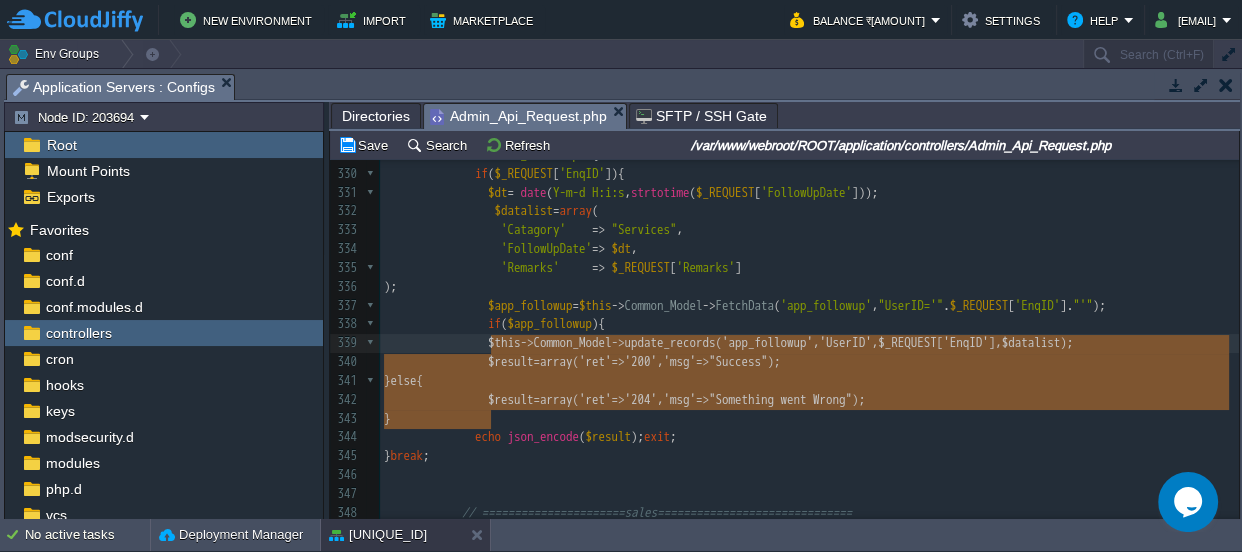 type on "$this->Common_Model->update_records('app_followup','UserID',$_REQUEST['EnqID'],$datalist);
$result=array('ret'=>'200','msg'=>'Success');
}else{
$result=array('ret'=>'204','msg'=>'Somthing want Wrong');
}" 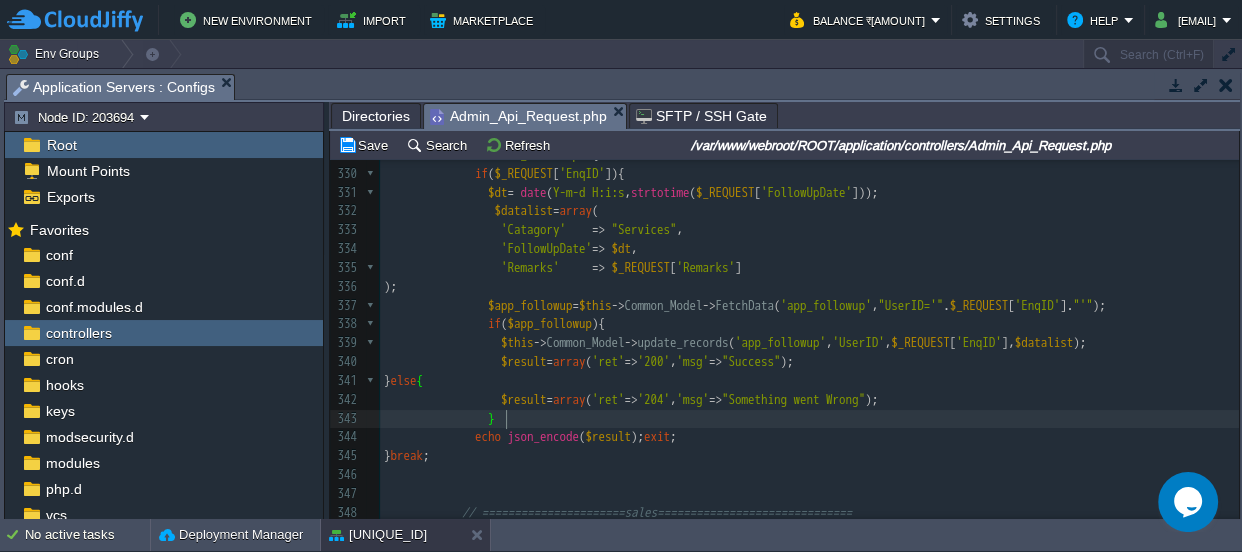 type on "$this->Common_Model->update_records('app_followup','UserID',$_REQUEST['EnqID'],$datalist);
$result=array('ret'=>'200','msg'=>"Success");
}else{
$result=array('ret'=>'204','msg'=>"Somthing want Wrong");
}" 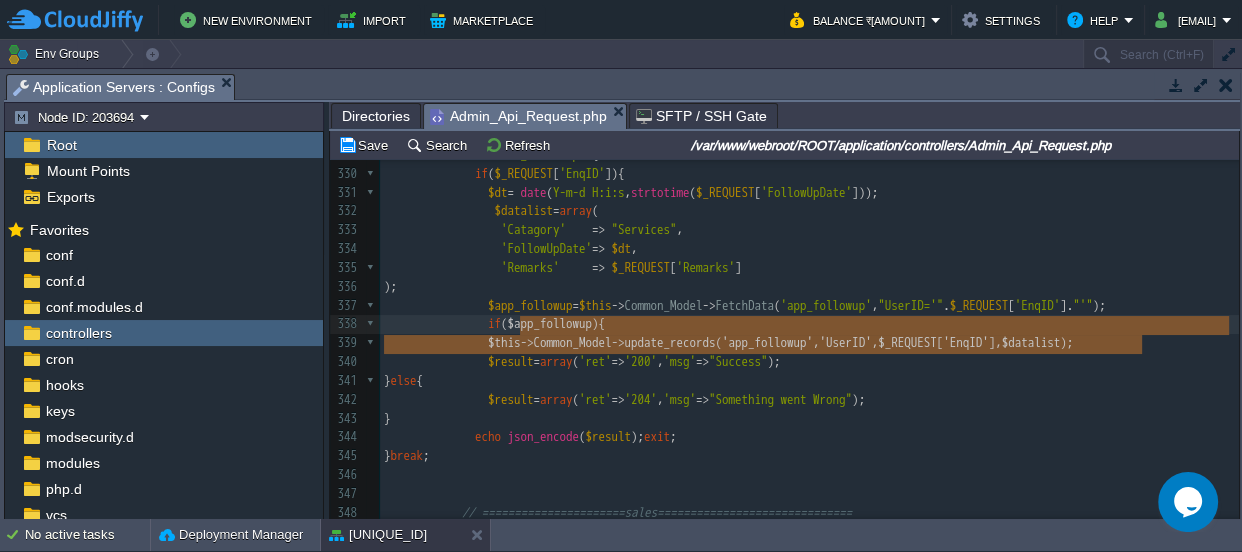 type on "$this->Common_Model->update_records('app_followup','UserID',$_REQUEST['EnqID'],$datalist);" 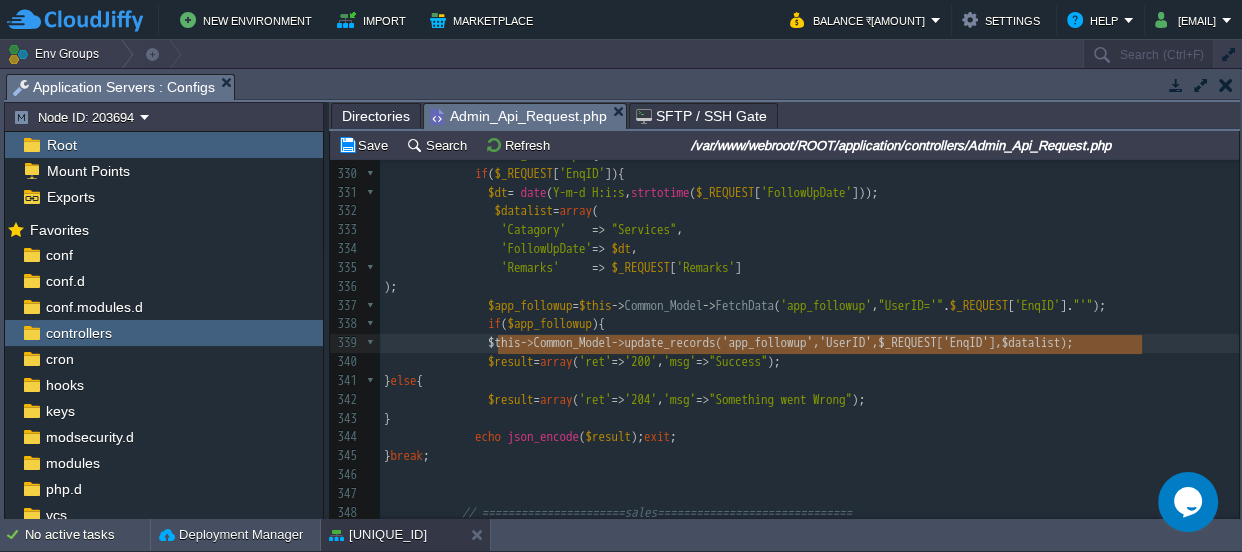 drag, startPoint x: 1155, startPoint y: 345, endPoint x: 499, endPoint y: 345, distance: 656 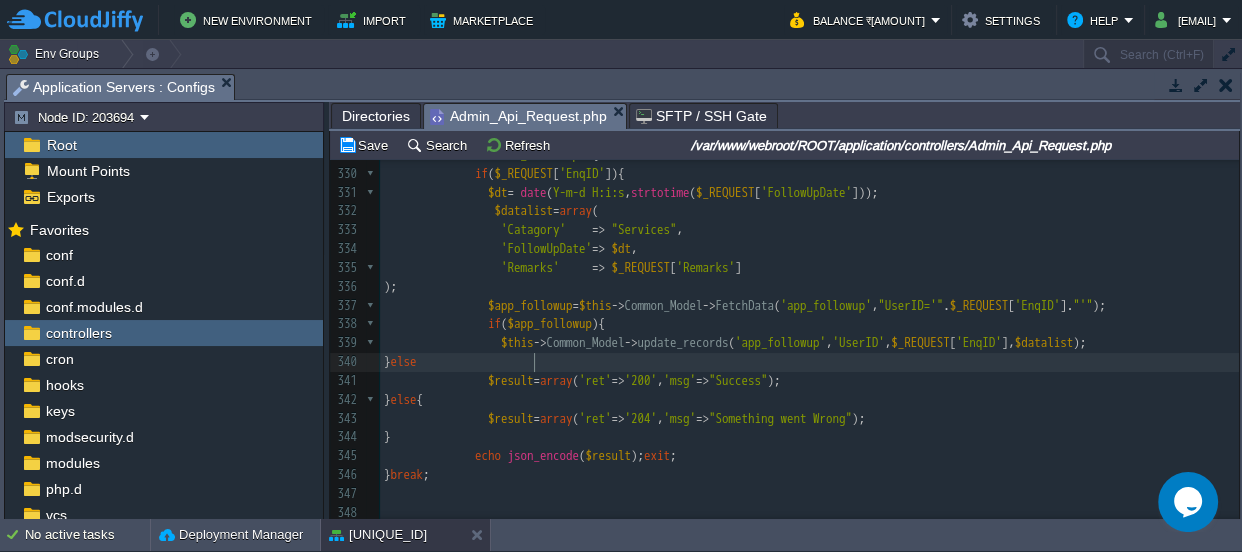 scroll, scrollTop: 6, scrollLeft: 36, axis: both 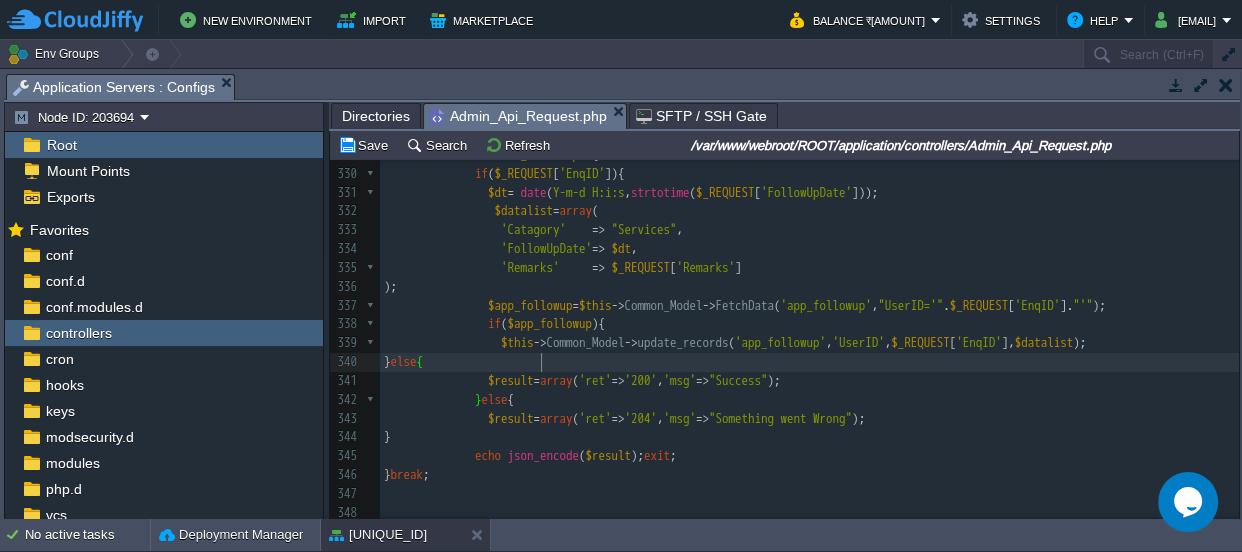 type on "}else{}" 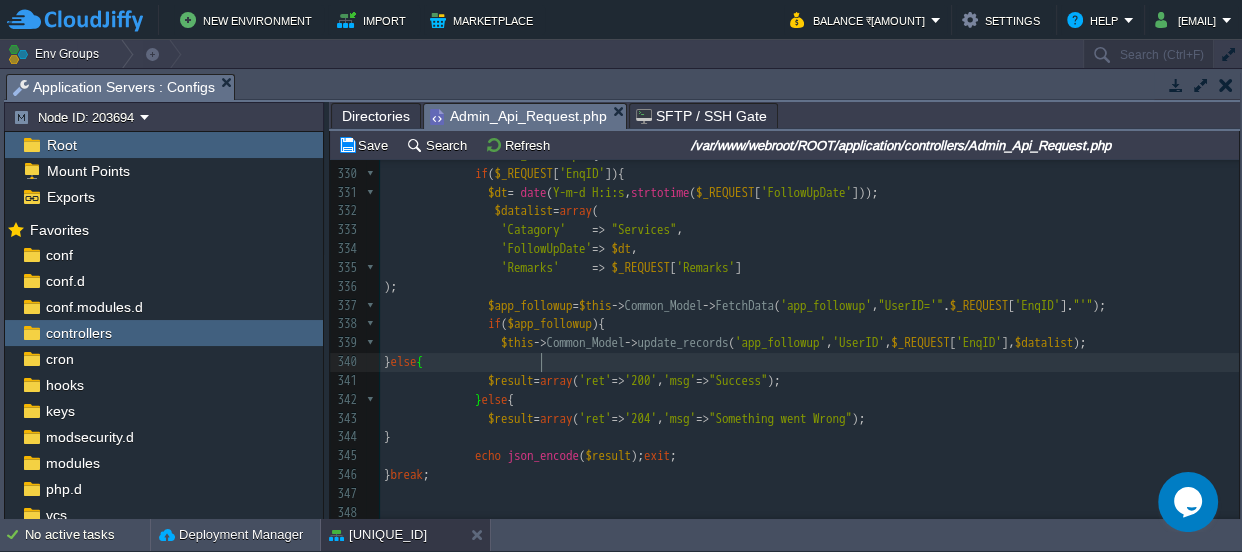 scroll, scrollTop: 6, scrollLeft: 50, axis: both 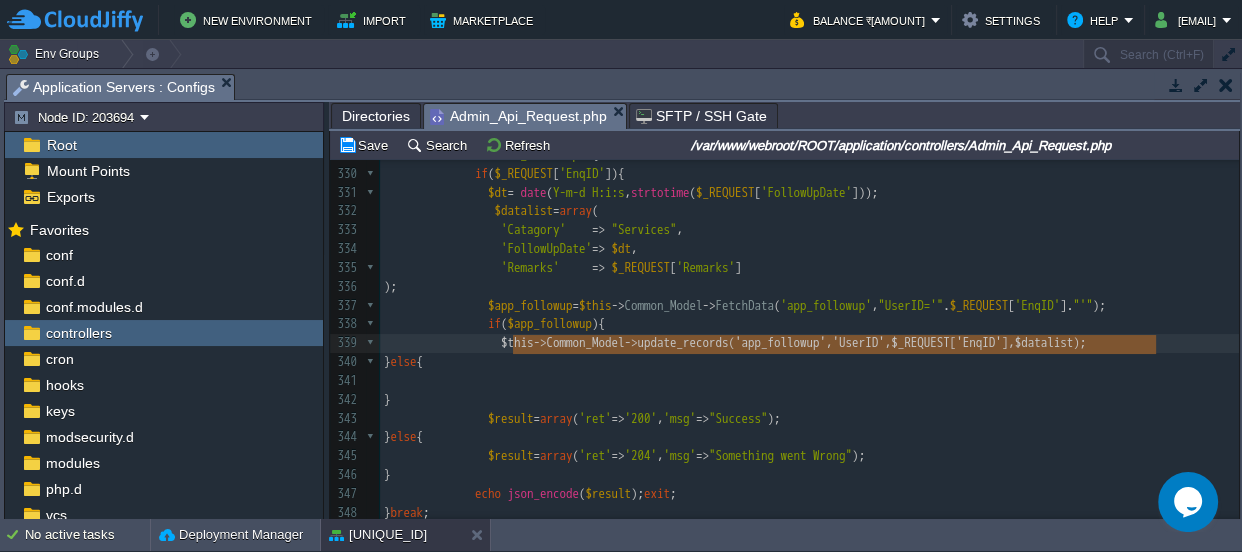 drag, startPoint x: 1180, startPoint y: 337, endPoint x: 511, endPoint y: 340, distance: 669.0067 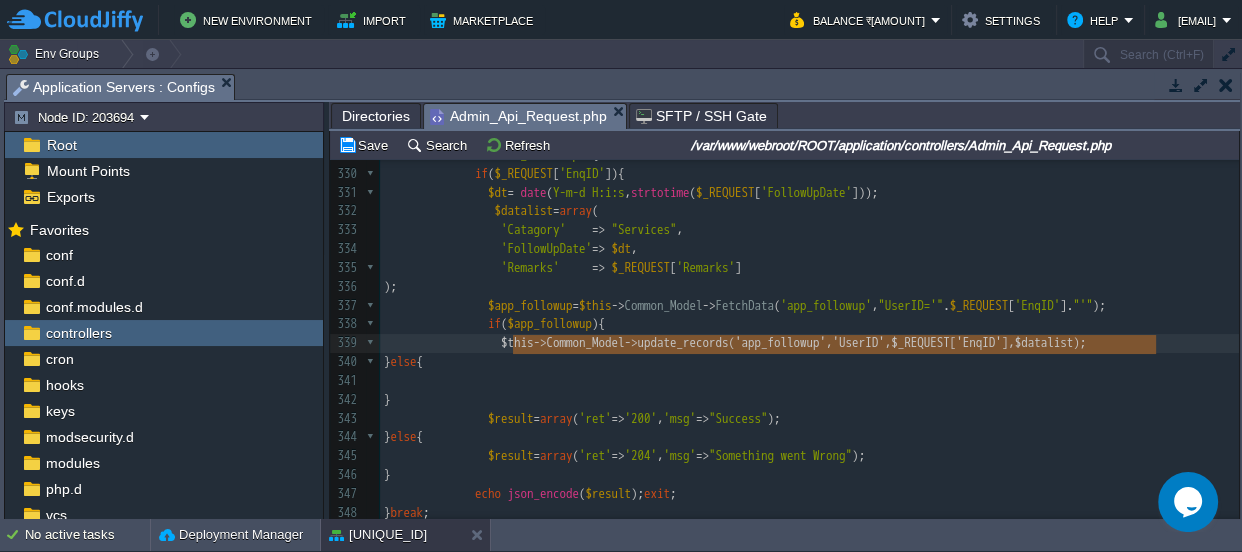 type on "$this->Common_Model->update_records('app_followup','UserID',$_REQUEST['EnqID'],$datalist);" 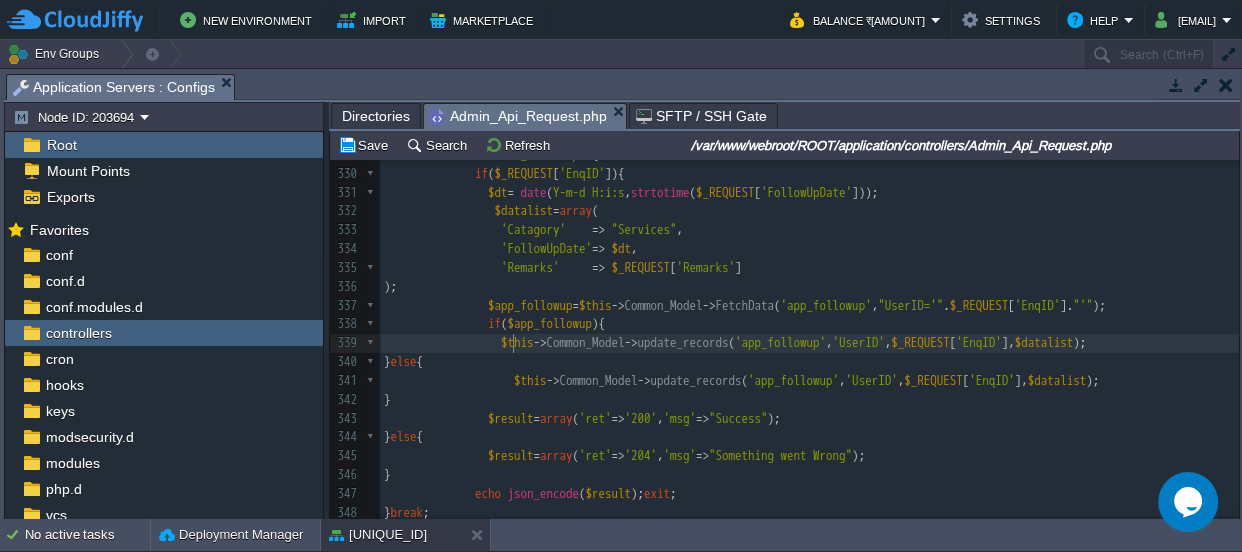 click at bounding box center (442, 342) 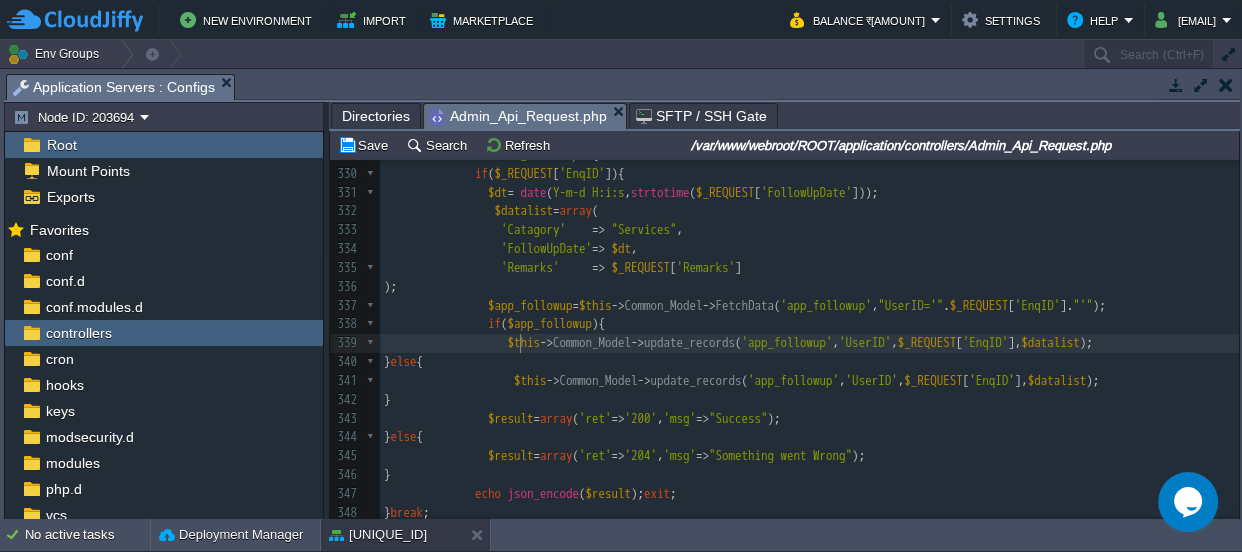 scroll, scrollTop: 6, scrollLeft: 14, axis: both 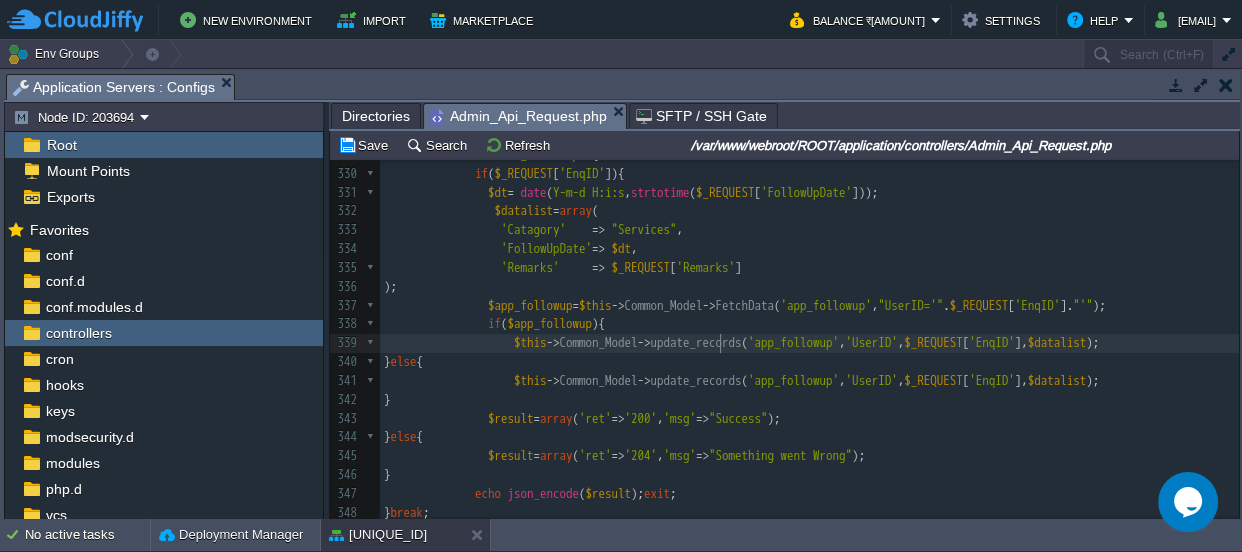 click on "xxxxxxxxxx              case   "lead_followup" :{   310              311              312              313             // ======================service============================== 314              315              case   "srv_mem_List" :{     316                $datalist = array (); 317               $sql   =   "SELECT MemberId,UserID,[FIRST] [MIDDLE] [LAST],ProfileStatus,ContactNumber,PrimaryCellNumber,CellNumberTwo,CellNumberThree,CellNumberFour,CellNumberFive,CellNumberSix from member where ReferenceID = ' $AdminID ' And ProfileStatus IN('IS','DND-IS','EC-IS') AND IsDeleted='0'" ;  318                // $sql = "SELECT MemberId,UserID,[FIRST] [MIDDLE] [LAST],ProfileStatus,ContactNumber,PrimaryCellNumber,CellNumberTwo,CellNumberThree,CellNumberFour,CellNumberFive,CellNumberSix from member where ReferenceID = '$AdminID'  AND IsDeleted='0'";  319                $datalist = $this -> Common_Model -> db_query ( $sql ); 320 if ( $datalist ){" at bounding box center [809, 334] 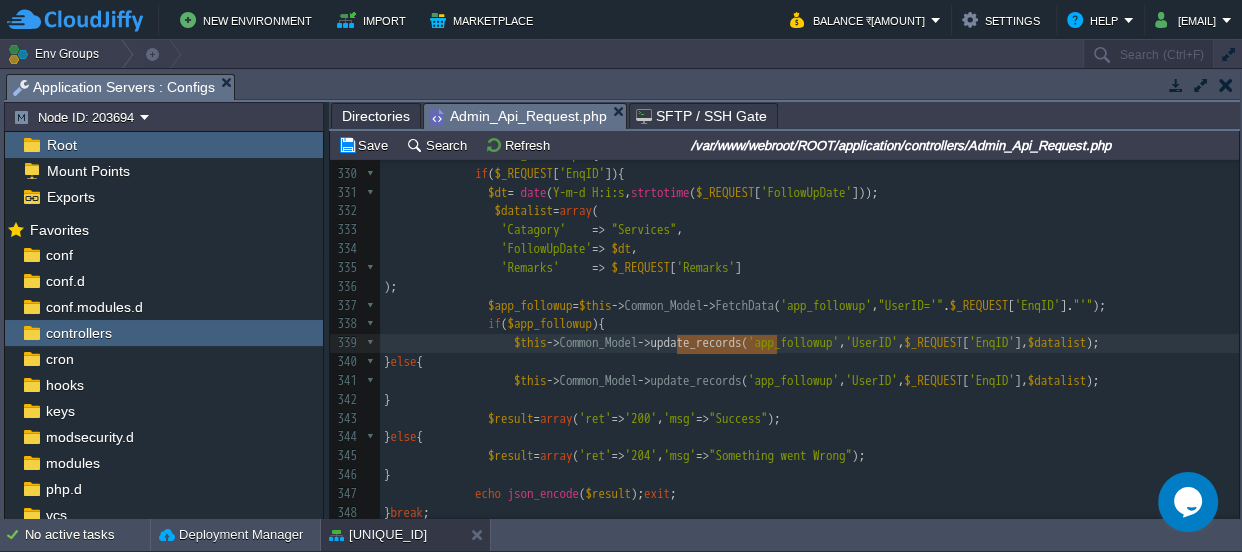 click on "update_records" at bounding box center (696, 380) 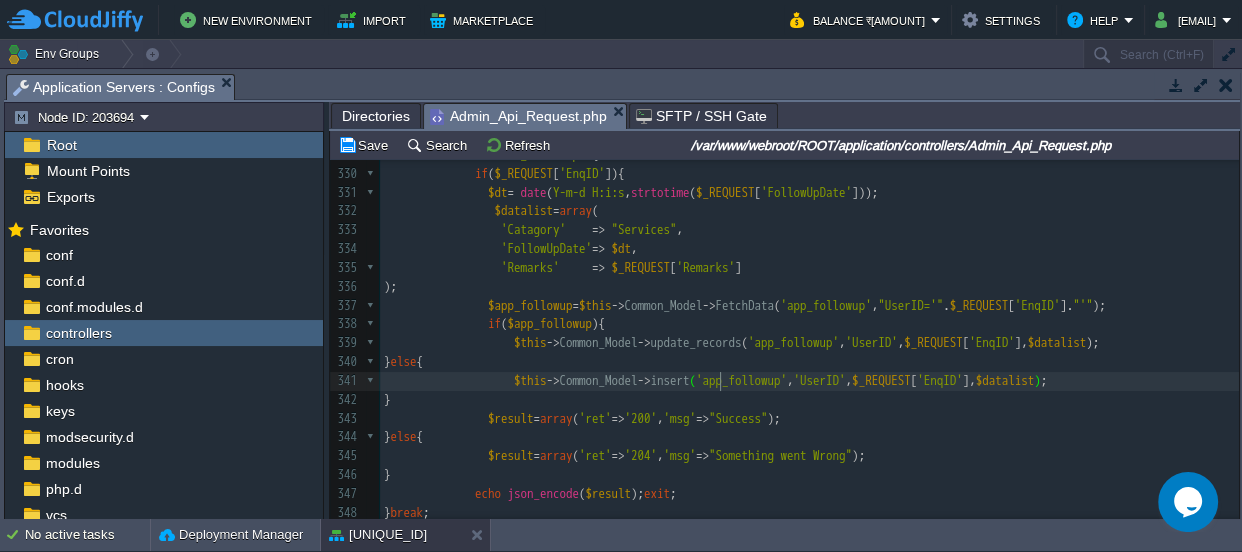 scroll, scrollTop: 6, scrollLeft: 42, axis: both 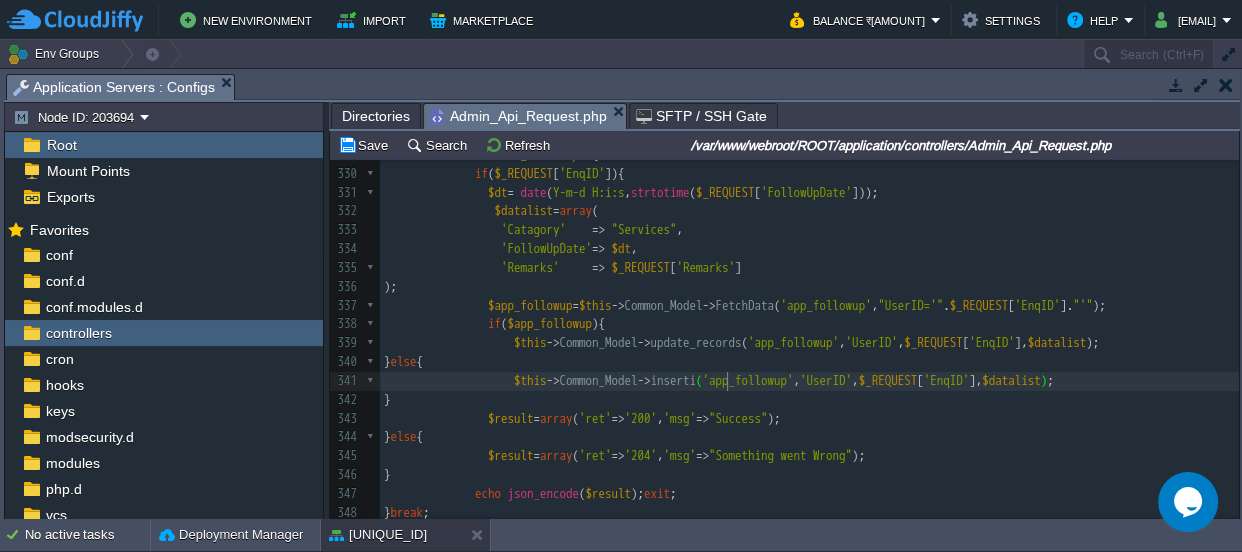 type on "insertid" 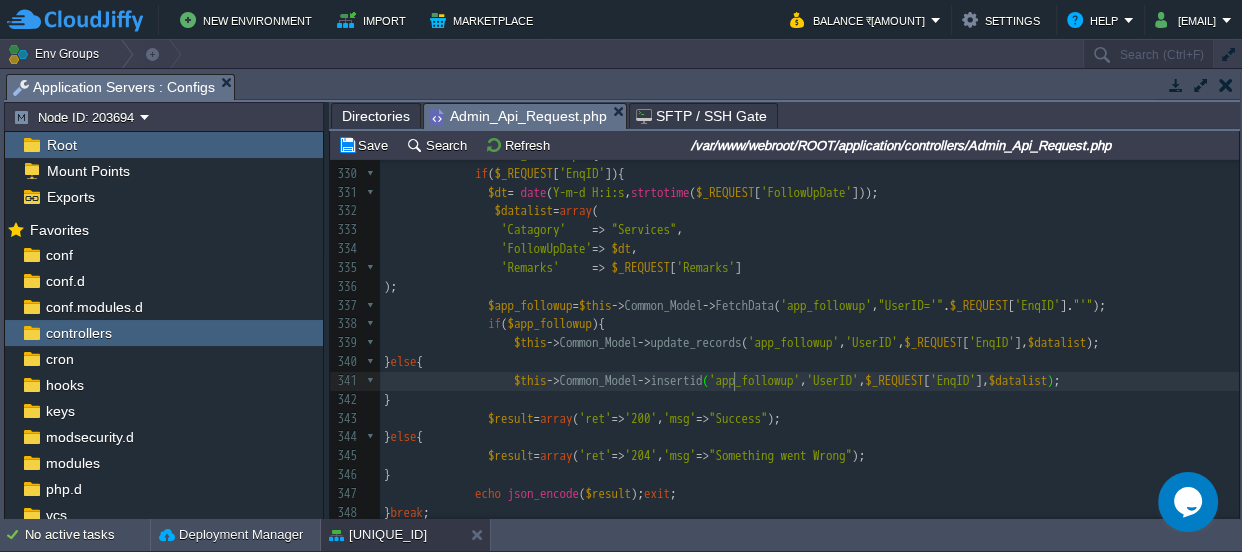 scroll, scrollTop: 6, scrollLeft: 58, axis: both 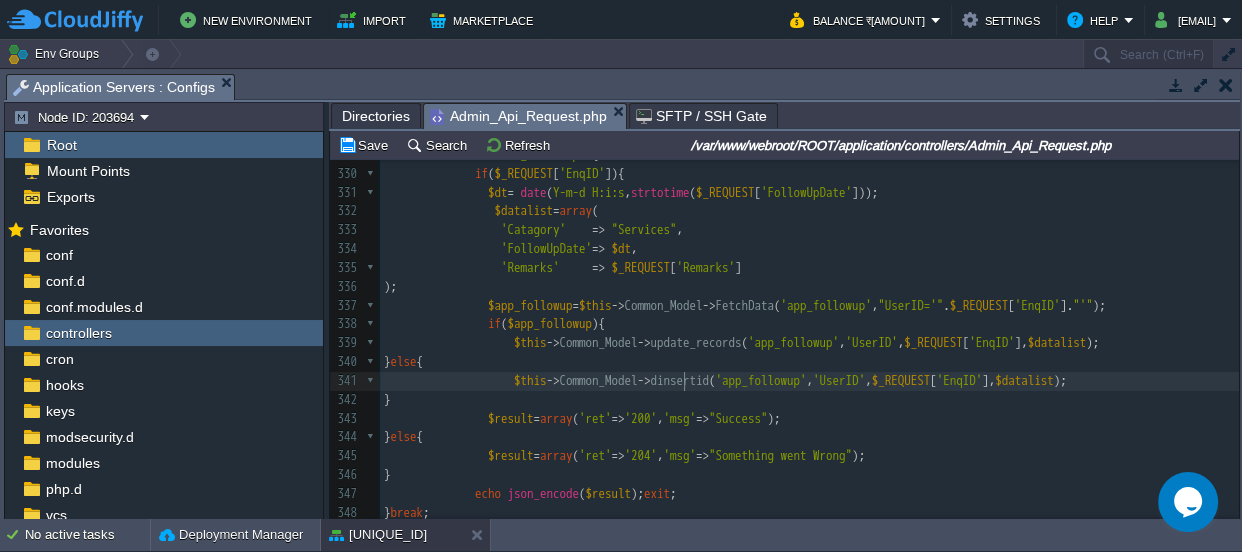 type on "db" 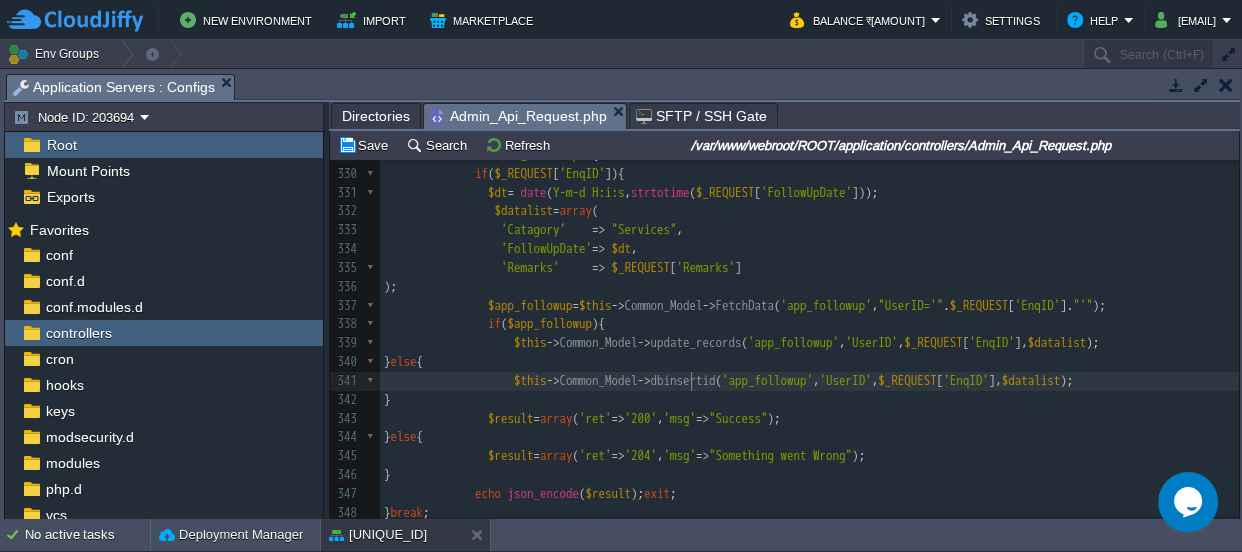scroll, scrollTop: 6, scrollLeft: 14, axis: both 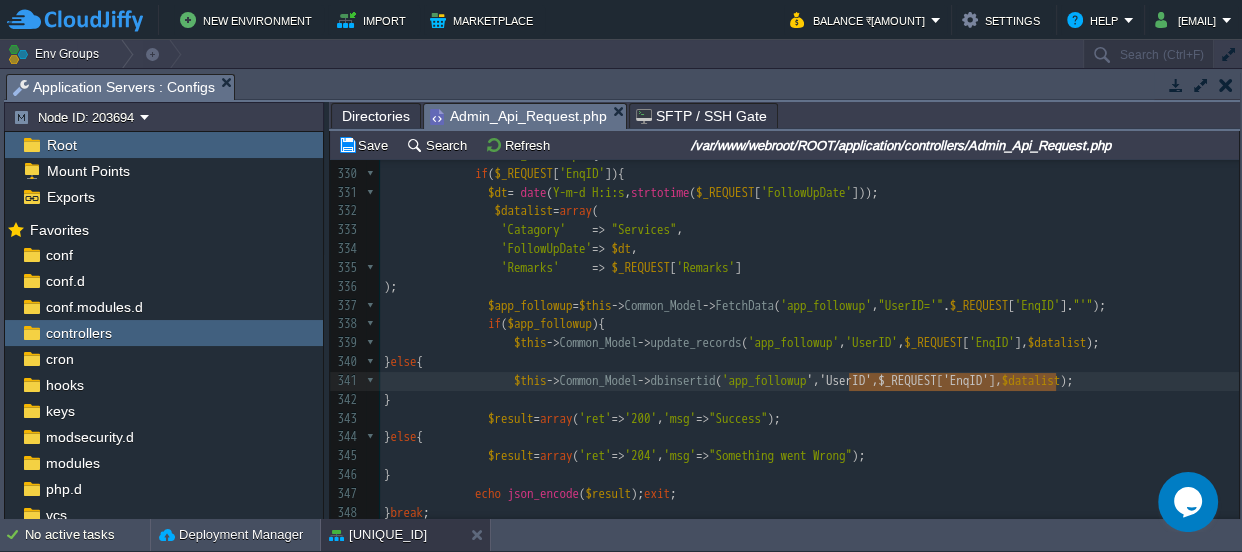 type on "'UserID',$_REQUEST['EnqID']" 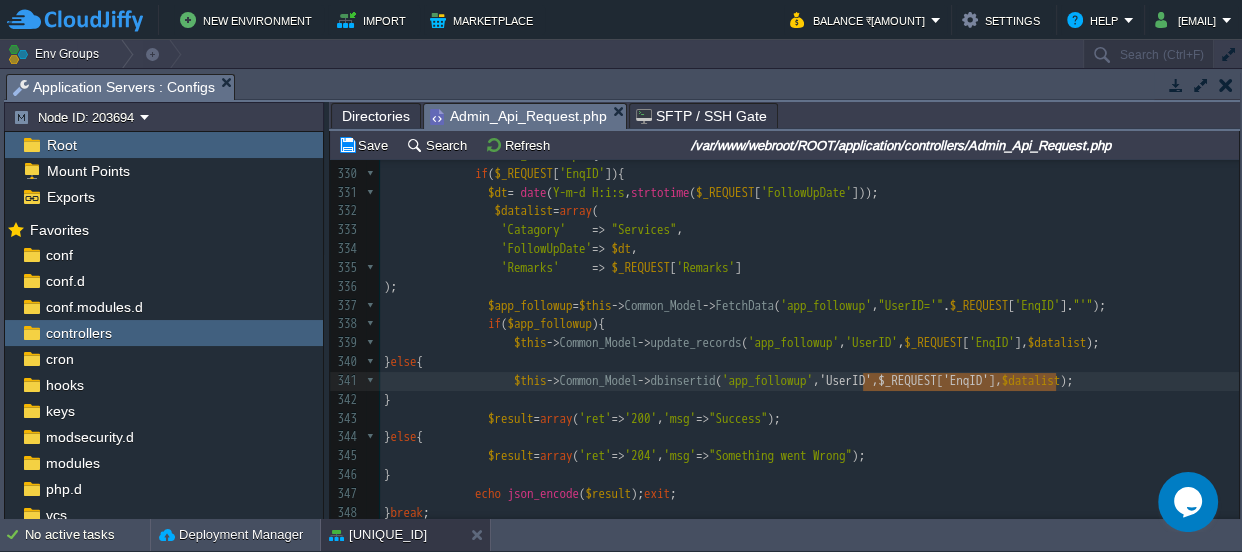 drag, startPoint x: 1053, startPoint y: 380, endPoint x: 859, endPoint y: 380, distance: 194 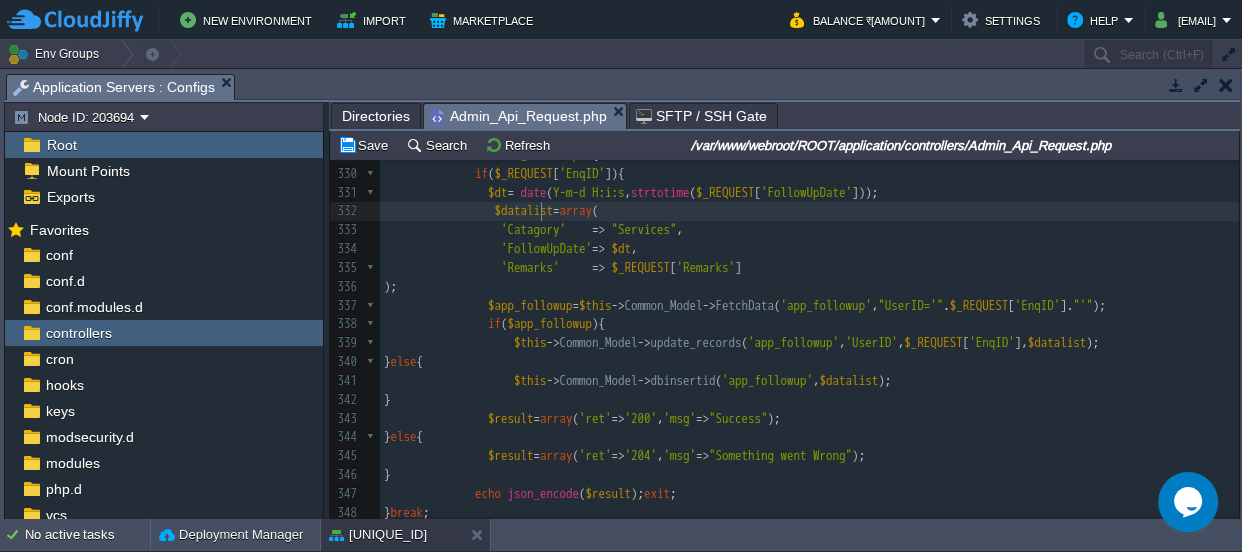 click on "xxxxxxxxxx              case   "lead_followup" :{   310              311              312              313             // ======================service============================== 314              315              case   "srv_mem_List" :{     316                $datalist = array (); 317               $sql   =   "SELECT MemberId,UserID,[FIRST] [MIDDLE] [LAST],ProfileStatus,ContactNumber,PrimaryCellNumber,CellNumberTwo,CellNumberThree,CellNumberFour,CellNumberFive,CellNumberSix from member where ReferenceID = ' $AdminID ' And ProfileStatus IN('IS','DND-IS','EC-IS') AND IsDeleted='0'" ;  318                // $sql = "SELECT MemberId,UserID,[FIRST] [MIDDLE] [LAST],ProfileStatus,ContactNumber,PrimaryCellNumber,CellNumberTwo,CellNumberThree,CellNumberFour,CellNumberFive,CellNumberSix from member where ReferenceID = '$AdminID'  AND IsDeleted='0'";  319                $datalist = $this -> Common_Model -> db_query ( $sql ); 320 if ( $datalist ){" at bounding box center (809, 334) 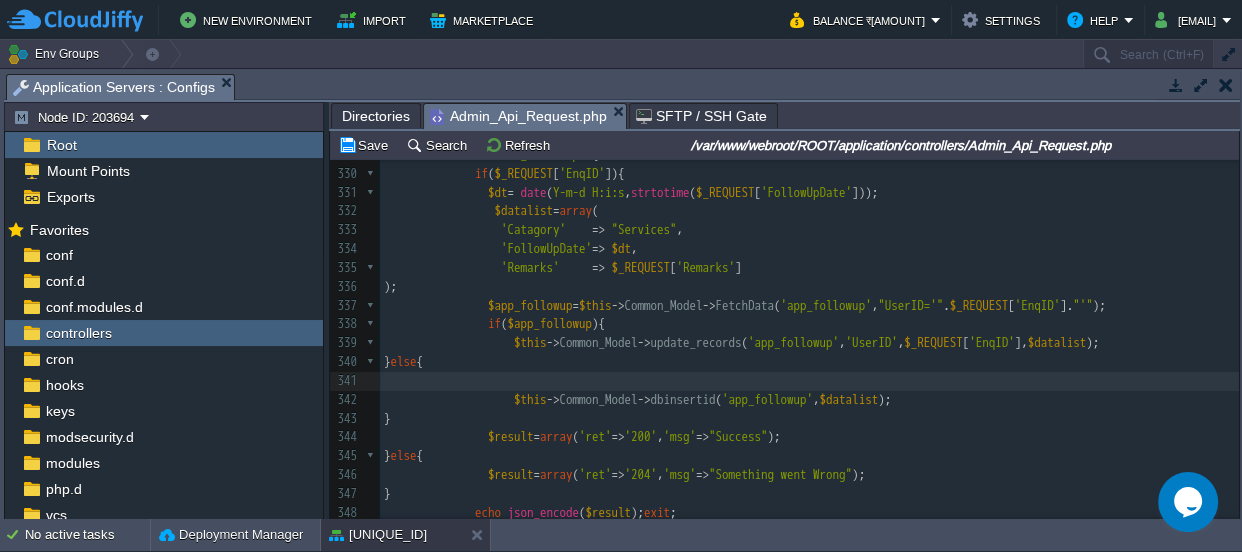 scroll, scrollTop: 6, scrollLeft: 8, axis: both 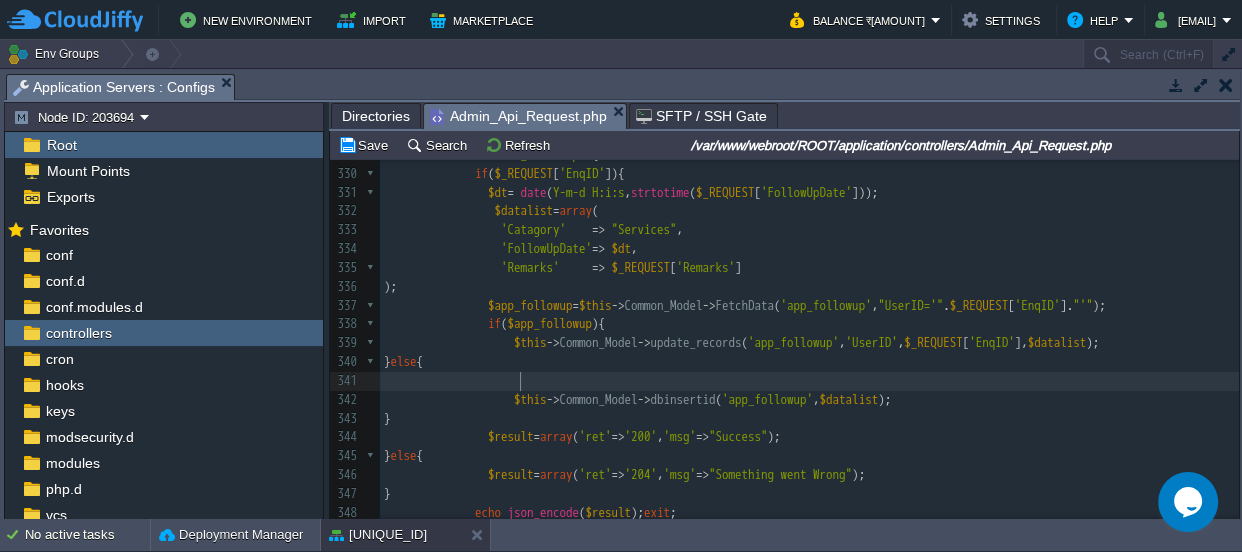 paste on "[" 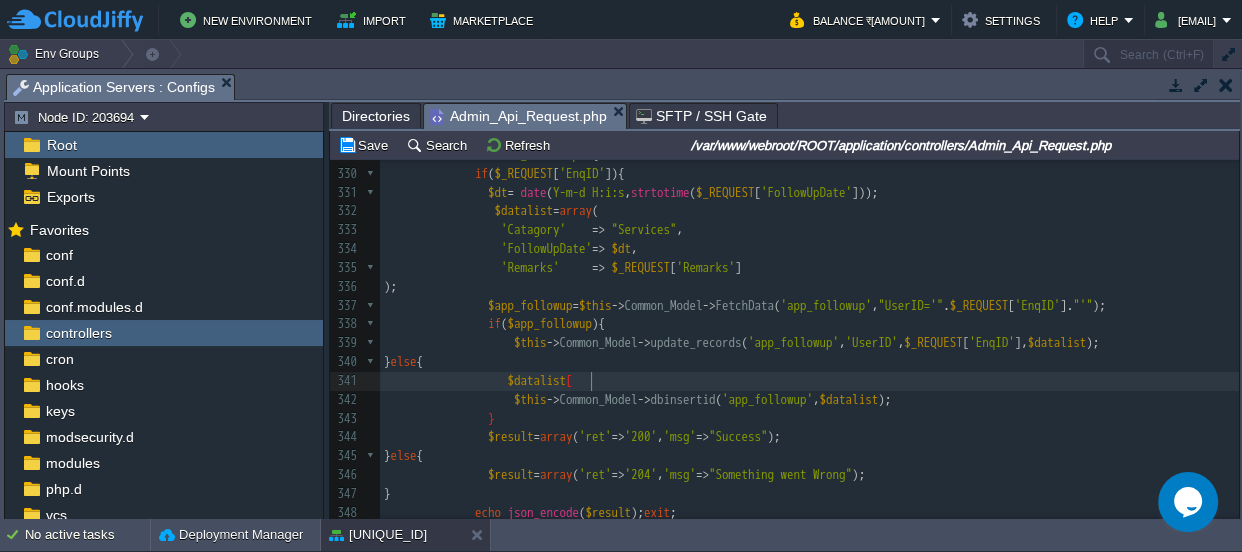 scroll, scrollTop: 6, scrollLeft: 20, axis: both 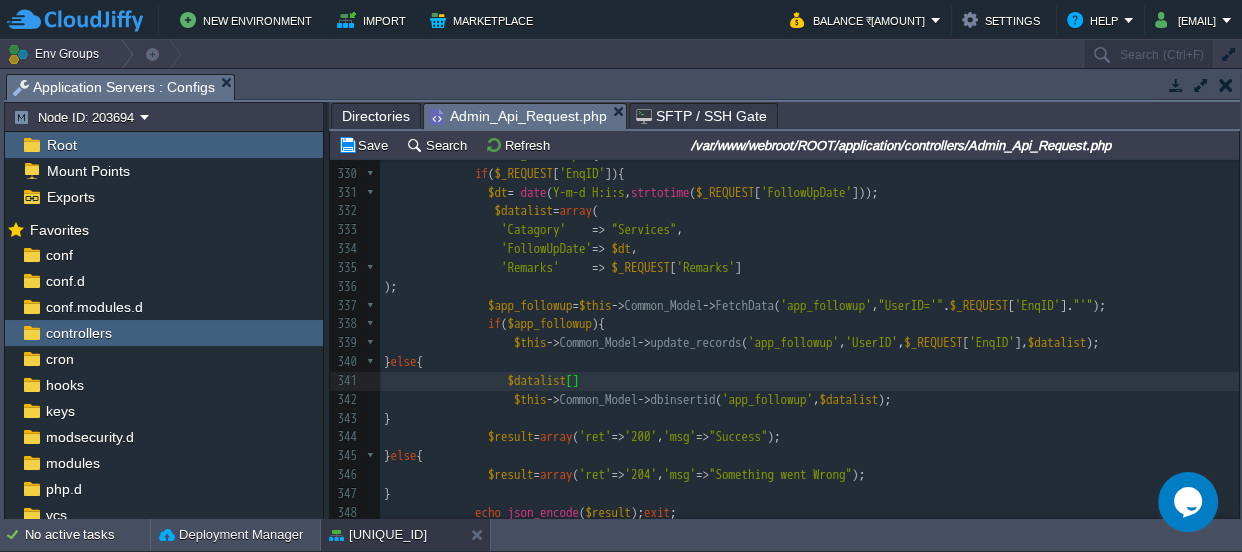 type on "[]=" 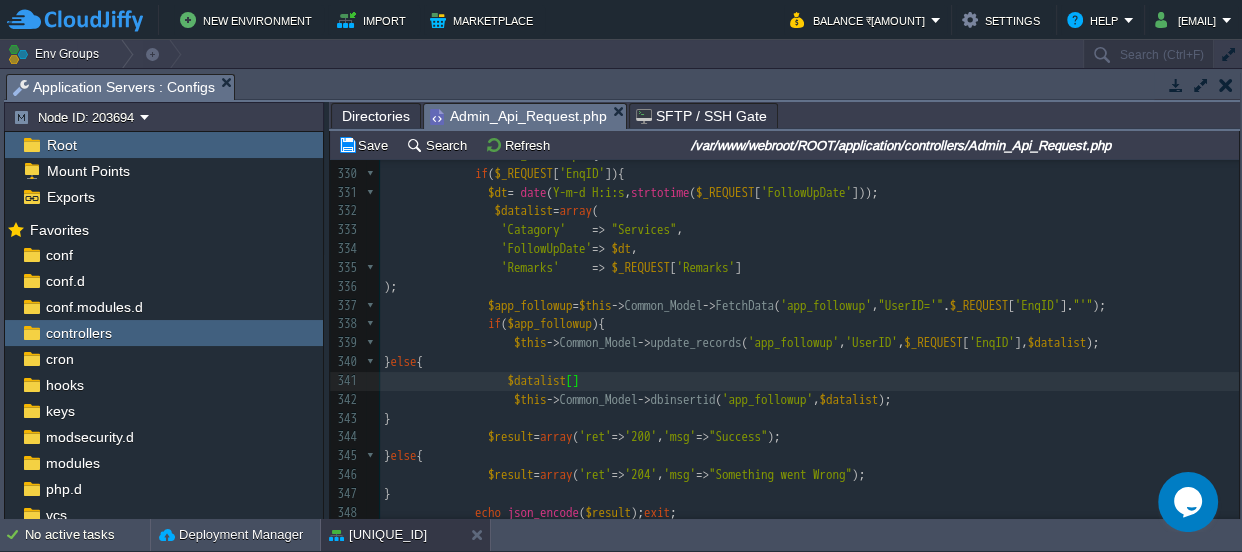 scroll, scrollTop: 6, scrollLeft: 28, axis: both 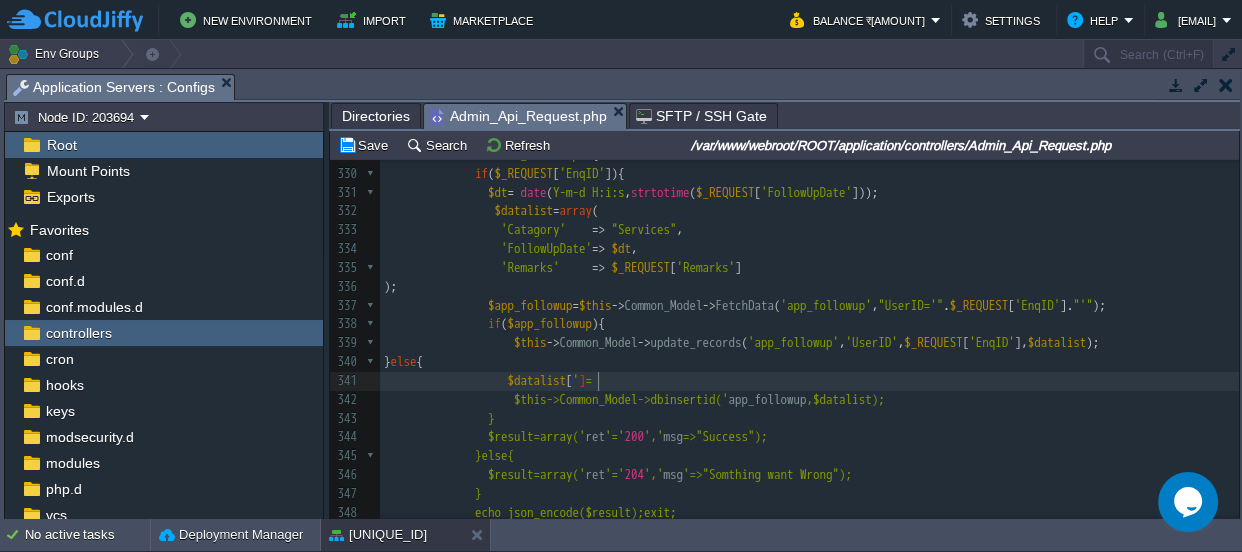 type on "''" 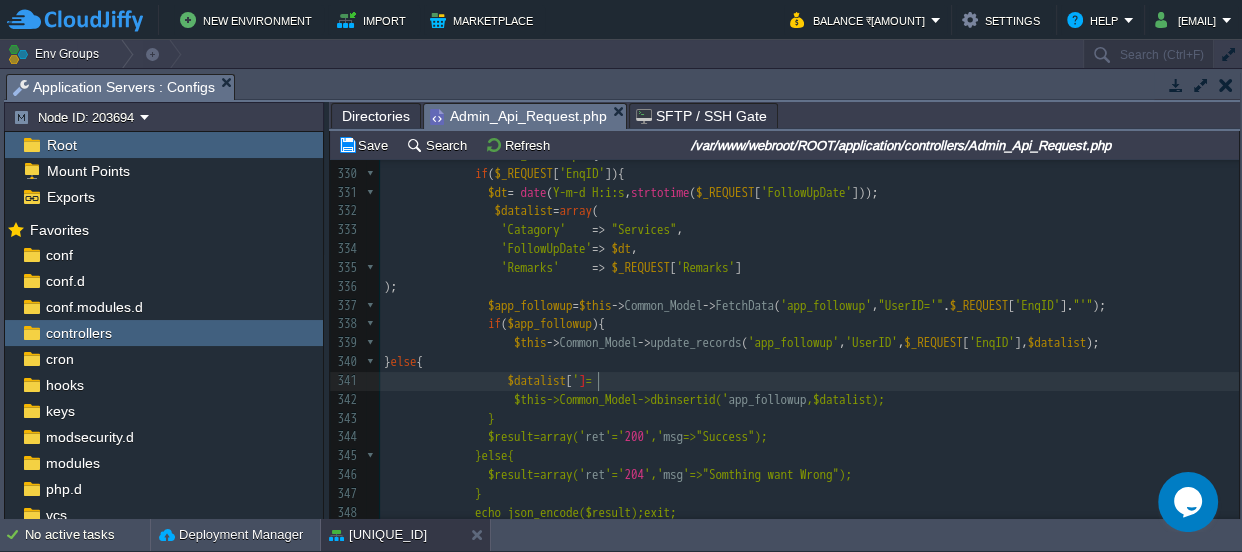 scroll, scrollTop: 6, scrollLeft: 13, axis: both 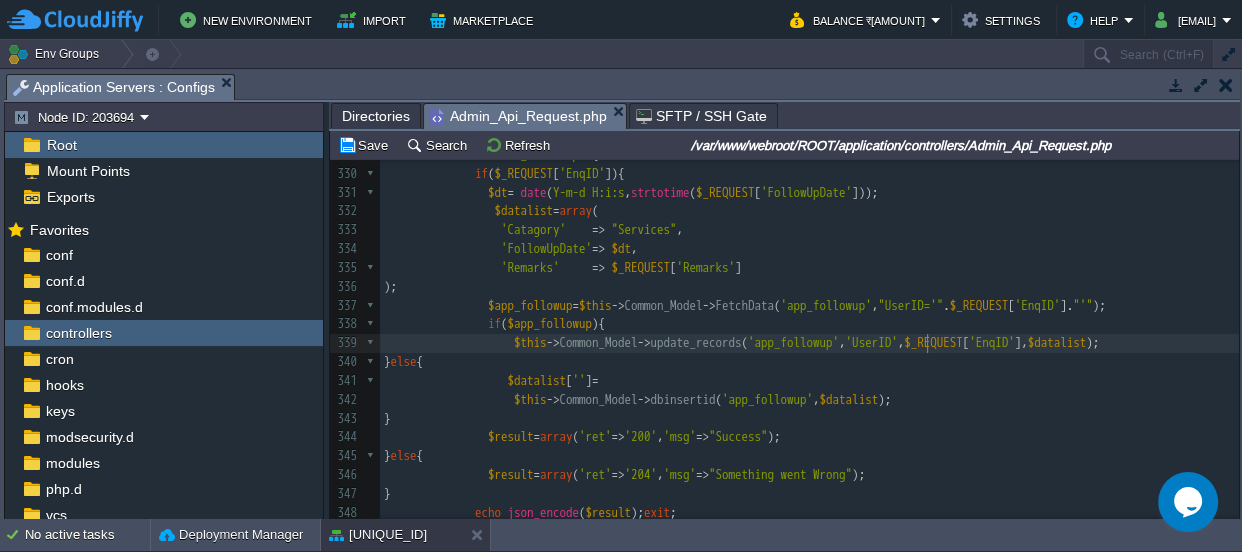 click on "xxxxxxxxxx              case   "lead_followup" :{   310              311              312              313             // ======================service============================== 314              315              case   "srv_mem_List" :{     316                $datalist = array (); 317               $sql   =   "SELECT MemberId,UserID,[FIRST] [MIDDLE] [LAST],ProfileStatus,ContactNumber,PrimaryCellNumber,CellNumberTwo,CellNumberThree,CellNumberFour,CellNumberFive,CellNumberSix from member where ReferenceID = ' $AdminID ' And ProfileStatus IN('IS','DND-IS','EC-IS') AND IsDeleted='0'" ;  318                // $sql = "SELECT MemberId,UserID,[FIRST] [MIDDLE] [LAST],ProfileStatus,ContactNumber,PrimaryCellNumber,CellNumberTwo,CellNumberThree,CellNumberFour,CellNumberFive,CellNumberSix from member where ReferenceID = '$AdminID'  AND IsDeleted='0'";  319                $datalist = $this -> Common_Model -> db_query ( $sql ); 320 if ( $datalist ){" at bounding box center (809, 344) 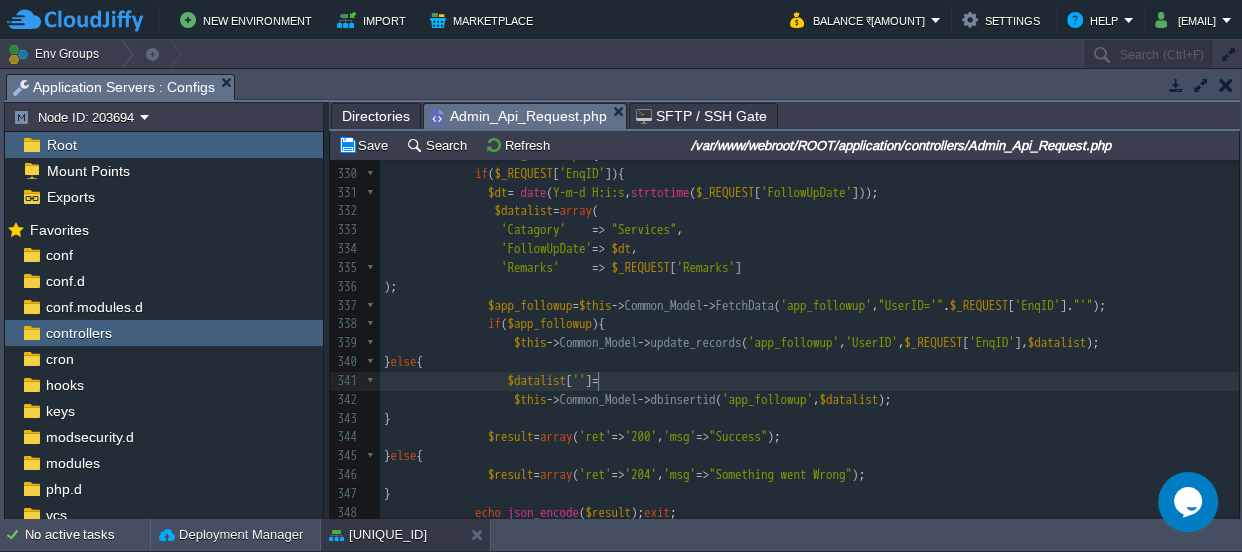 click on "''" at bounding box center [579, 380] 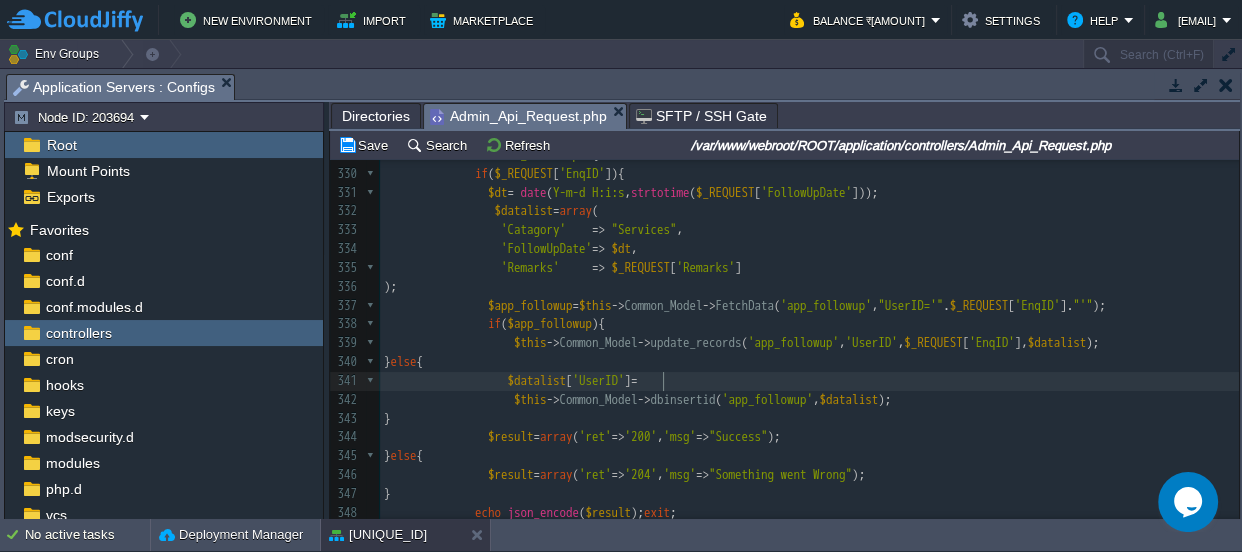click on "$datalist [ 'UserID' ] =" at bounding box center (809, 381) 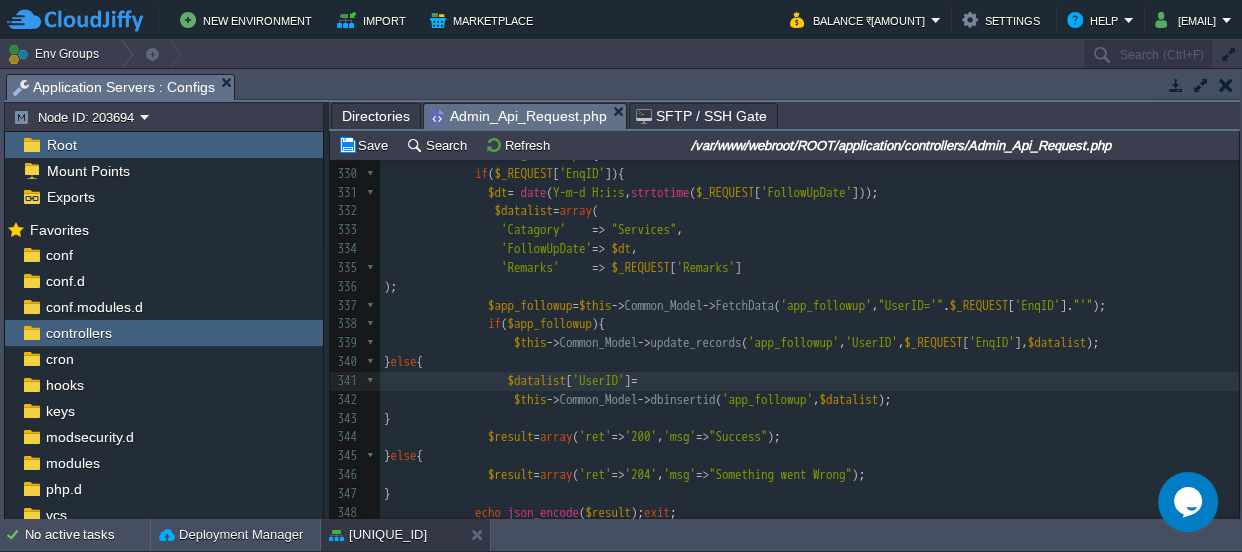 click on "xxxxxxxxxx              case   "lead_followup" :{   310              311              312              313             // ======================service============================== 314              315              case   "srv_mem_List" :{     316                $datalist = array (); 317               $sql   =   "SELECT MemberId,UserID,[FIRST] [MIDDLE] [LAST],ProfileStatus,ContactNumber,PrimaryCellNumber,CellNumberTwo,CellNumberThree,CellNumberFour,CellNumberFive,CellNumberSix from member where ReferenceID = ' $AdminID ' And ProfileStatus IN('IS','DND-IS','EC-IS') AND IsDeleted='0'" ;  318                // $sql = "SELECT MemberId,UserID,[FIRST] [MIDDLE] [LAST],ProfileStatus,ContactNumber,PrimaryCellNumber,CellNumberTwo,CellNumberThree,CellNumberFour,CellNumberFive,CellNumberSix from member where ReferenceID = '$AdminID'  AND IsDeleted='0'";  319                $datalist = $this -> Common_Model -> db_query ( $sql ); 320 if ( $datalist ){" at bounding box center (809, 344) 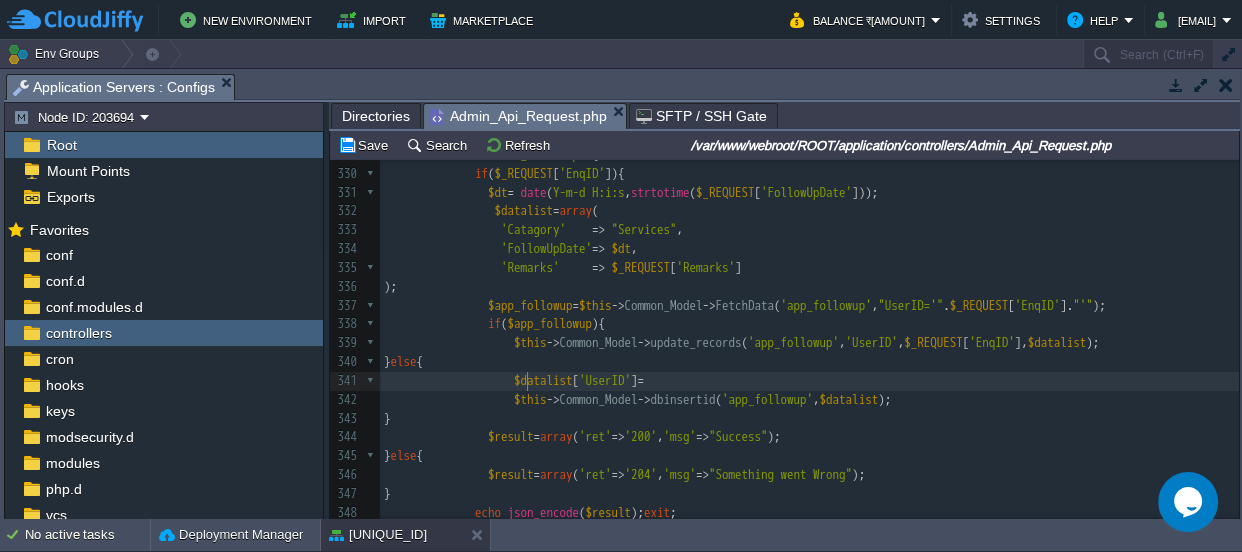 scroll, scrollTop: 6, scrollLeft: 8, axis: both 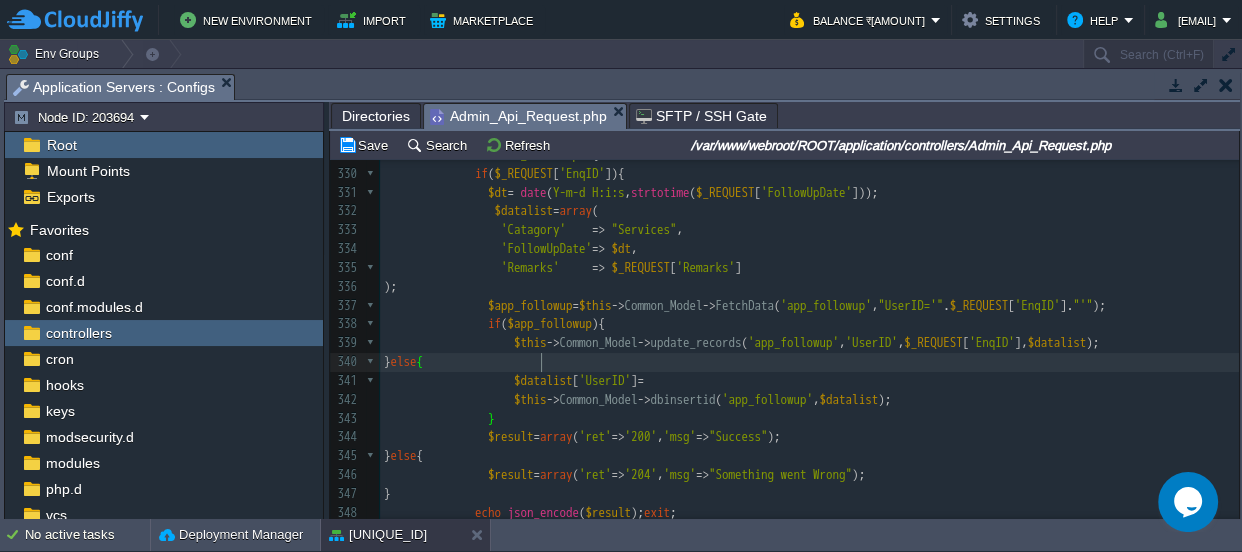 click on "$datalist [ 'UserID' ] =" at bounding box center (809, 381) 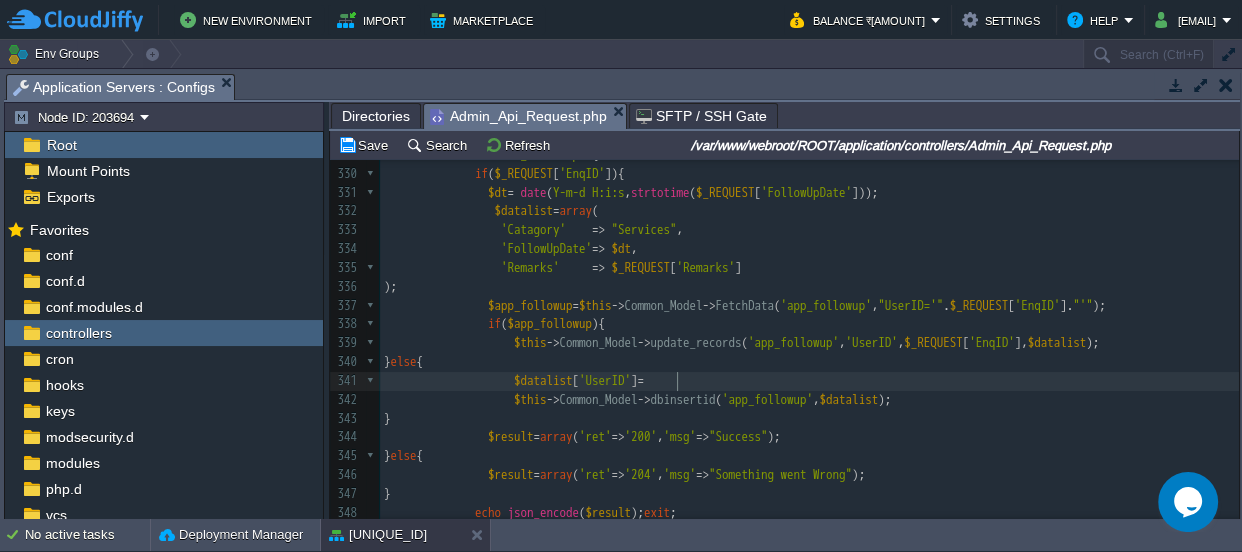 click on "xxxxxxxxxx              case   "lead_followup" :{   310              311              312              313             // ======================service============================== 314              315              case   "srv_mem_List" :{     316                $datalist = array (); 317               $sql   =   "SELECT MemberId,UserID,[FIRST] [MIDDLE] [LAST],ProfileStatus,ContactNumber,PrimaryCellNumber,CellNumberTwo,CellNumberThree,CellNumberFour,CellNumberFive,CellNumberSix from member where ReferenceID = ' $AdminID ' And ProfileStatus IN('IS','DND-IS','EC-IS') AND IsDeleted='0'" ;  318                // $sql = "SELECT MemberId,UserID,[FIRST] [MIDDLE] [LAST],ProfileStatus,ContactNumber,PrimaryCellNumber,CellNumberTwo,CellNumberThree,CellNumberFour,CellNumberFive,CellNumberSix from member where ReferenceID = '$AdminID'  AND IsDeleted='0'";  319                $datalist = $this -> Common_Model -> db_query ( $sql ); 320 if ( $datalist ){" at bounding box center (809, 344) 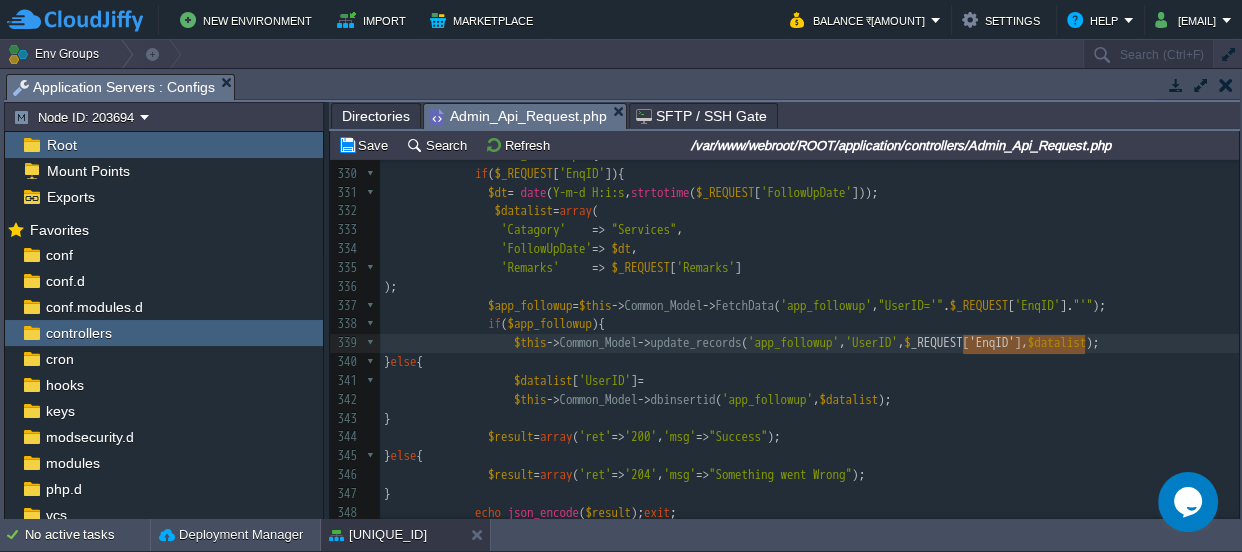 type on "$_REQUEST['EnqID']" 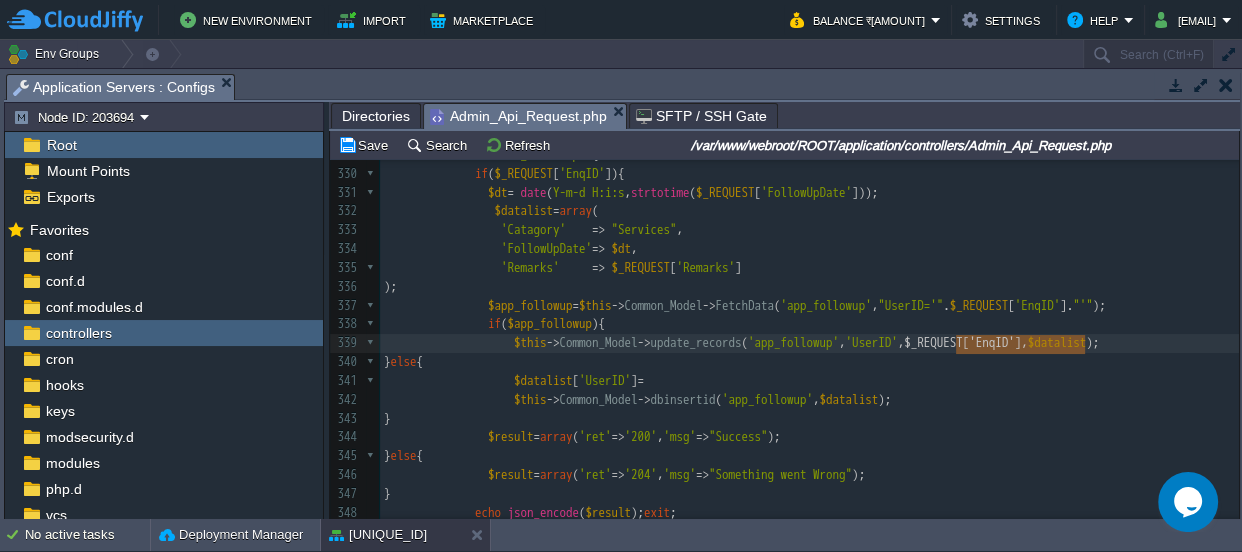 drag, startPoint x: 1083, startPoint y: 340, endPoint x: 959, endPoint y: 340, distance: 124 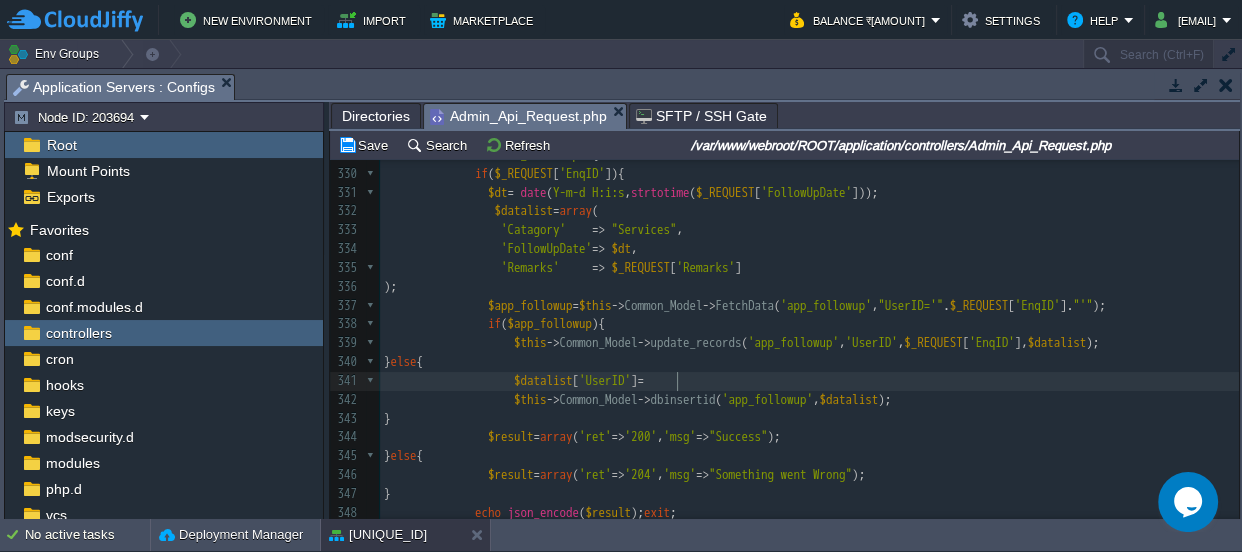 click on "$datalist [ 'UserID' ]  =" at bounding box center [809, 381] 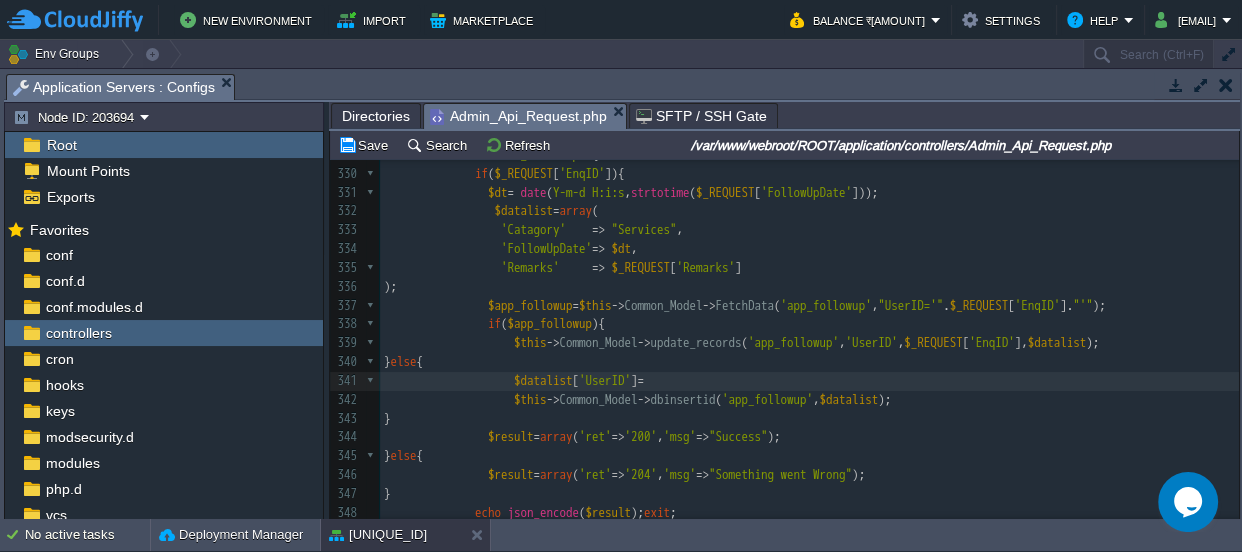 paste on ";" 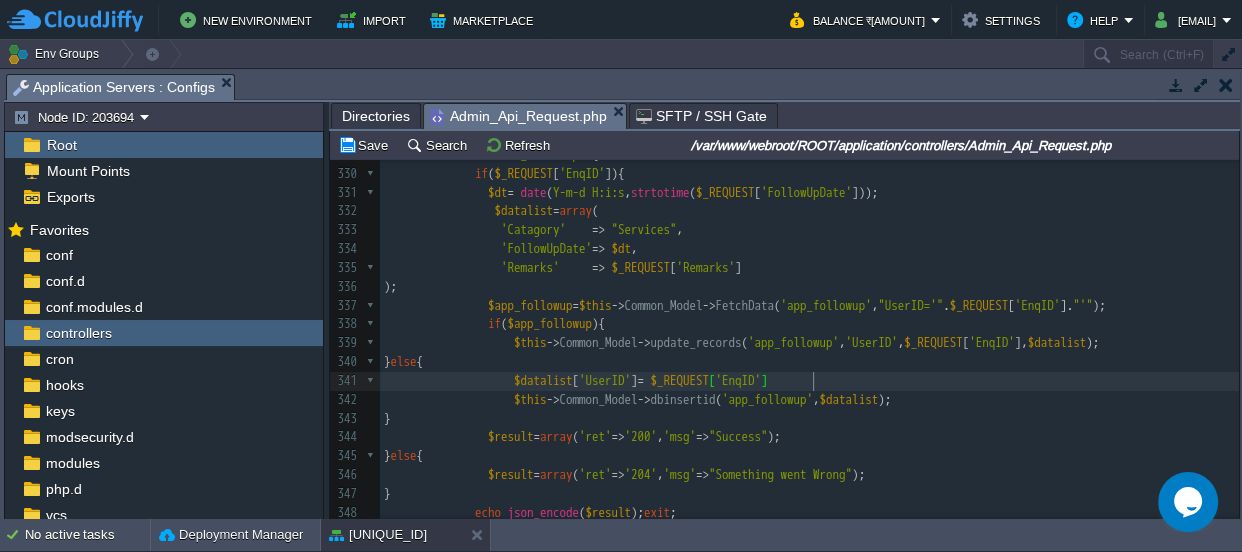 type on ";" 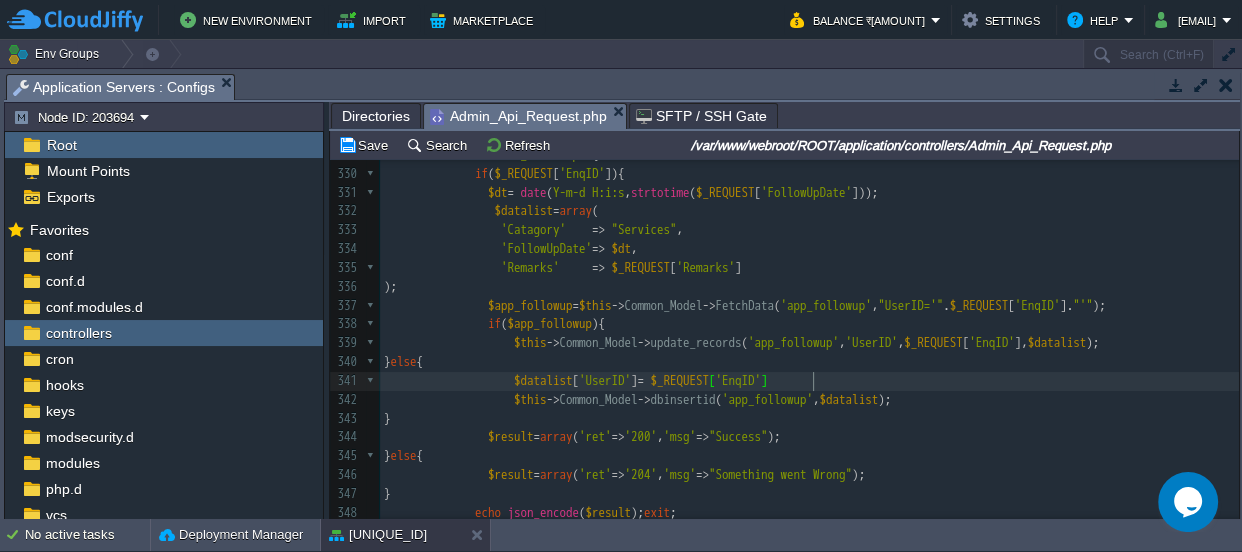 scroll, scrollTop: 6, scrollLeft: 13, axis: both 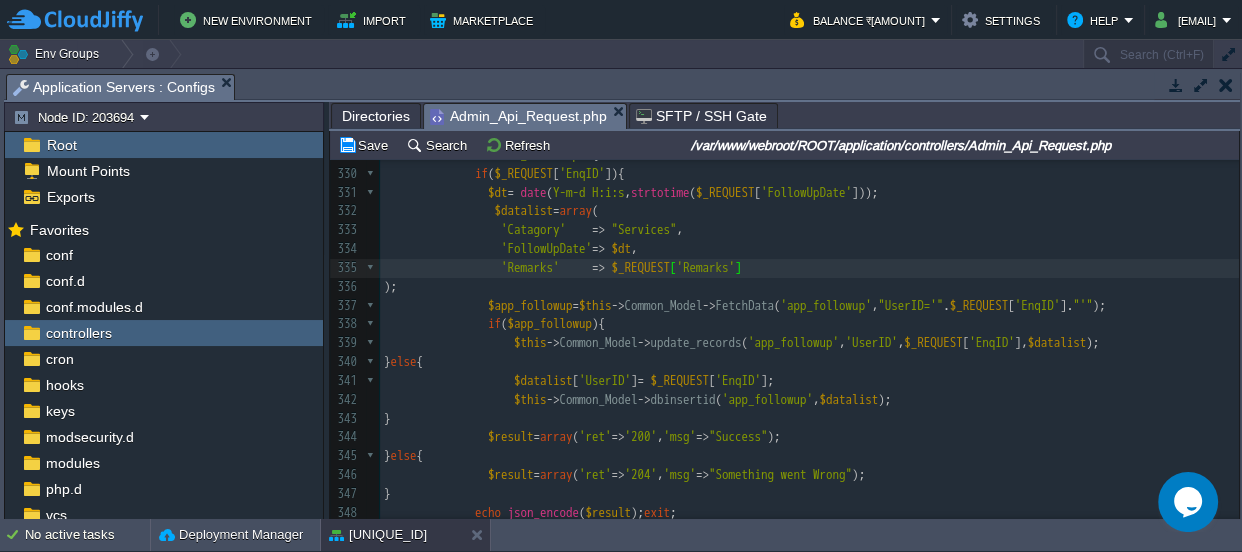 type on "," 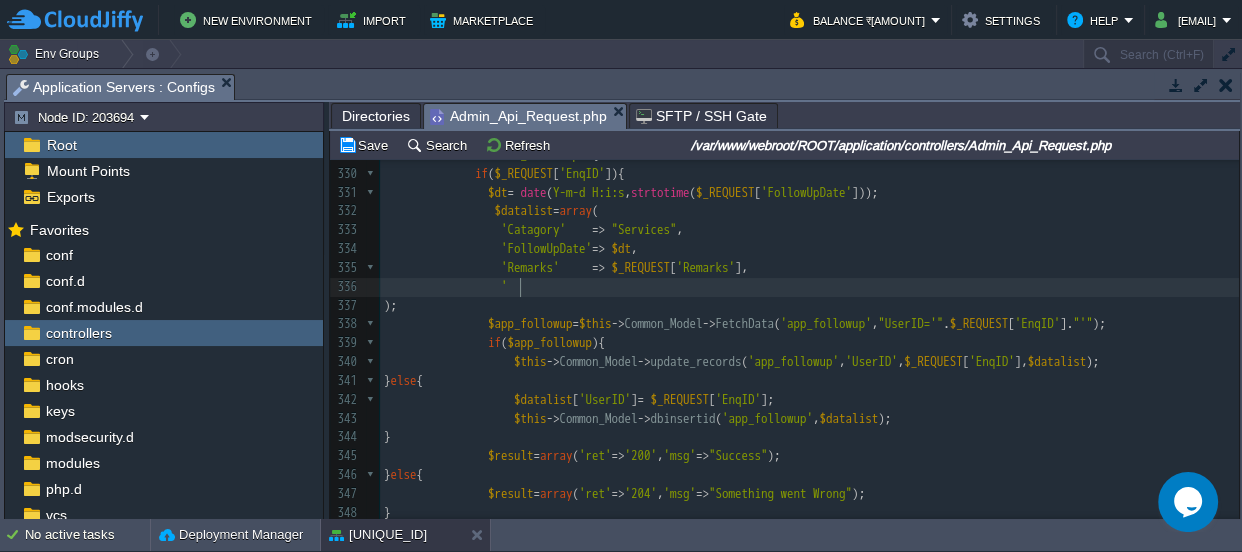 type on "''" 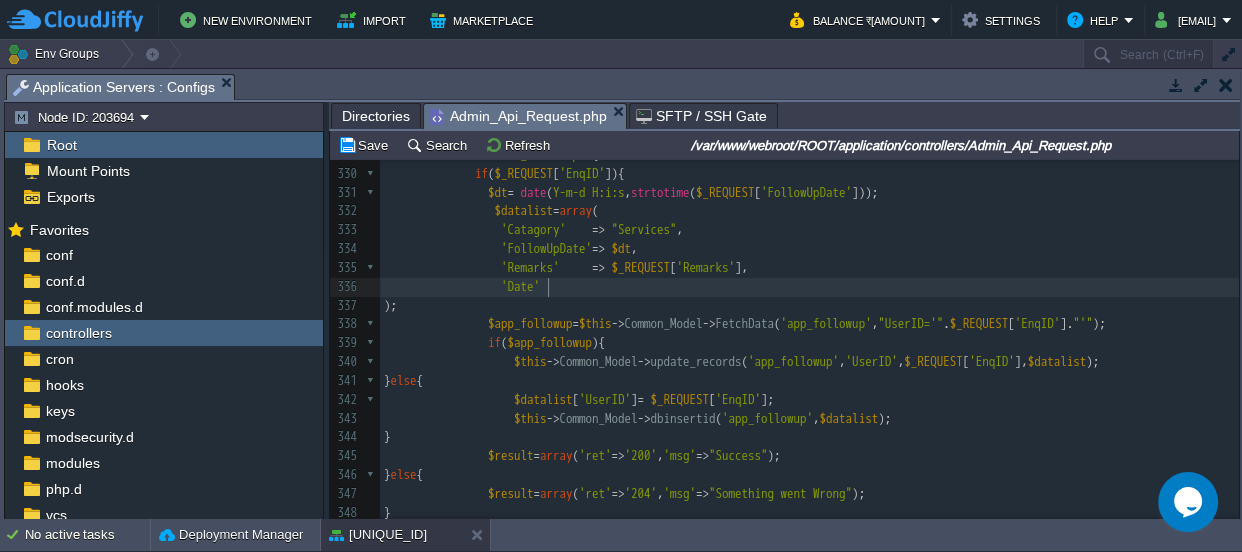 scroll, scrollTop: 6, scrollLeft: 28, axis: both 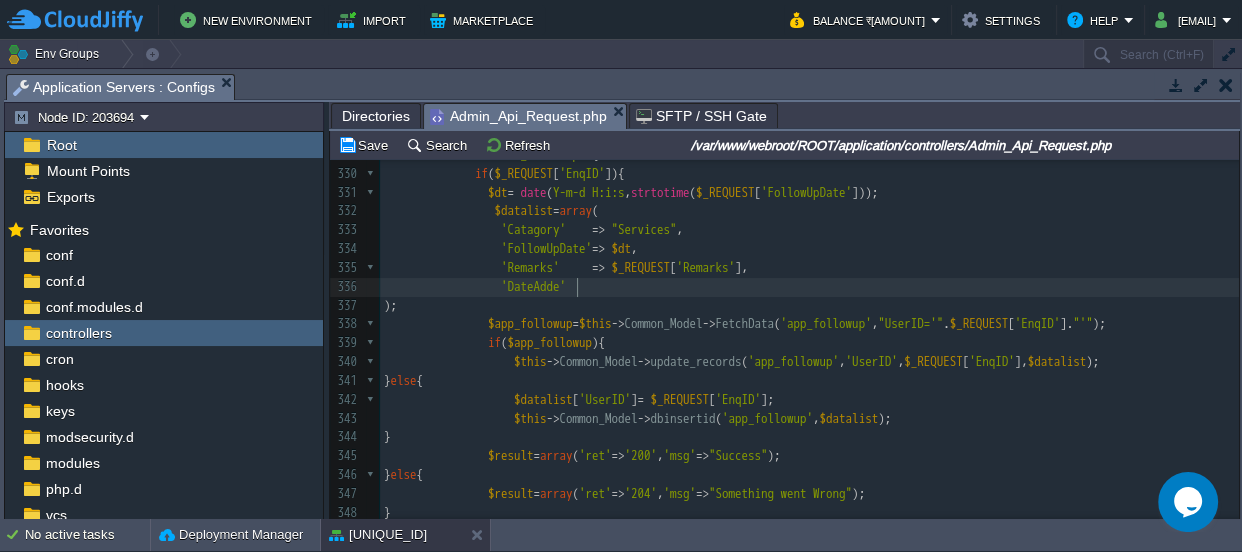 type on "Added" 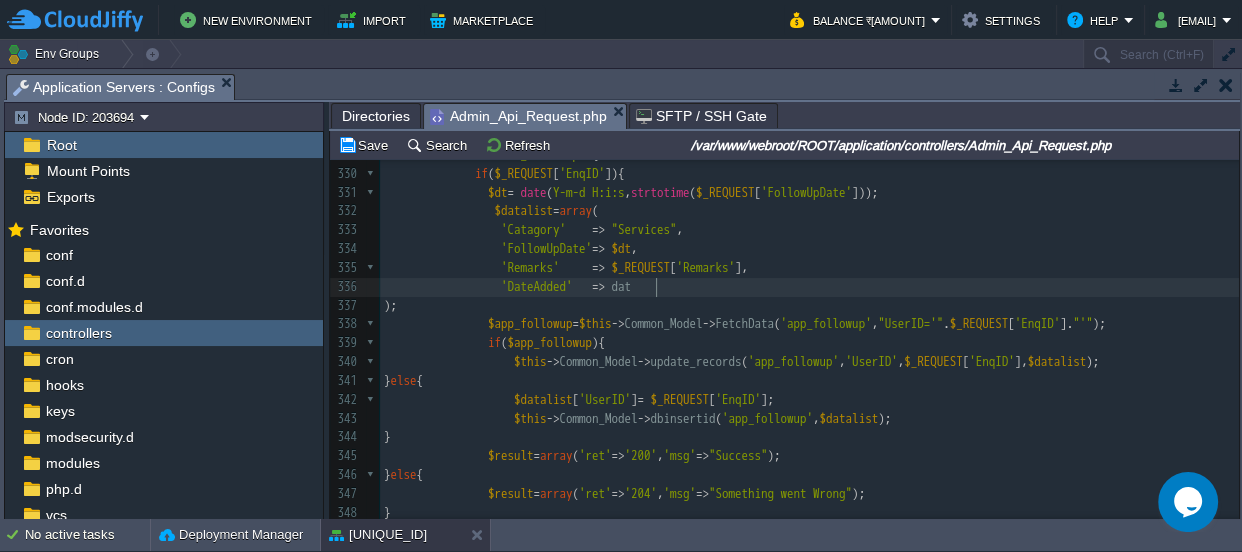 scroll, scrollTop: 6, scrollLeft: 50, axis: both 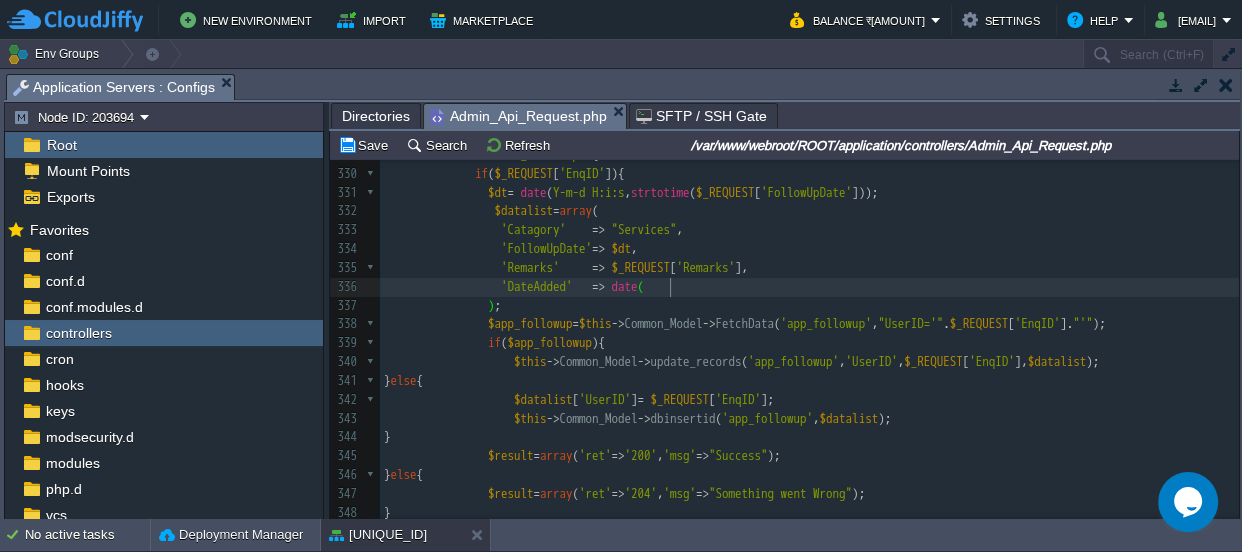 type on "= date()" 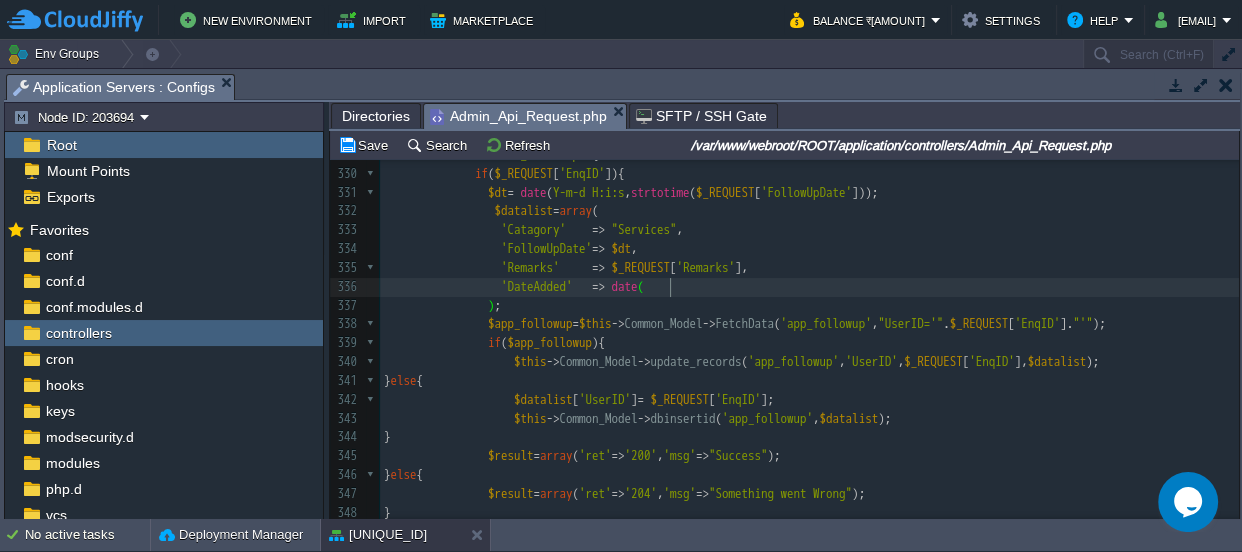 scroll, scrollTop: 6, scrollLeft: 64, axis: both 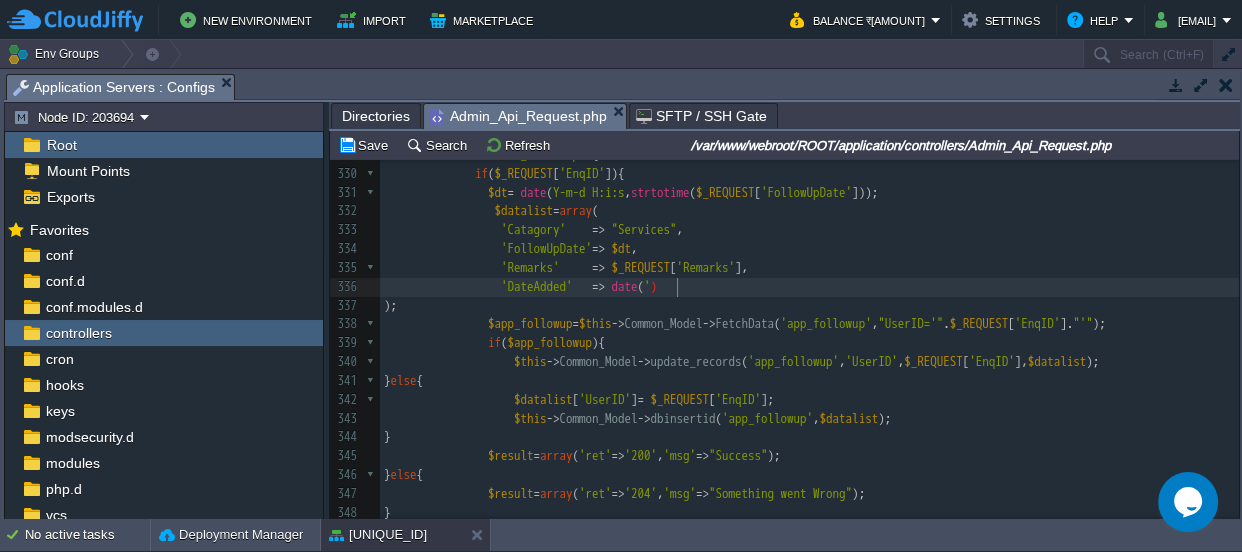 type on "''" 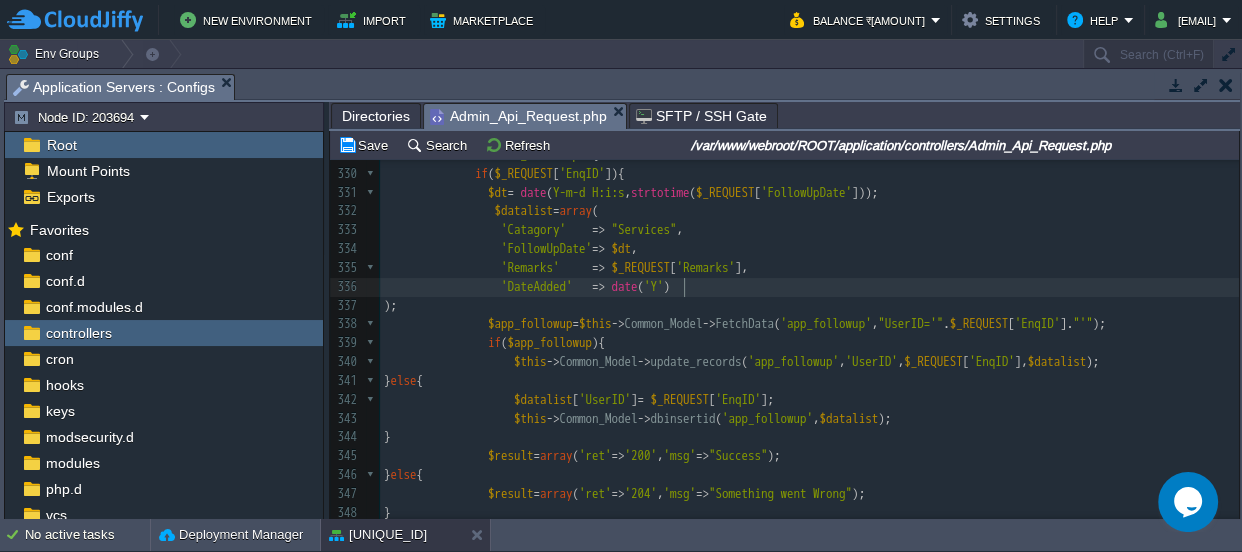 scroll, scrollTop: 6, scrollLeft: 8, axis: both 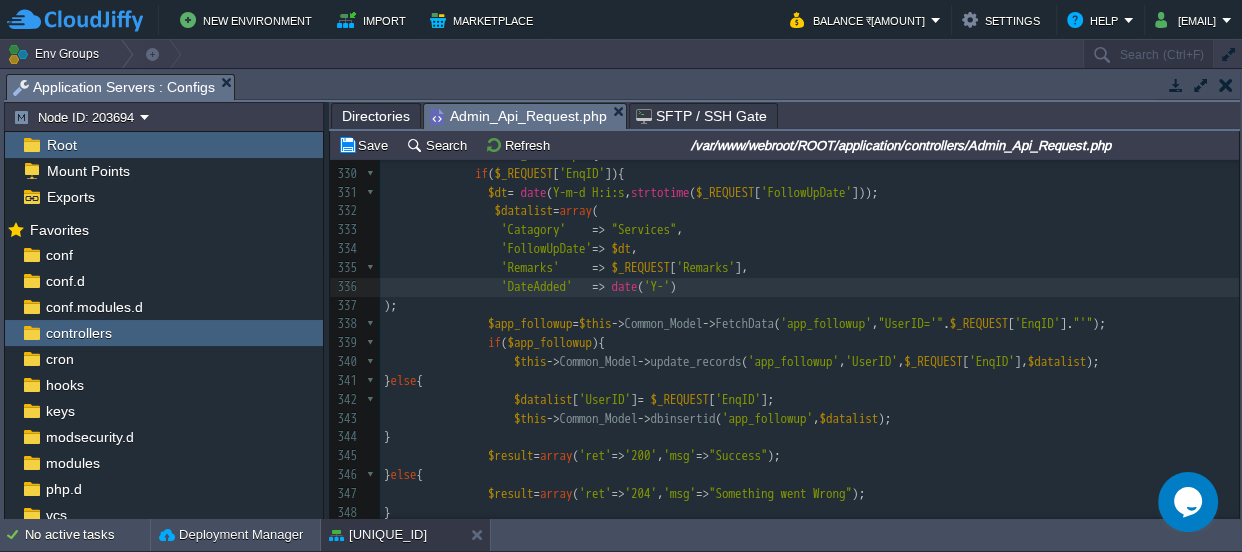type on "Y-m" 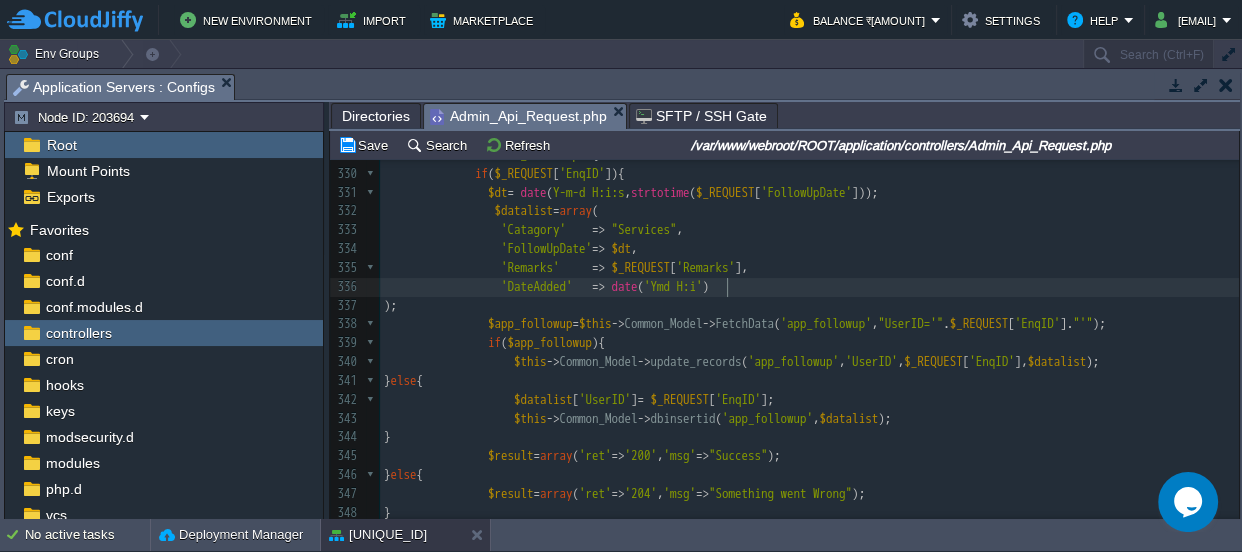 scroll, scrollTop: 6, scrollLeft: 42, axis: both 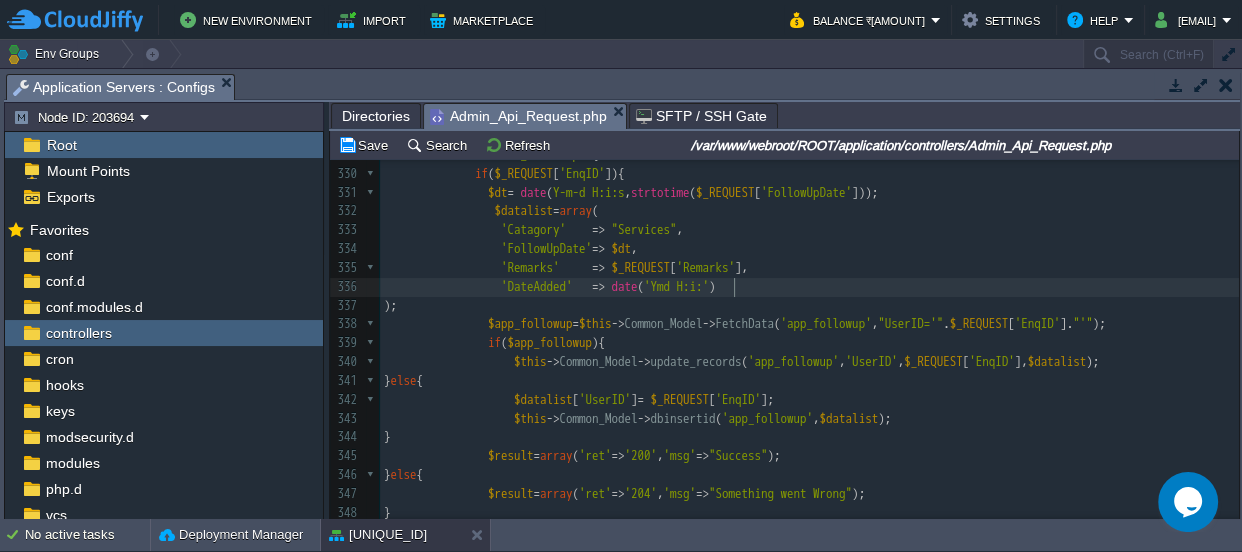 type on "md H:i:d" 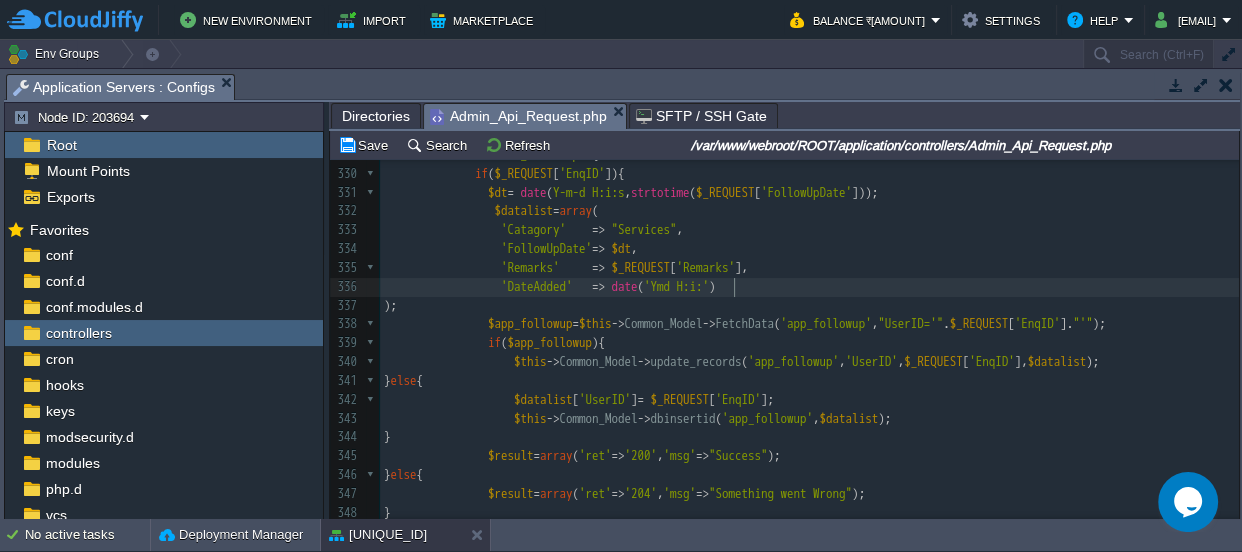 scroll, scrollTop: 6, scrollLeft: 58, axis: both 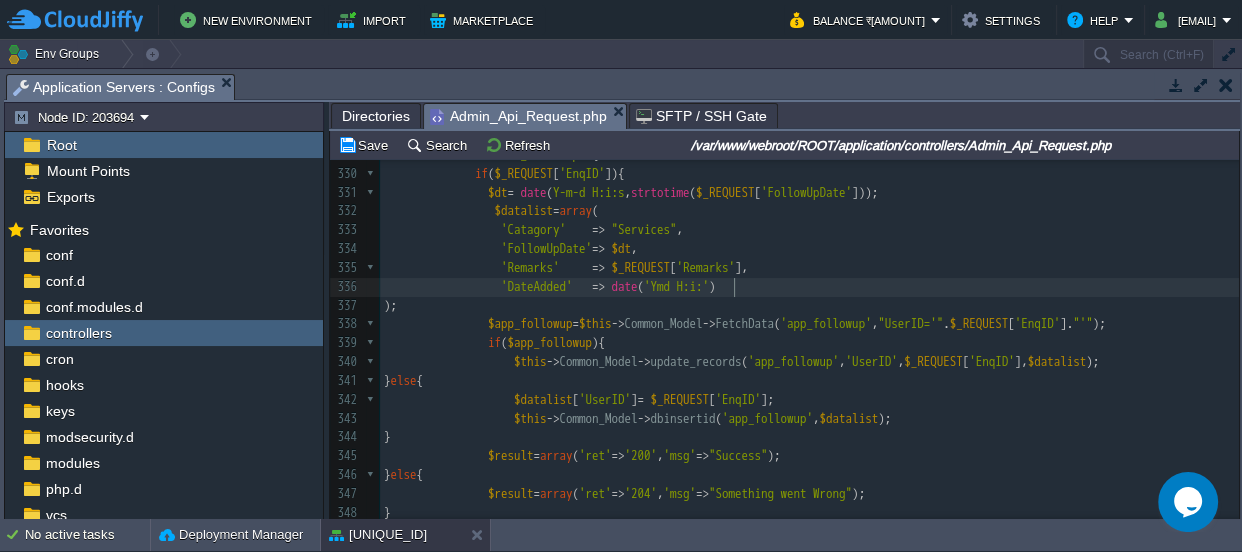 type on "s" 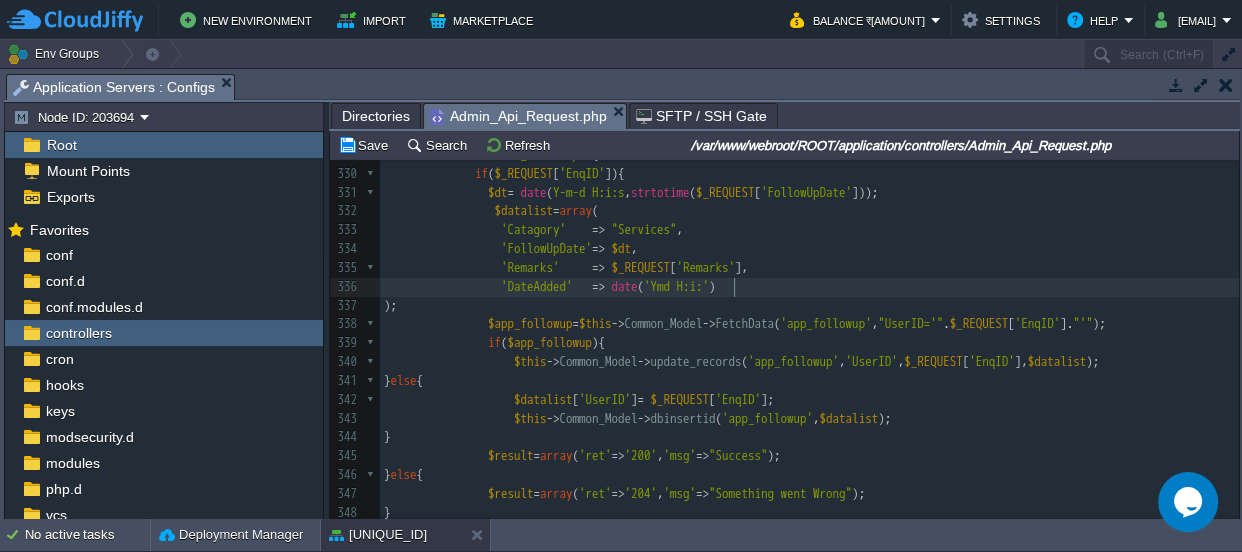 scroll, scrollTop: 6, scrollLeft: 8, axis: both 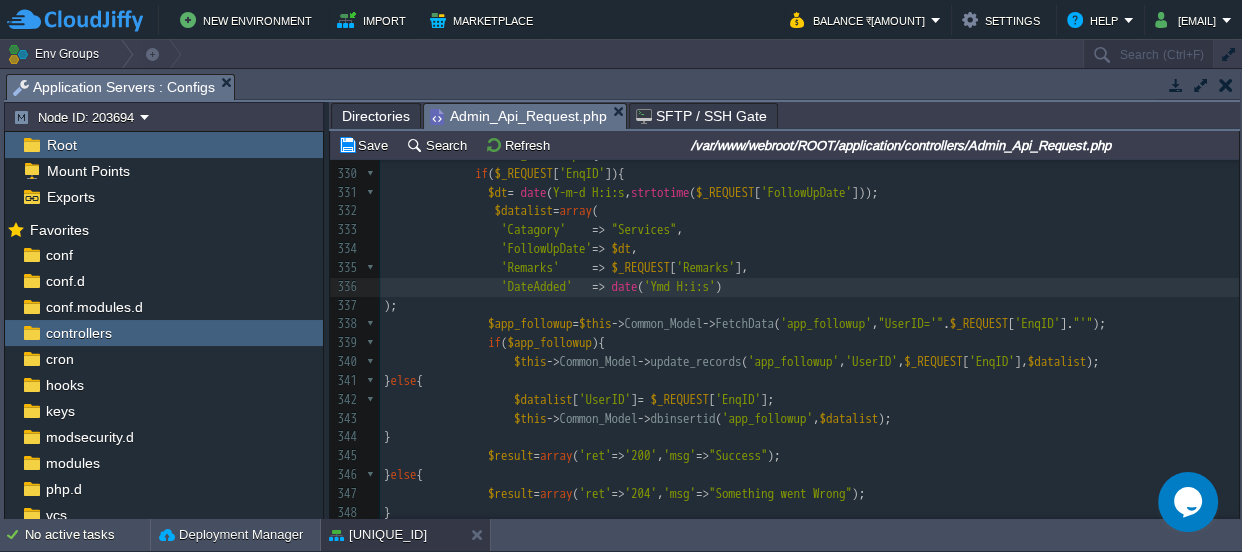 type on "-" 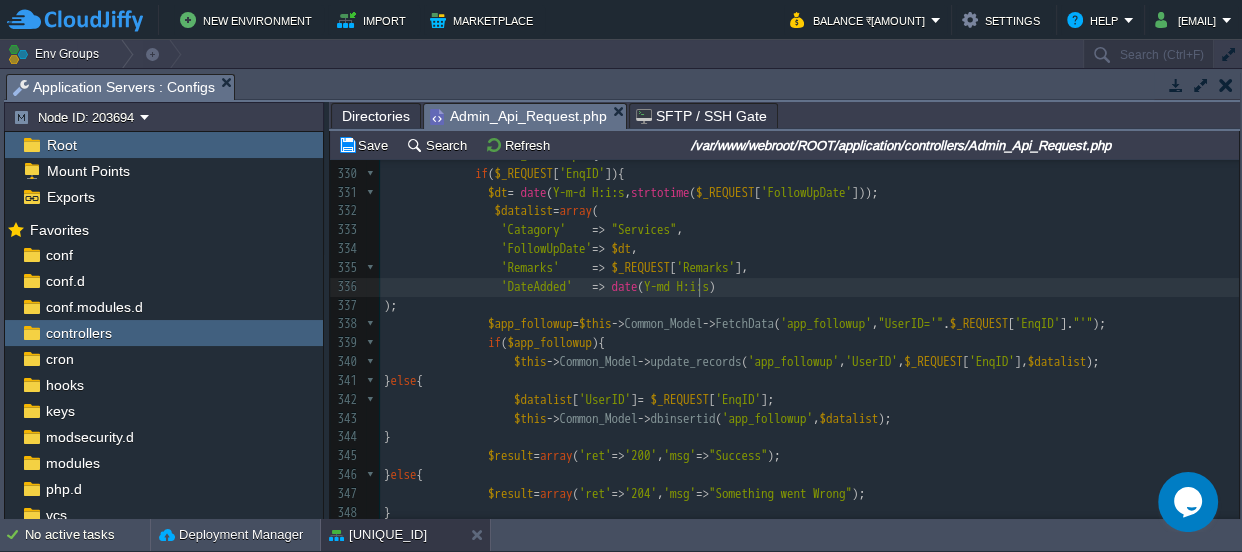 type on "-" 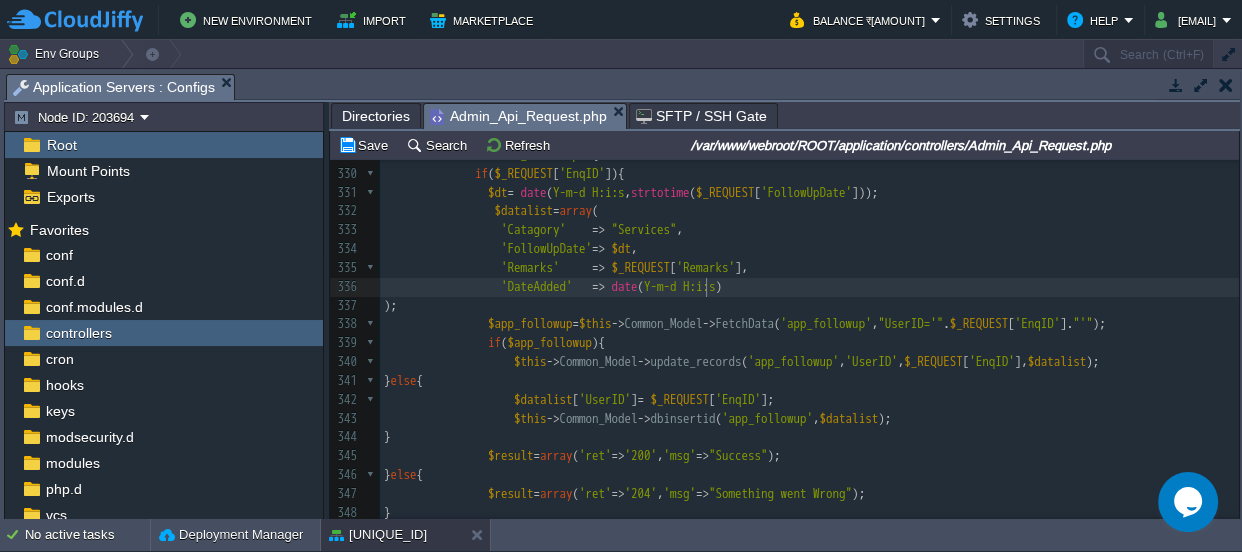 scroll, scrollTop: 6, scrollLeft: 7, axis: both 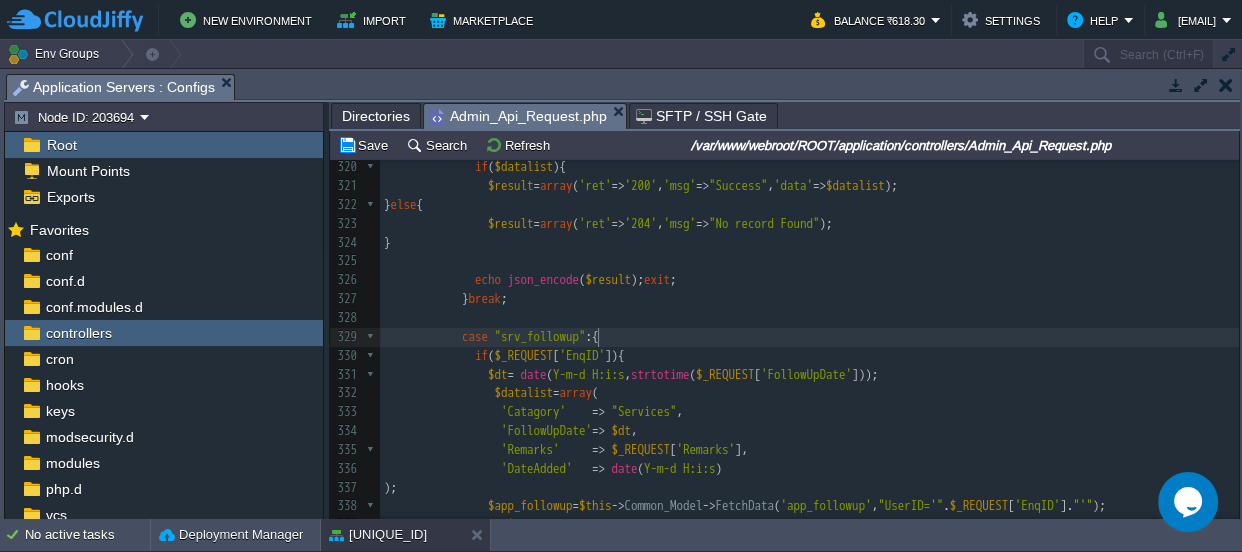 click on "xxxxxxxxxx              case   "lead_followup" :{   310              311              312              313             // ======================service============================== 314              315              case   "srv_mem_List" :{     316                $datalist = array (); 317               $sql   =   "SELECT MemberId,UserID,[FIRST] [MIDDLE] [LAST],ProfileStatus,ContactNumber,PrimaryCellNumber,CellNumberTwo,CellNumberThree,CellNumberFour,CellNumberFive,CellNumberSix from member where ReferenceID = ' $AdminID ' And ProfileStatus IN('IS','DND-IS','EC-IS') AND IsDeleted='0'" ;  318                // $sql = "SELECT MemberId,UserID,[FIRST] [MIDDLE] [LAST],ProfileStatus,ContactNumber,PrimaryCellNumber,CellNumberTwo,CellNumberThree,CellNumberFour,CellNumberFive,CellNumberSix from member where ReferenceID = '$AdminID'  AND IsDeleted='0'";  319                $datalist = $this -> Common_Model -> db_query ( $sql ); 320 if ( $datalist ){" at bounding box center [809, 290] 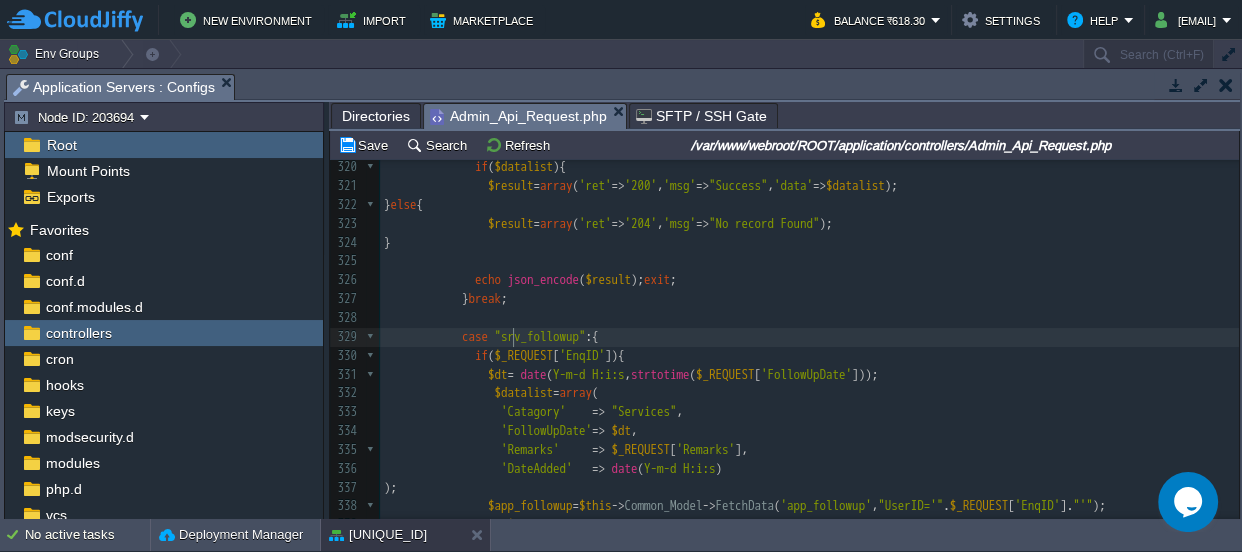 click on ""srv_followup"" at bounding box center [540, 336] 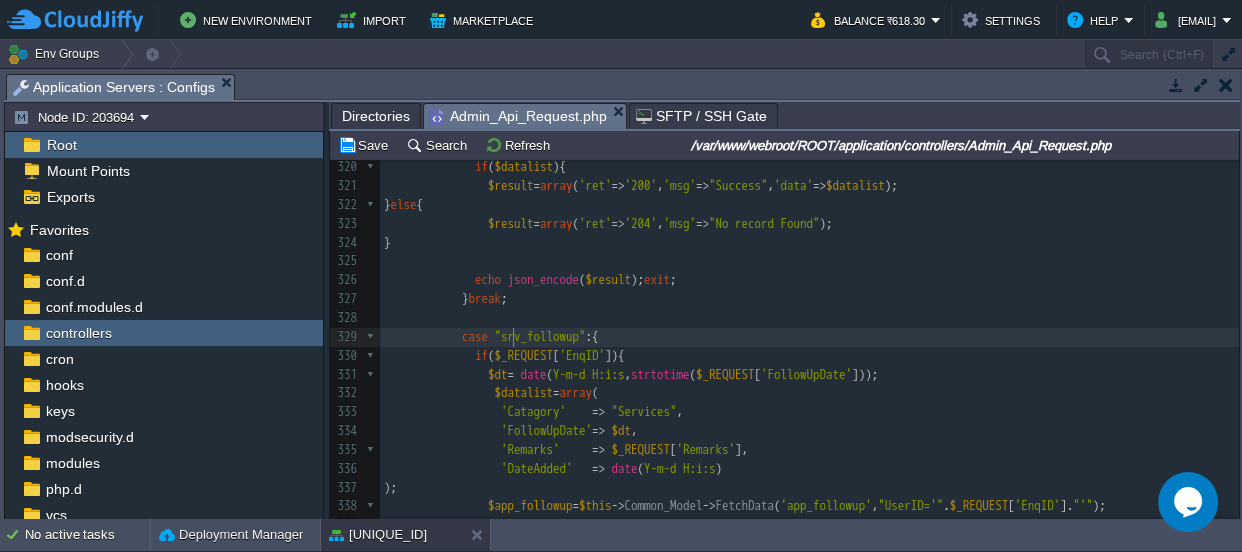 type on "S" 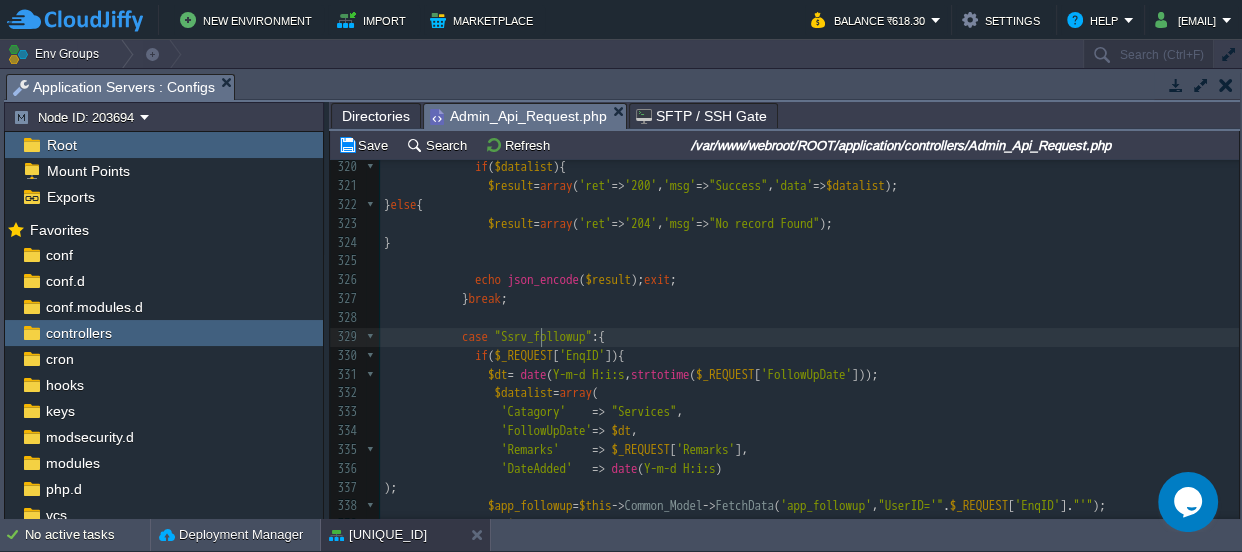 click on "xxxxxxxxxx              case   "lead_followup" :{   310              311              312              313             // ======================service============================== 314              315              case   "srv_mem_List" :{     316                $datalist = array (); 317               $sql   =   "SELECT MemberId,UserID,[FIRST] [MIDDLE] [LAST],ProfileStatus,ContactNumber,PrimaryCellNumber,CellNumberTwo,CellNumberThree,CellNumberFour,CellNumberFive,CellNumberSix from member where ReferenceID = ' $AdminID ' And ProfileStatus IN('IS','DND-IS','EC-IS') AND IsDeleted='0'" ;  318                // $sql = "SELECT MemberId,UserID,[FIRST] [MIDDLE] [LAST],ProfileStatus,ContactNumber,PrimaryCellNumber,CellNumberTwo,CellNumberThree,CellNumberFour,CellNumberFive,CellNumberSix from member where ReferenceID = '$AdminID'  AND IsDeleted='0'";  319                $datalist = $this -> Common_Model -> db_query ( $sql ); 320 if ( $datalist ){" at bounding box center (809, 290) 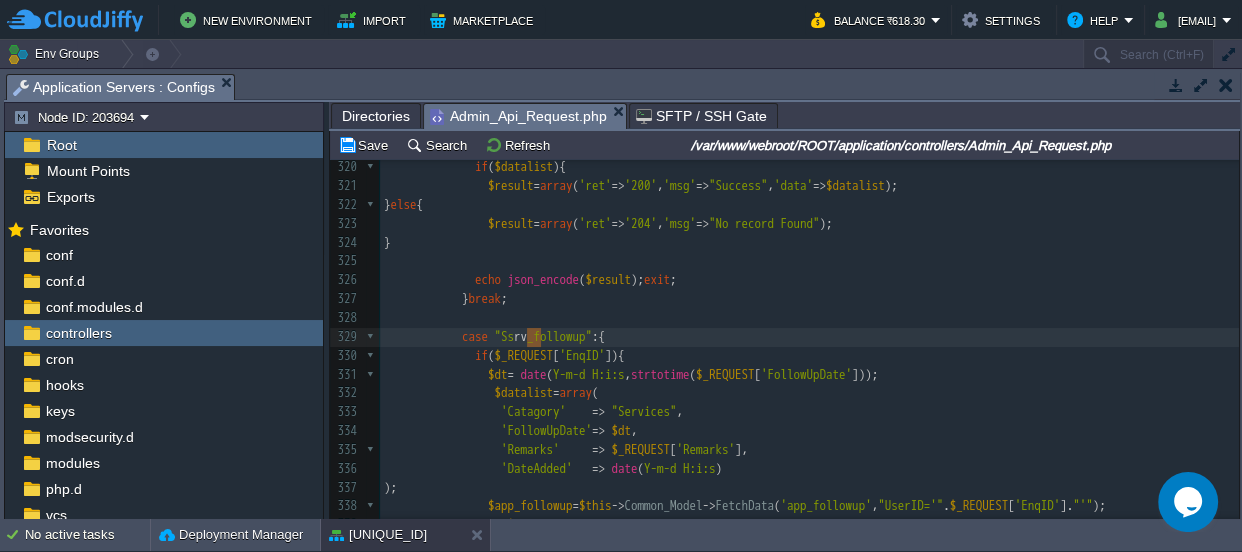 type on "Ssrv" 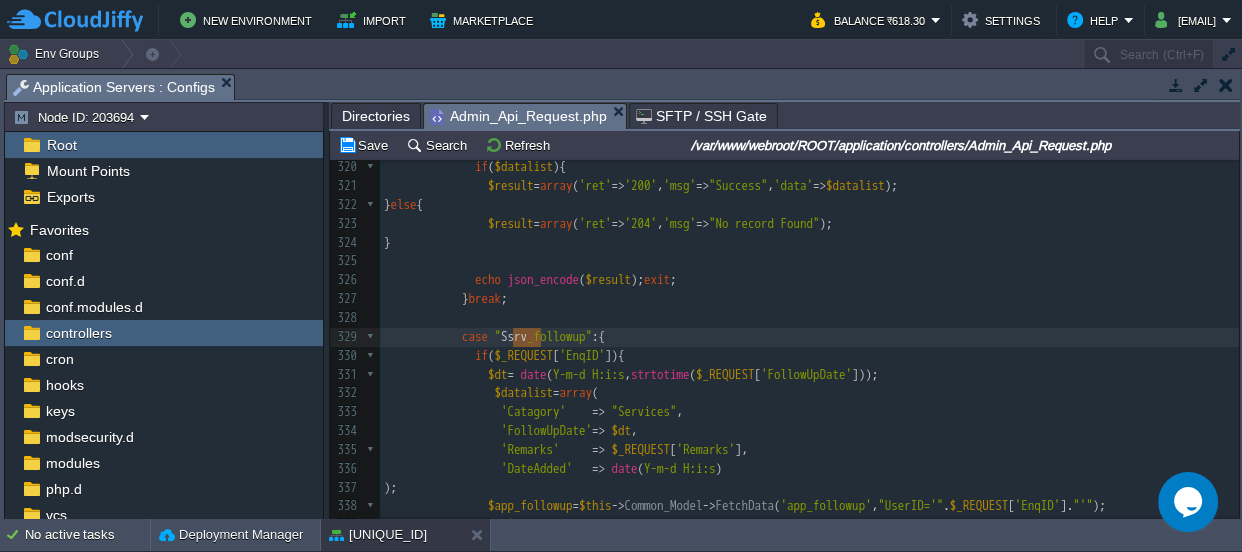 drag, startPoint x: 544, startPoint y: 333, endPoint x: 521, endPoint y: 336, distance: 23.194826 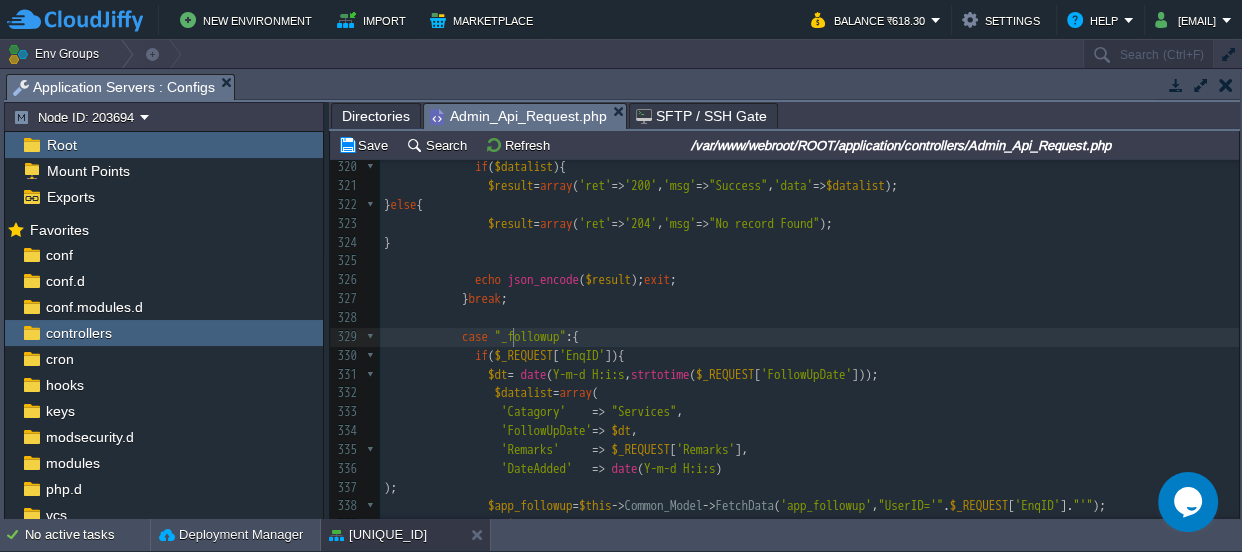 scroll, scrollTop: 6408, scrollLeft: 0, axis: vertical 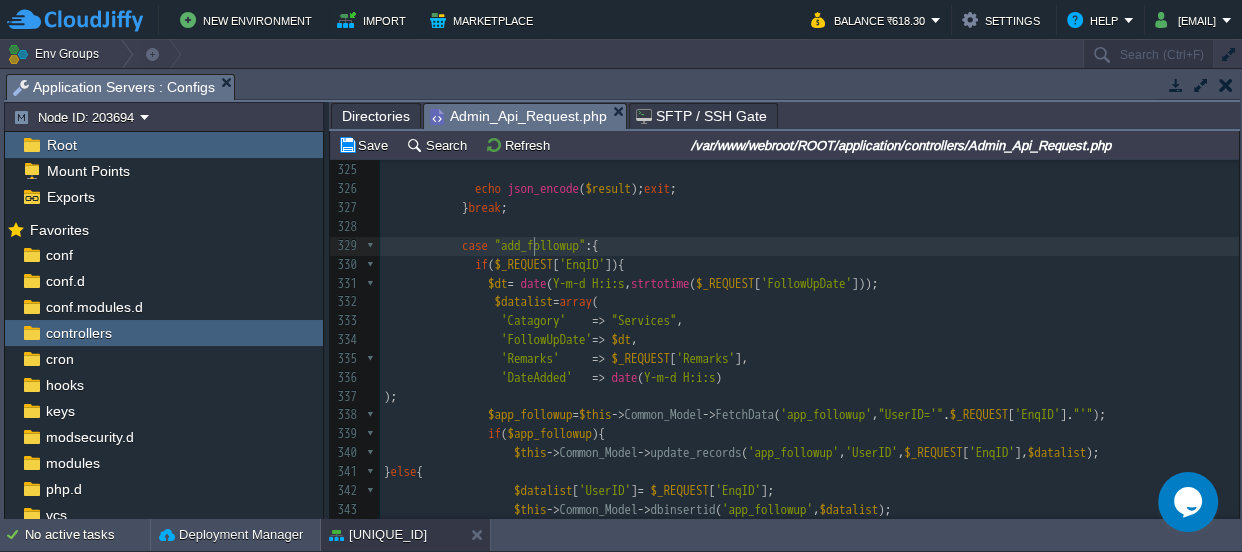 type on "adda" 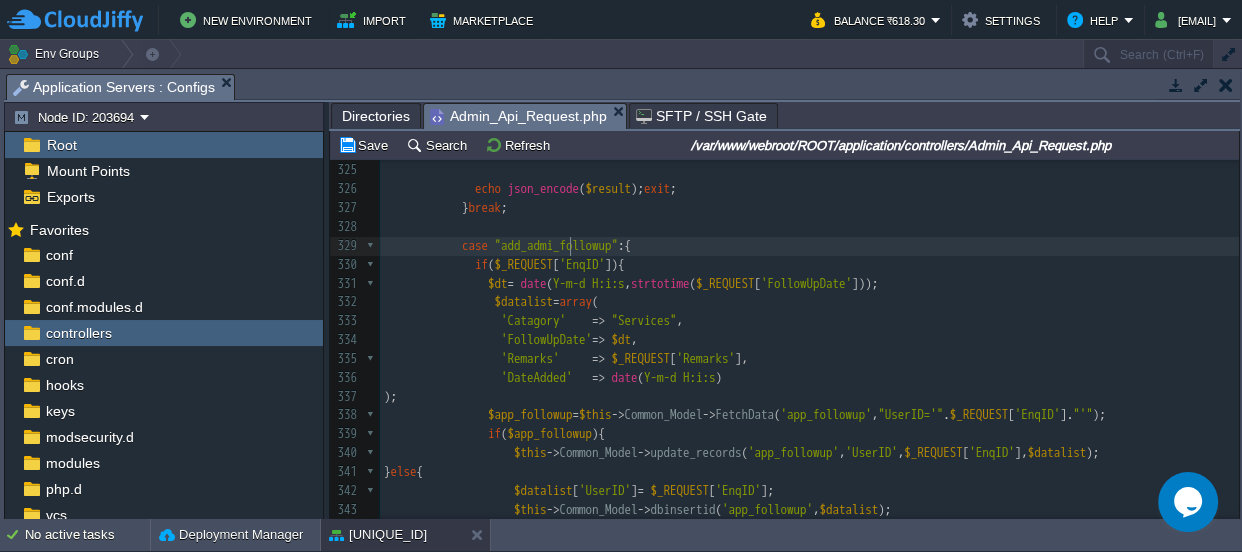 scroll, scrollTop: 6, scrollLeft: 43, axis: both 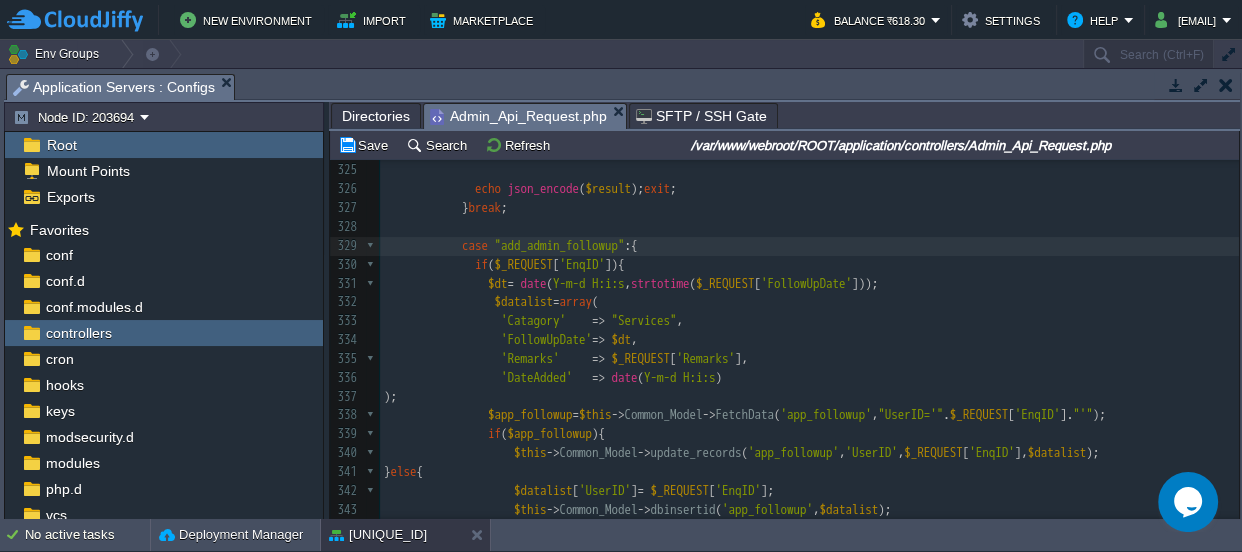 click on ""add_admin_followup"" at bounding box center [560, 245] 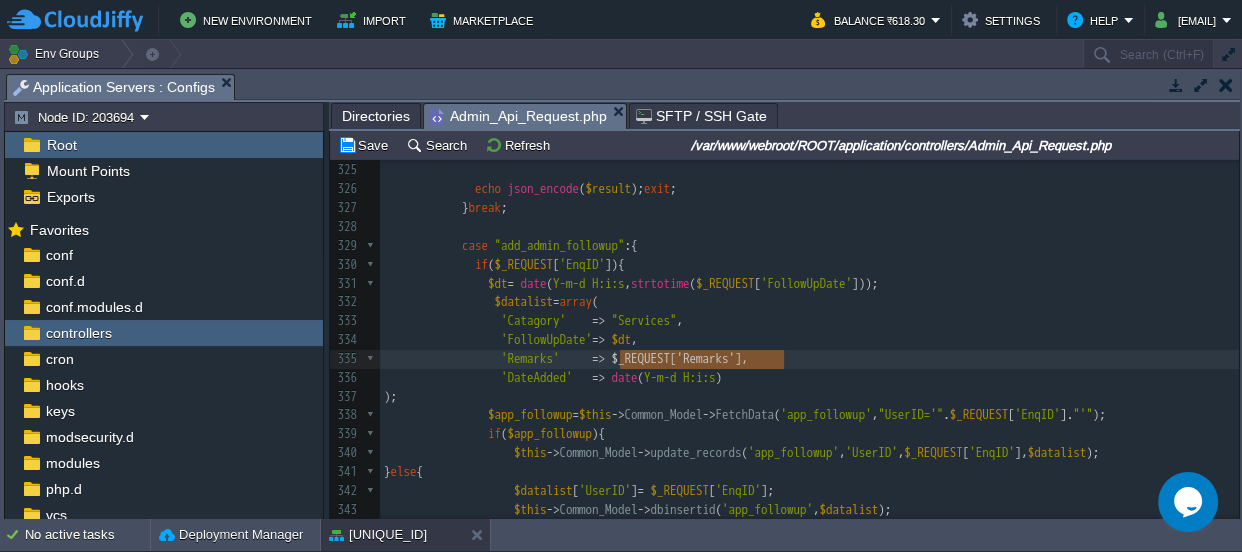 type on "$_REQUEST['Remarks']," 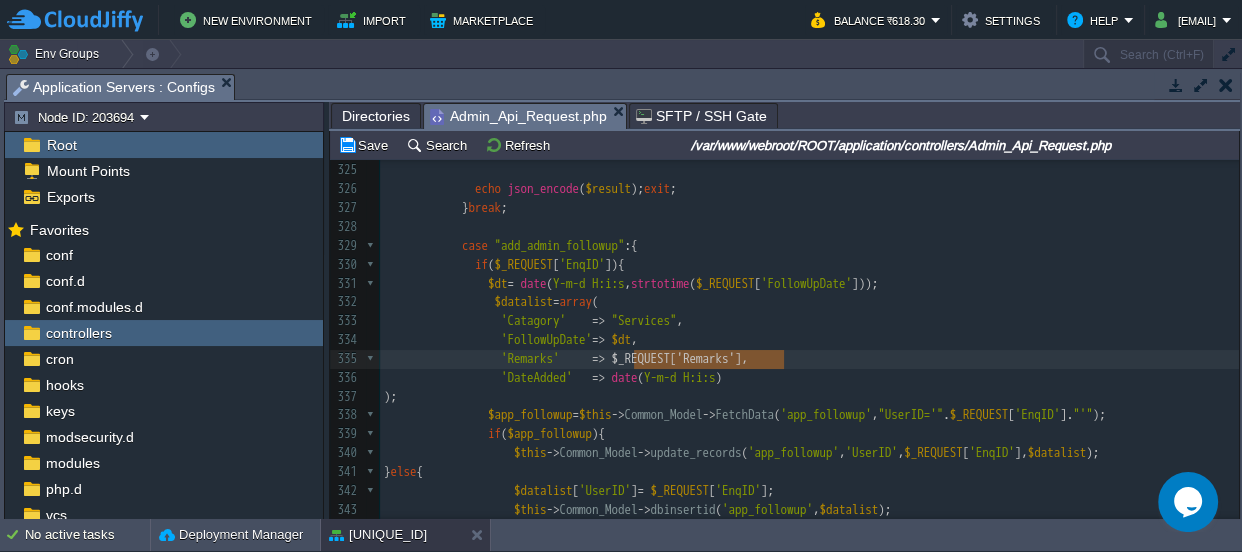 drag, startPoint x: 789, startPoint y: 357, endPoint x: 634, endPoint y: 353, distance: 155.0516 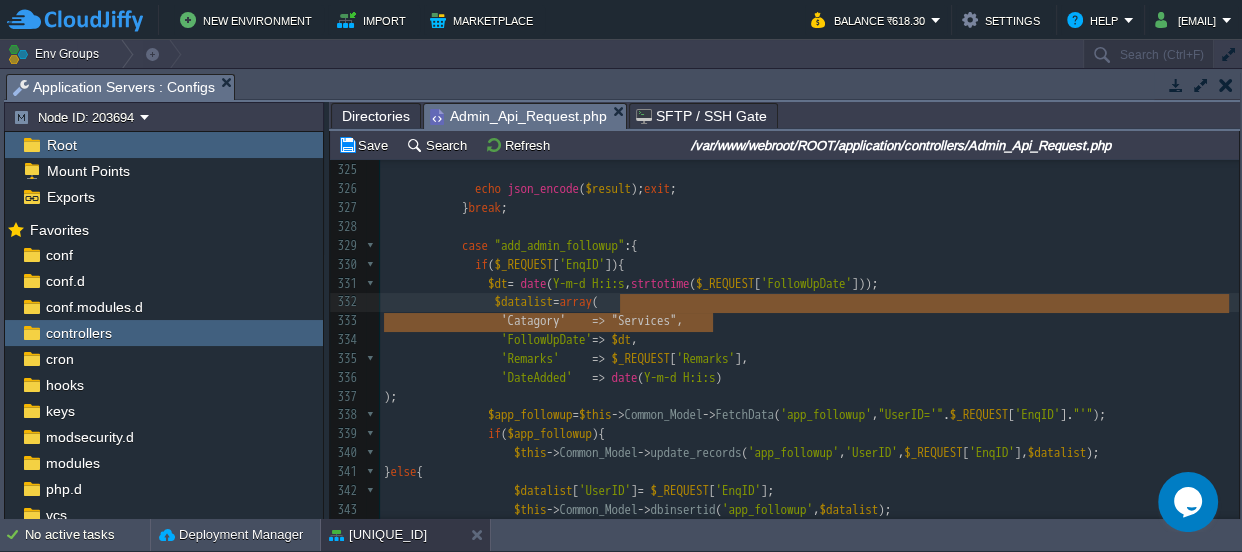 type on ""Services"," 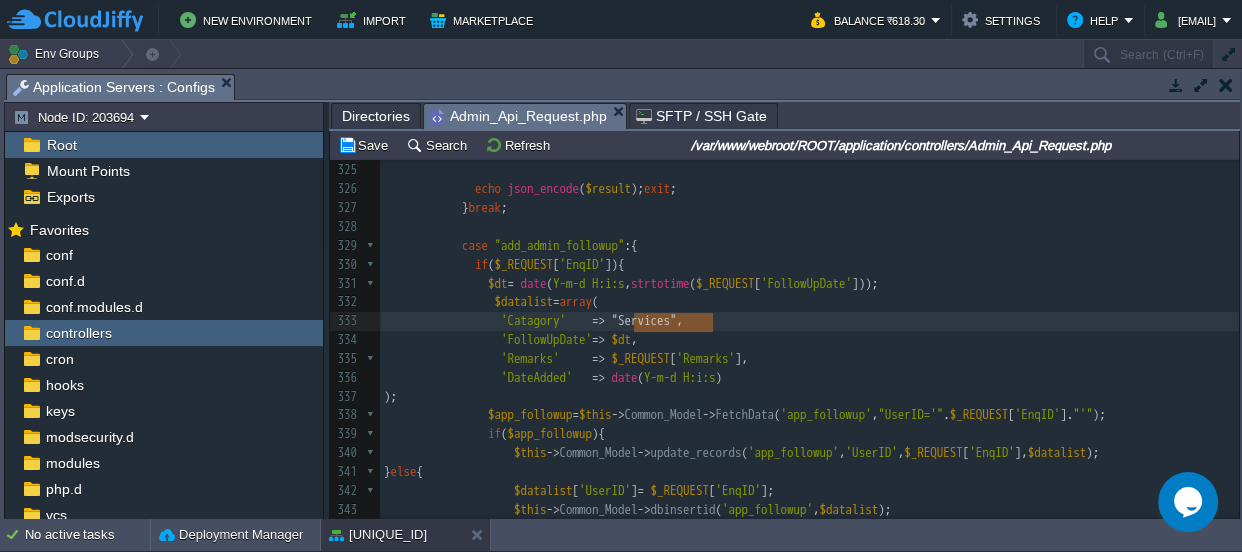 drag, startPoint x: 727, startPoint y: 319, endPoint x: 633, endPoint y: 316, distance: 94.04786 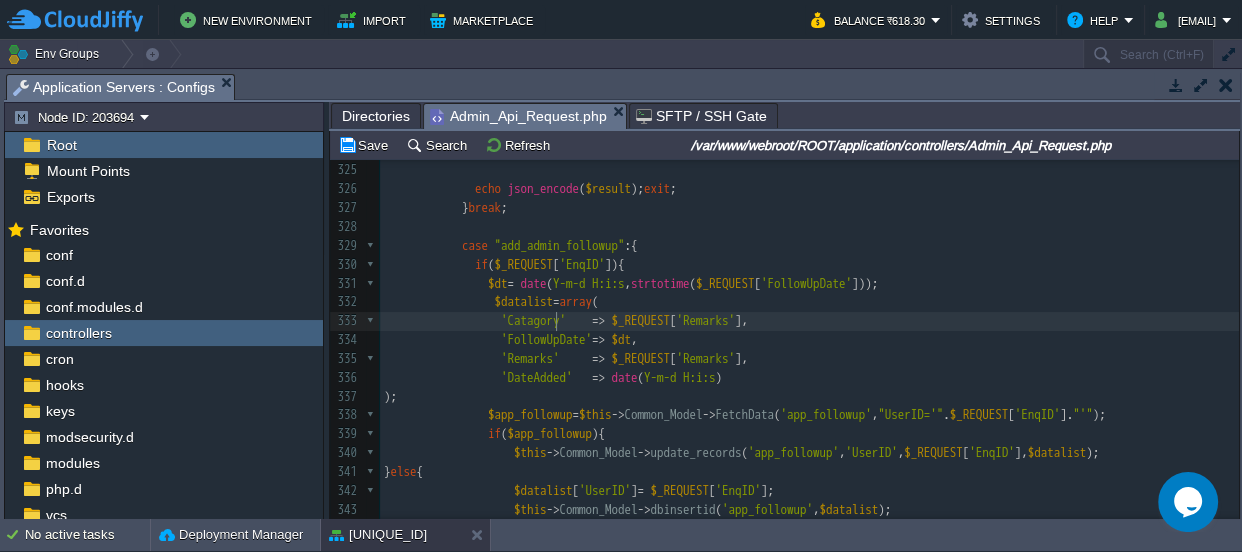 click on "xxxxxxxxxx              case   "lead_followup" :{   310              311              312              313             // ======================service============================== 314              315              case   "srv_mem_List" :{     316                $datalist = array (); 317               $sql   =   "SELECT MemberId,UserID,[FIRST] [MIDDLE] [LAST],ProfileStatus,ContactNumber,PrimaryCellNumber,CellNumberTwo,CellNumberThree,CellNumberFour,CellNumberFive,CellNumberSix from member where ReferenceID = ' $AdminID ' And ProfileStatus IN('IS','DND-IS','EC-IS') AND IsDeleted='0'" ;  318                // $sql = "SELECT MemberId,UserID,[FIRST] [MIDDLE] [LAST],ProfileStatus,ContactNumber,PrimaryCellNumber,CellNumberTwo,CellNumberThree,CellNumberFour,CellNumberFive,CellNumberSix from member where ReferenceID = '$AdminID'  AND IsDeleted='0'";  319                $datalist = $this -> Common_Model -> db_query ( $sql ); 320 if ( $datalist ){" at bounding box center (809, 237) 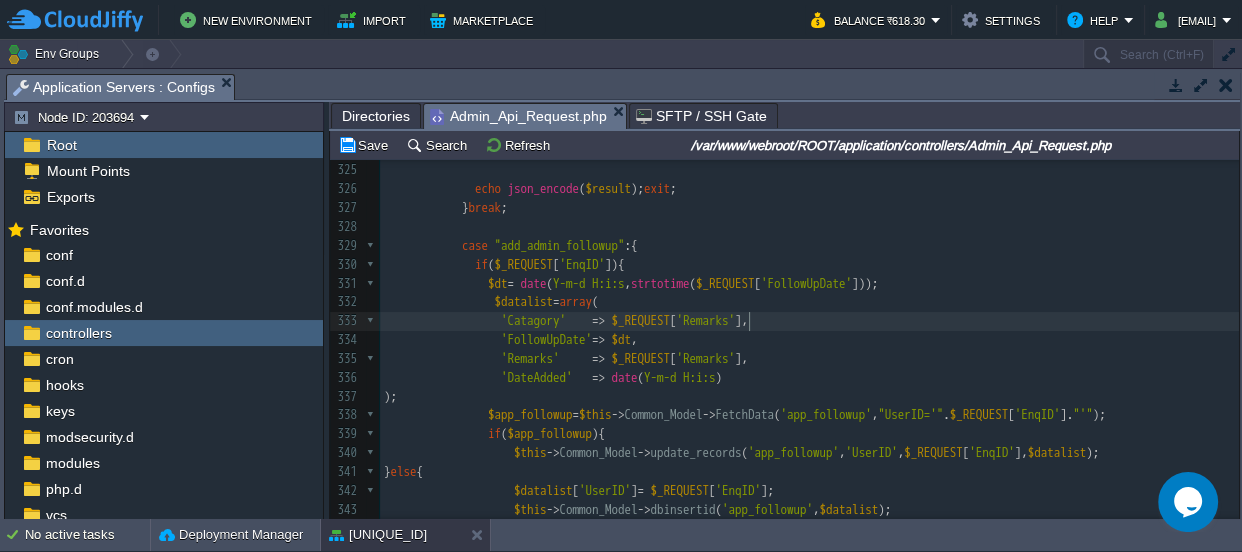 type on "Remarks" 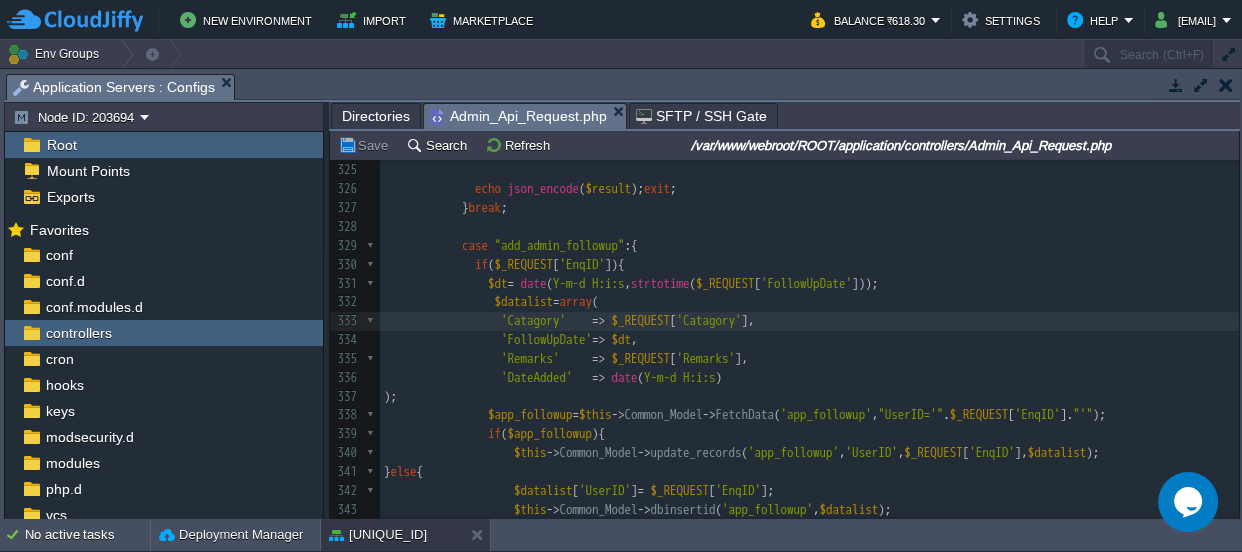 scroll, scrollTop: 6397, scrollLeft: 0, axis: vertical 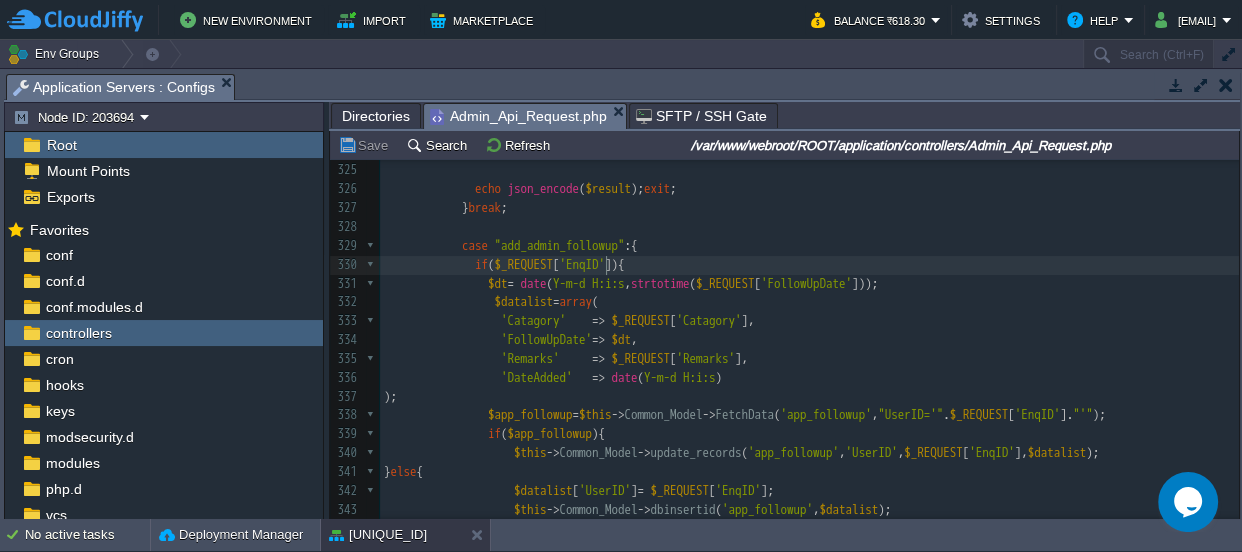 click on "xxxxxxxxxx              case   "lead_followup" :{   310              311              312              313             // ======================service============================== 314              315              case   "srv_mem_List" :{     316                $datalist = array (); 317               $sql   =   "SELECT MemberId,UserID,[FIRST] [MIDDLE] [LAST],ProfileStatus,ContactNumber,PrimaryCellNumber,CellNumberTwo,CellNumberThree,CellNumberFour,CellNumberFive,CellNumberSix from member where ReferenceID = ' $AdminID ' And ProfileStatus IN('IS','DND-IS','EC-IS') AND IsDeleted='0'" ;  318                // $sql = "SELECT MemberId,UserID,[FIRST] [MIDDLE] [LAST],ProfileStatus,ContactNumber,PrimaryCellNumber,CellNumberTwo,CellNumberThree,CellNumberFour,CellNumberFive,CellNumberSix from member where ReferenceID = '$AdminID'  AND IsDeleted='0'";  319                $datalist = $this -> Common_Model -> db_query ( $sql ); 320 if ( $datalist ){" at bounding box center (809, 237) 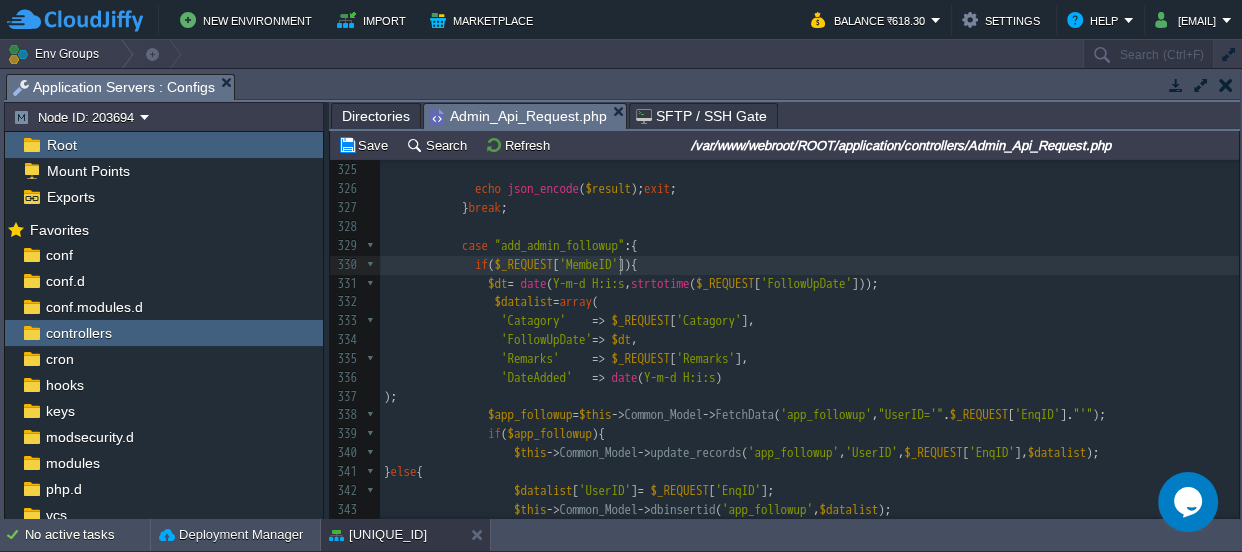 type on "Member" 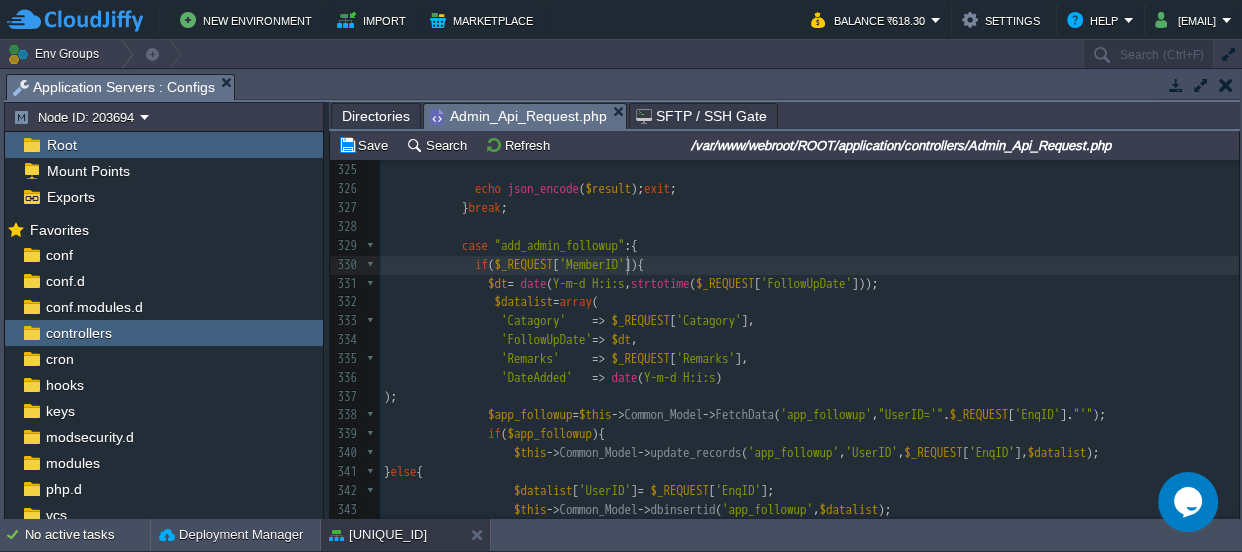 scroll, scrollTop: 6, scrollLeft: 42, axis: both 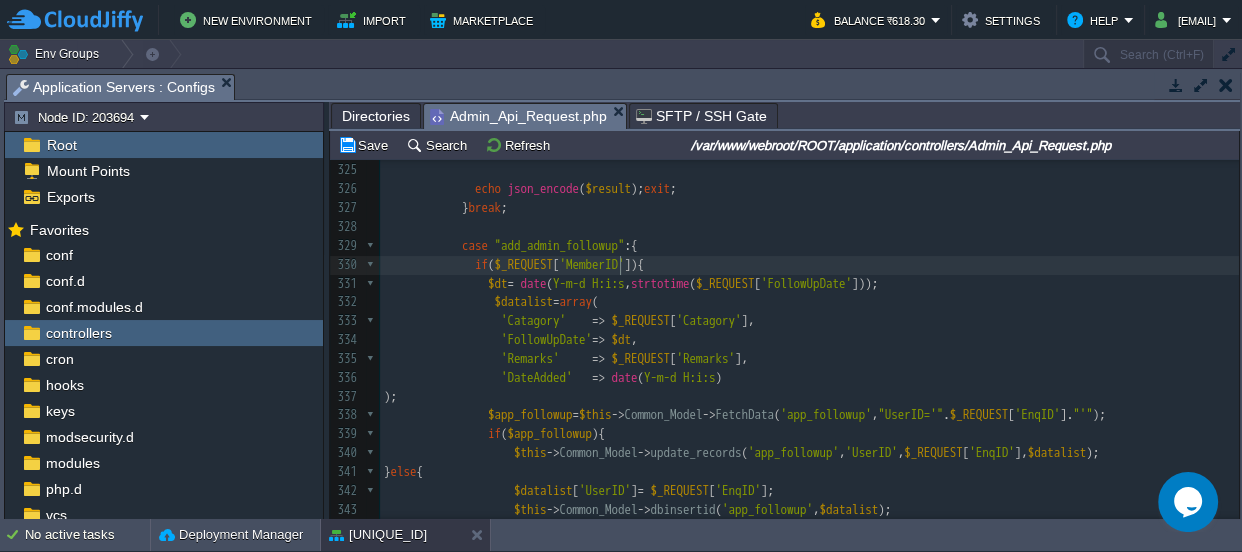 click on "xxxxxxxxxx              case   "lead_followup" :{   310              311              312              313             // ======================service============================== 314              315              case   "srv_mem_List" :{     316                $datalist = array (); 317               $sql   =   "SELECT MemberId,UserID,[FIRST] [MIDDLE] [LAST],ProfileStatus,ContactNumber,PrimaryCellNumber,CellNumberTwo,CellNumberThree,CellNumberFour,CellNumberFive,CellNumberSix from member where ReferenceID = ' $AdminID ' And ProfileStatus IN('IS','DND-IS','EC-IS') AND IsDeleted='0'" ;  318                // $sql = "SELECT MemberId,UserID,[FIRST] [MIDDLE] [LAST],ProfileStatus,ContactNumber,PrimaryCellNumber,CellNumberTwo,CellNumberThree,CellNumberFour,CellNumberFive,CellNumberSix from member where ReferenceID = '$AdminID'  AND IsDeleted='0'";  319                $datalist = $this -> Common_Model -> db_query ( $sql ); 320 if ( $datalist ){" at bounding box center [809, 237] 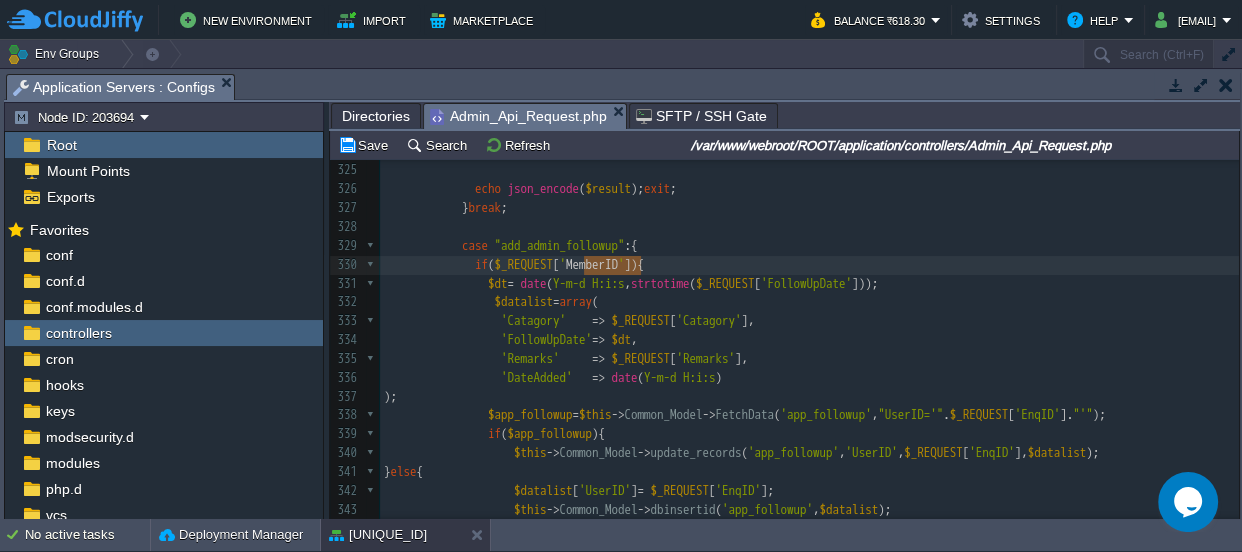 scroll, scrollTop: 6523, scrollLeft: 0, axis: vertical 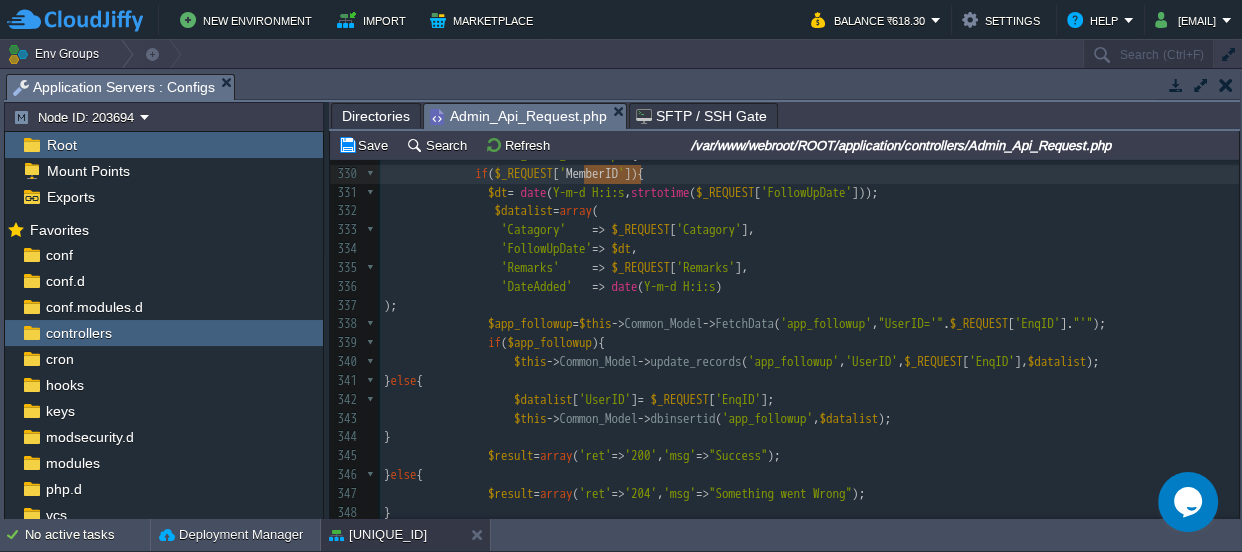 click on "case "lead_followup" :{
case "srv_mem_List" :{
$datalist = array ();
$sql   =   "SELECT MemberId,UserID,FirstName,MiddleName,LastName,ProfileStatus,ContactNumber,PrimaryCellNumber,CellNumberTwo,CellNumberThree,CellNumberFour,CellNumberFive,CellNumberSix from member where ReferenceID = ' $AdminID ' And ProfileStatus IN('IS','DND-IS','EC-IS') AND IsDeleted='0'" ;
// $sql = "SELECT MemberId,UserID,FirstName,MiddleName,LastName,ProfileStatus,ContactNumber,PrimaryCellNumber,CellNumberTwo,CellNumberThree,CellNumberFour,CellNumberFive,CellNumberSix from member where ReferenceID = '$AdminID'  AND IsDeleted='0'";
$datalist = $this -> Common_Model -> db_query ( $sql );" at bounding box center [809, 325] 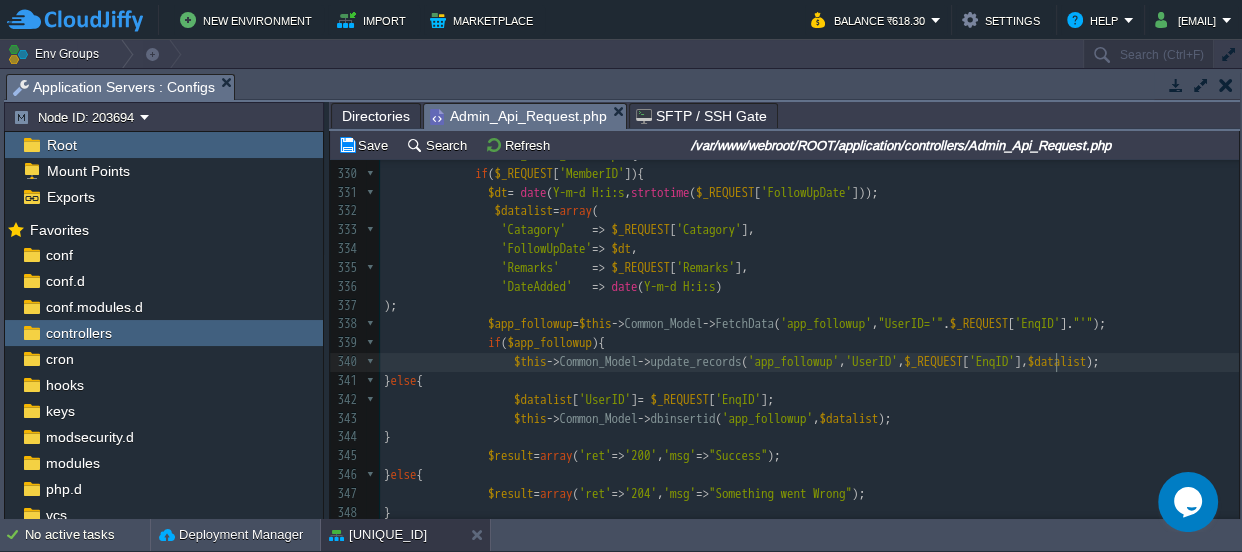 type on "EnqID" 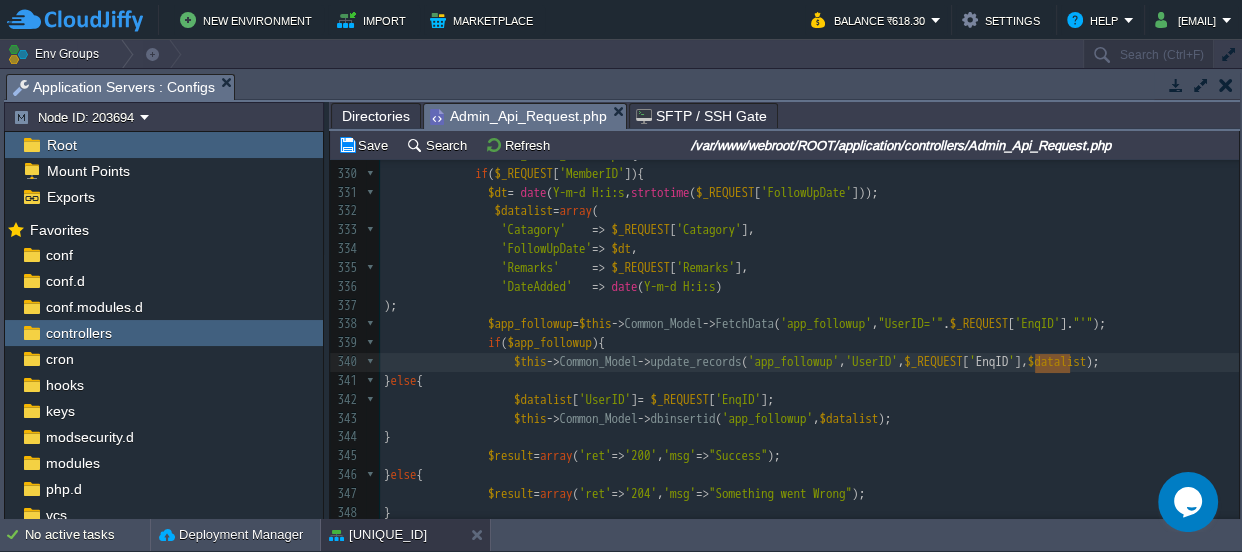 paste 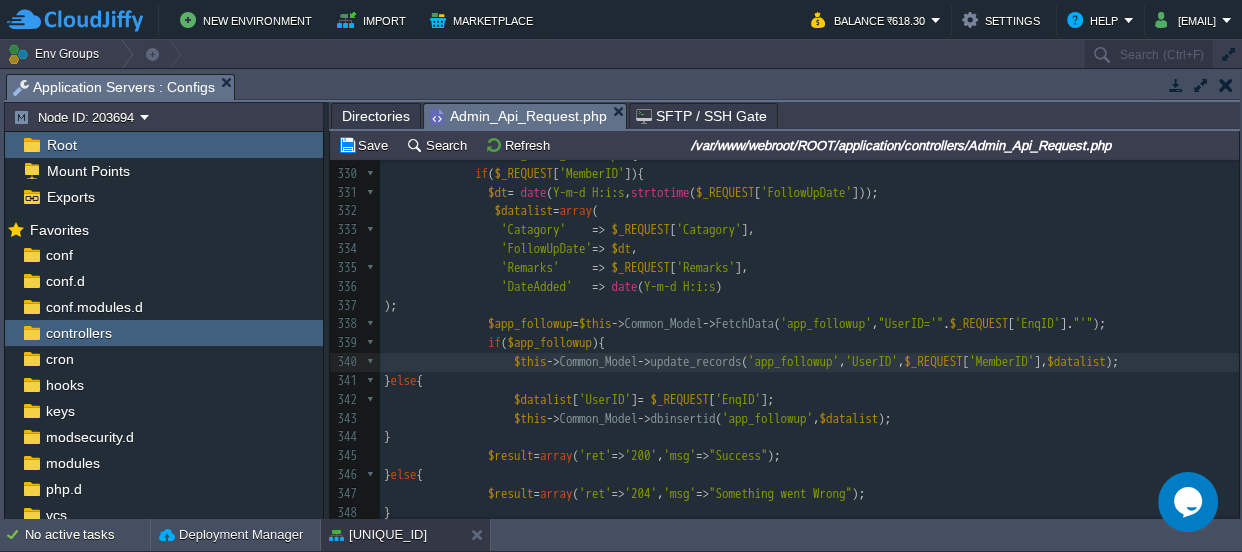 click on "xxxxxxxxxx              case   "lead_followup" :{   310              311              312              313             // ======================service============================== 314              315              case   "srv_mem_List" :{     316                $datalist = array (); 317               $sql   =   "SELECT MemberId,UserID,[FIRST] [MIDDLE] [LAST],ProfileStatus,ContactNumber,PrimaryCellNumber,CellNumberTwo,CellNumberThree,CellNumberFour,CellNumberFive,CellNumberSix from member where ReferenceID = ' $AdminID ' And ProfileStatus IN('IS','DND-IS','EC-IS') AND IsDeleted='0'" ;  318                // $sql = "SELECT MemberId,UserID,[FIRST] [MIDDLE] [LAST],ProfileStatus,ContactNumber,PrimaryCellNumber,CellNumberTwo,CellNumberThree,CellNumberFour,CellNumberFive,CellNumberSix from member where ReferenceID = '$AdminID'  AND IsDeleted='0'";  319                $datalist = $this -> Common_Model -> db_query ( $sql ); 320 if ( $datalist ){" at bounding box center [809, 325] 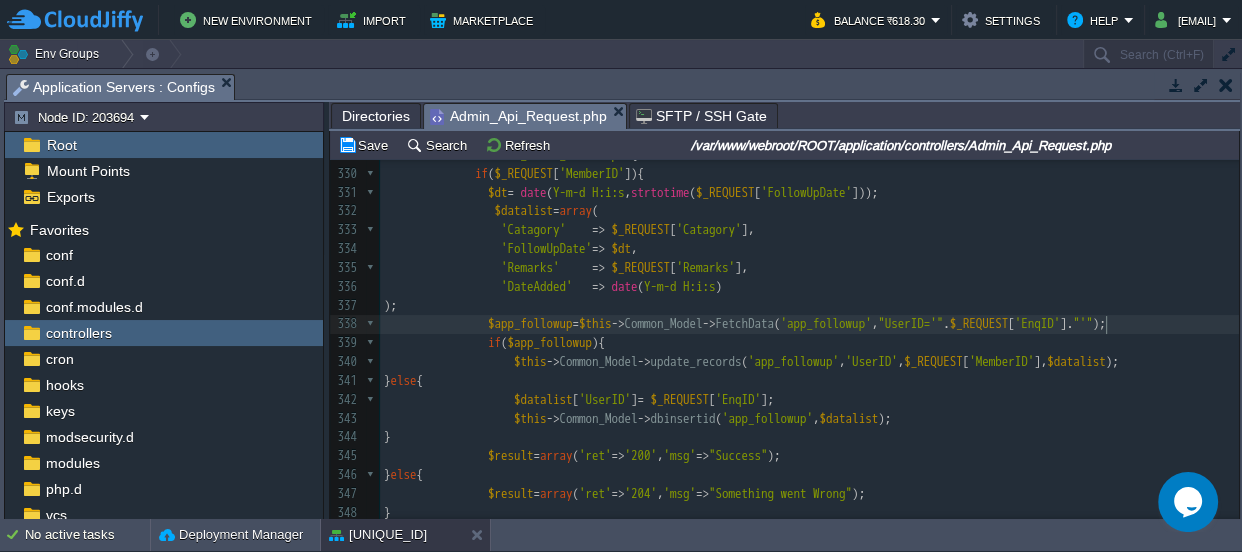 type on "EnqID" 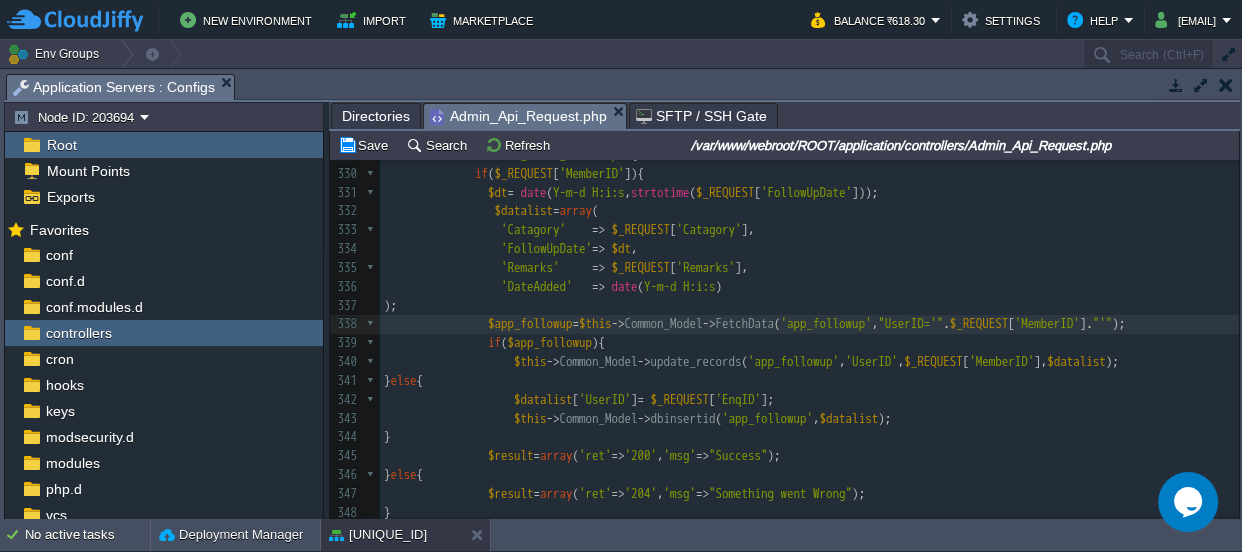 click on "'MemberID'" at bounding box center [1047, 323] 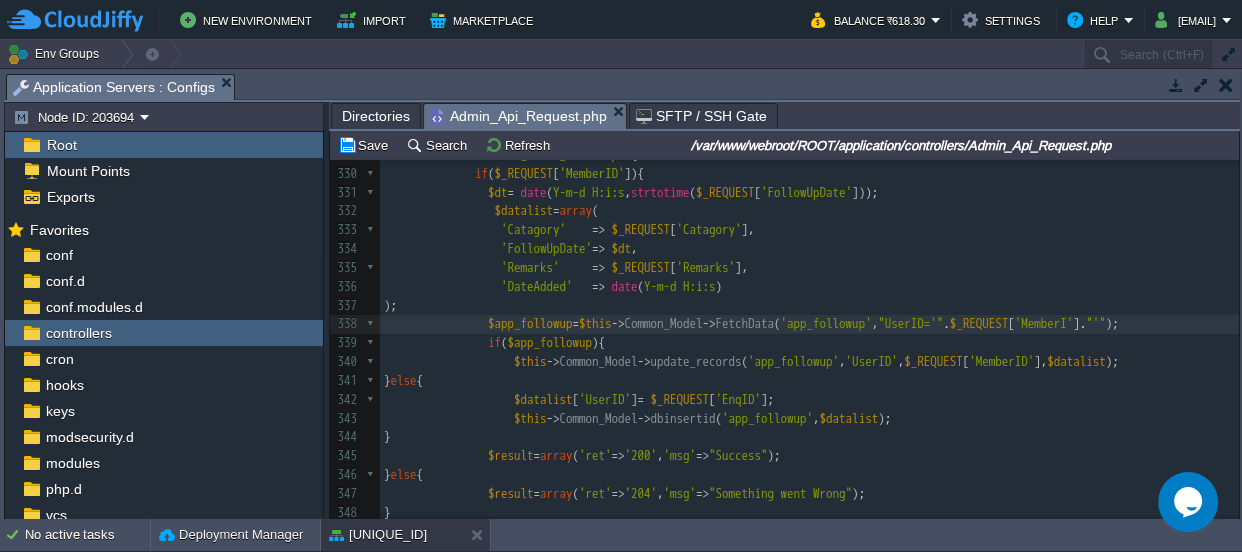 type on "d" 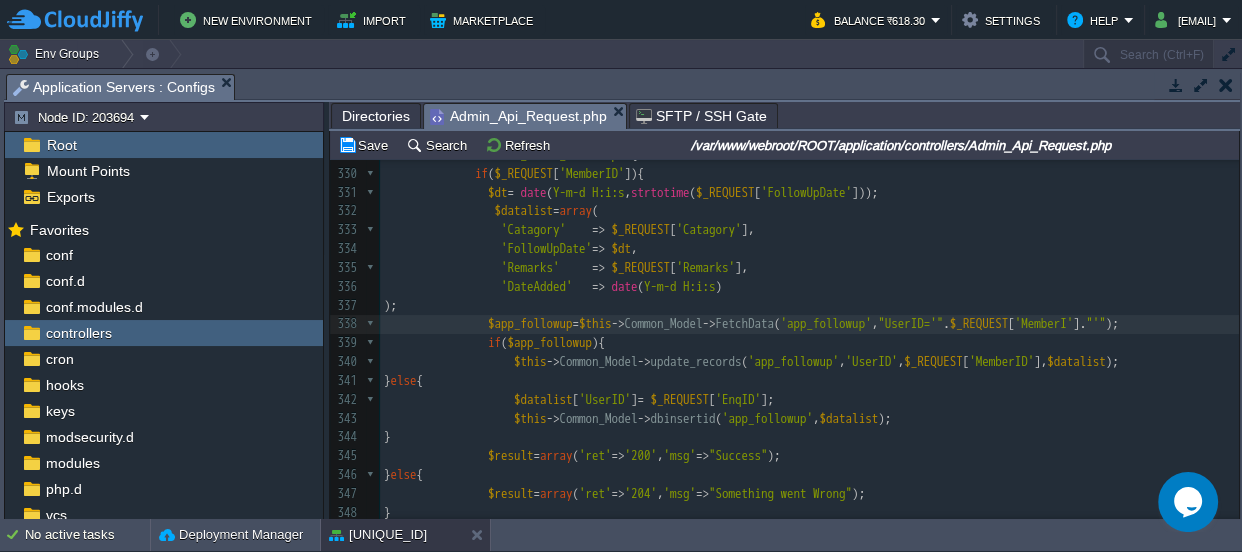 scroll, scrollTop: 6, scrollLeft: 8, axis: both 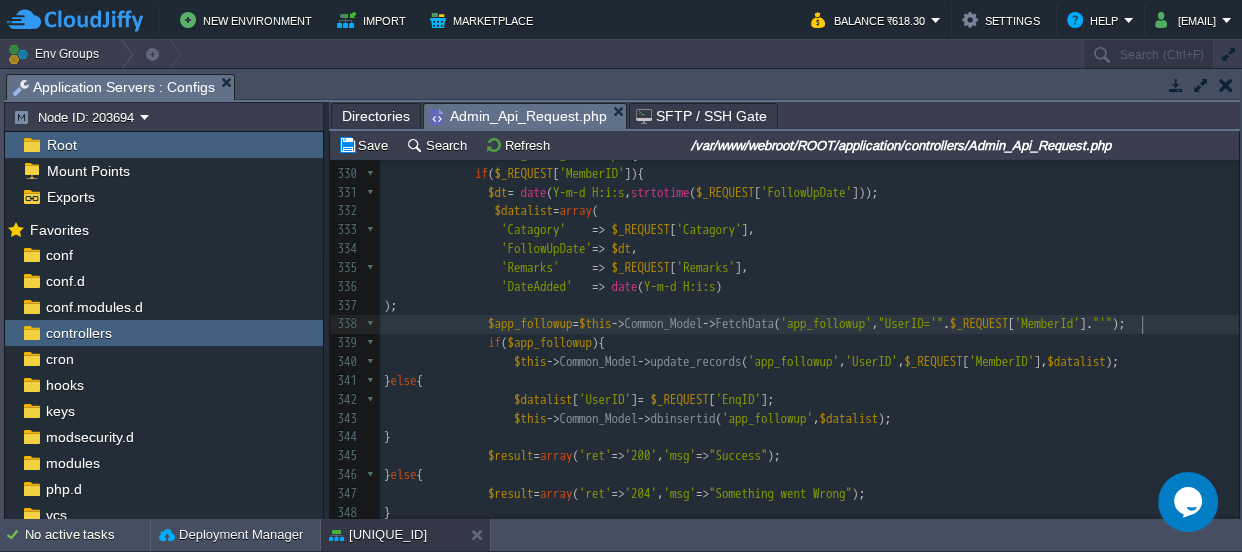 click on "'MemberID'" at bounding box center (1001, 361) 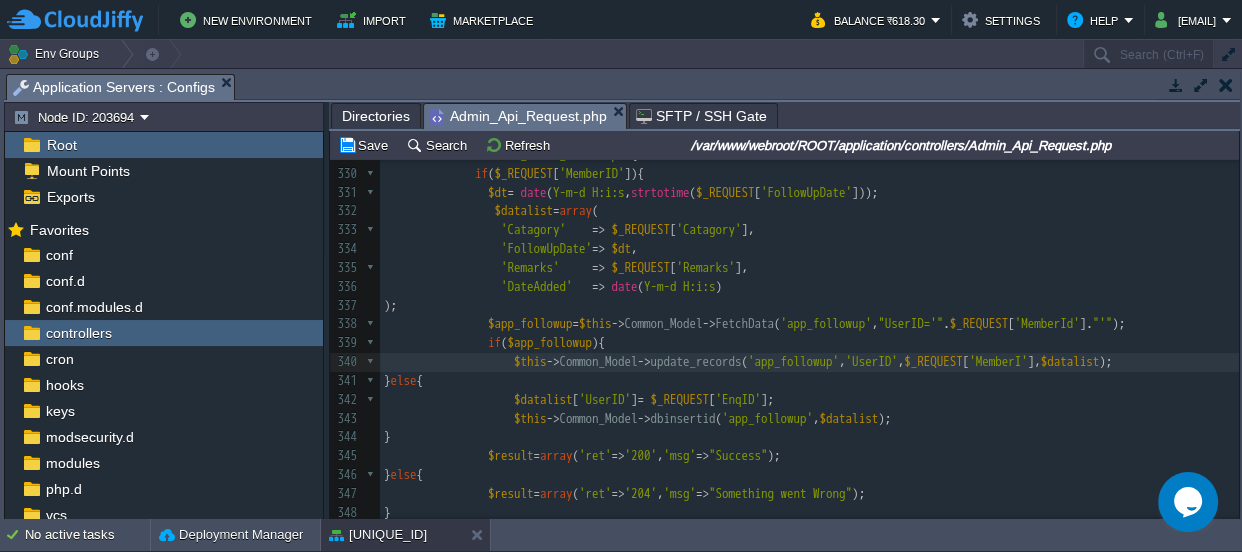 type on "d" 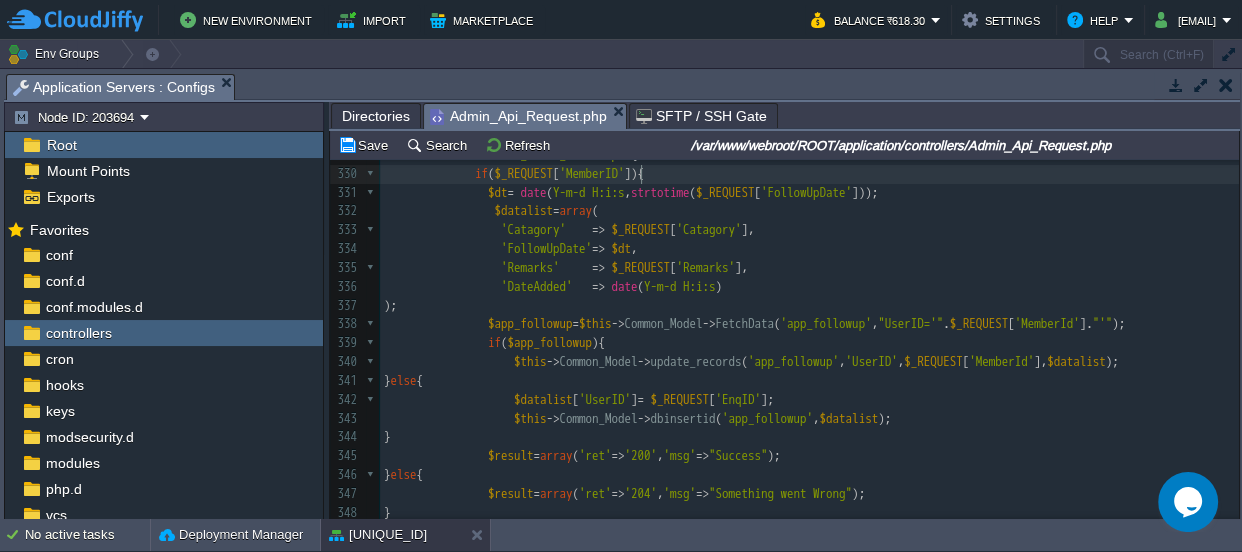 click on "'MemberID'" at bounding box center [592, 173] 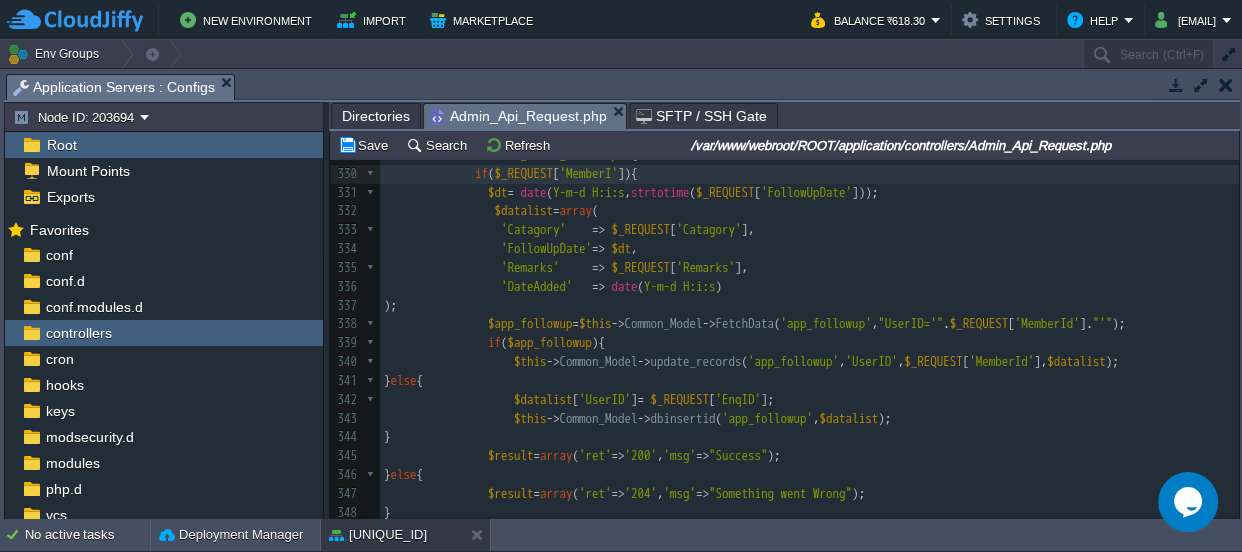 type on "d" 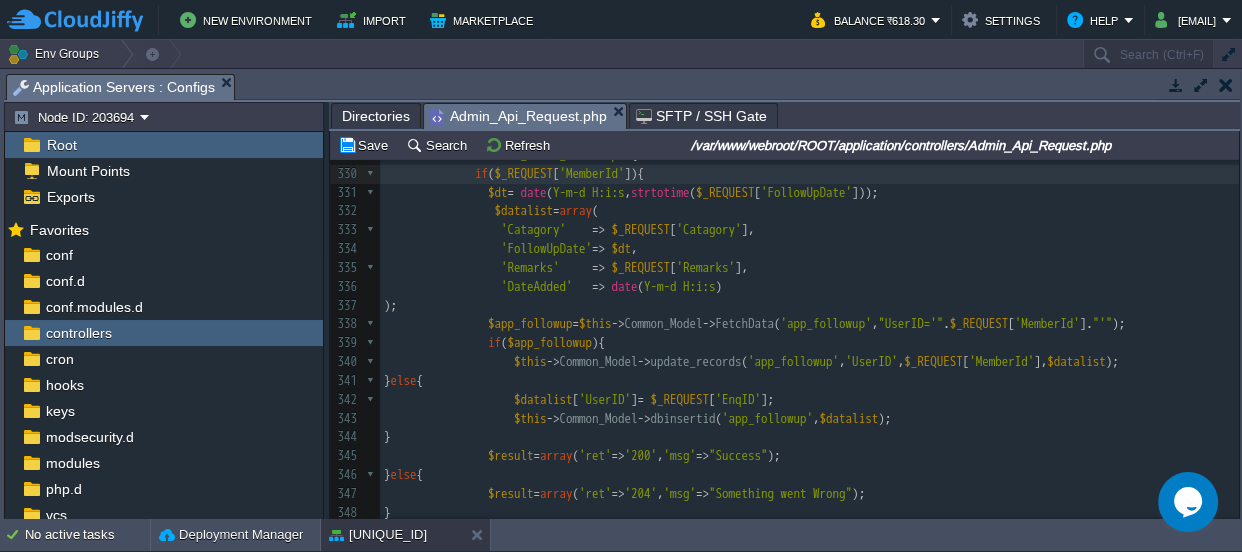 click on "'MemberId'" at bounding box center (1047, 323) 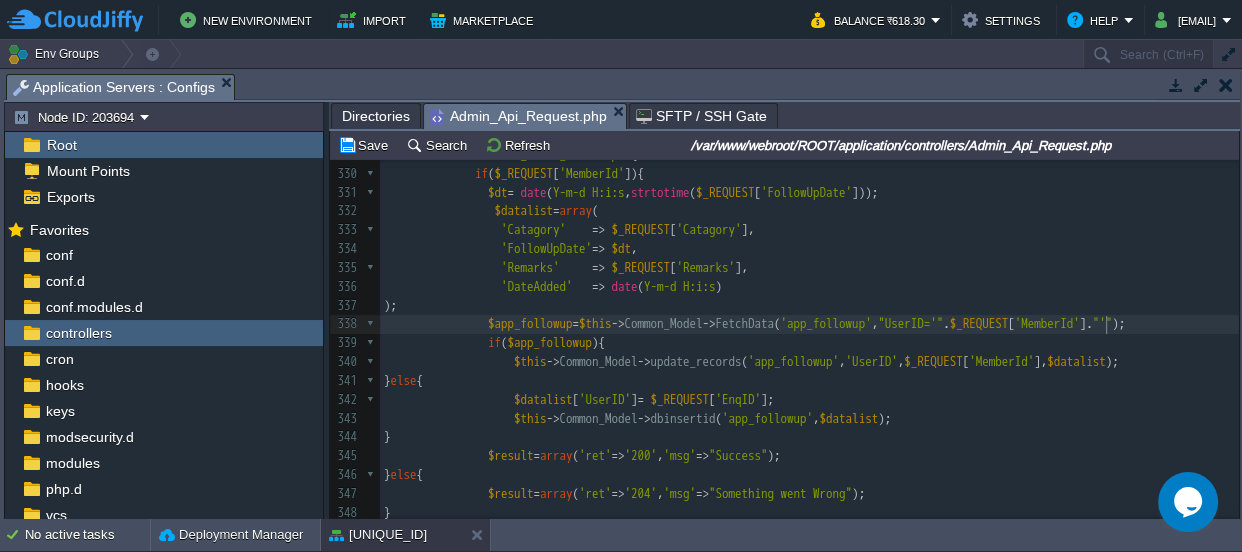 type on "MemberId" 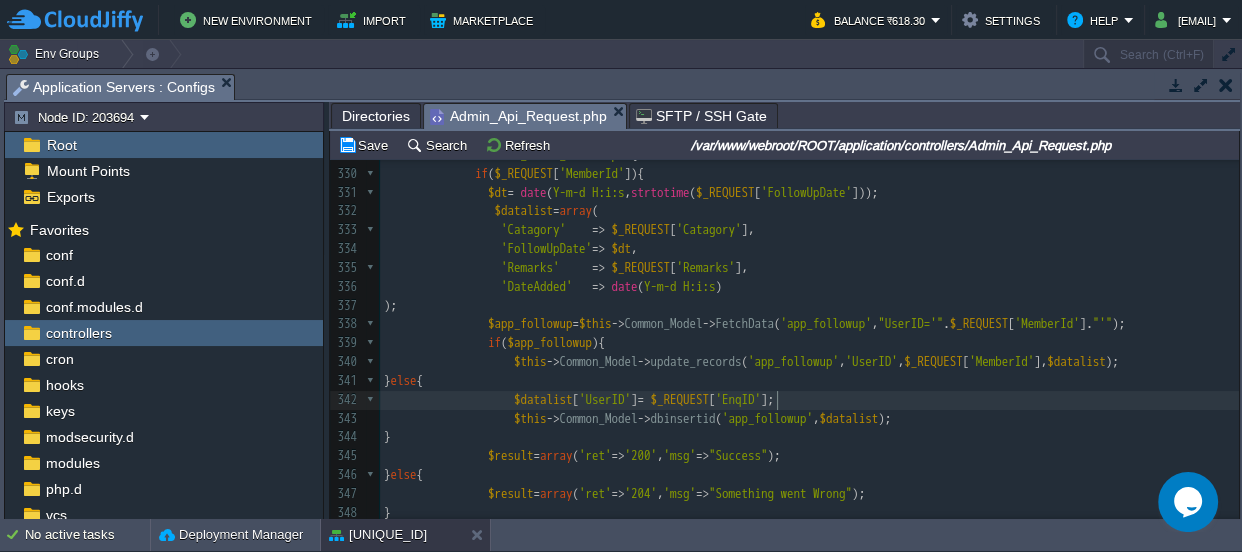 click on "xxxxxxxxxx              case   "lead_followup" :{   310              311              312              313             // ======================service============================== 314              315              case   "srv_mem_List" :{     316                $datalist = array (); 317               $sql   =   "SELECT MemberId,UserID,[FIRST] [MIDDLE] [LAST],ProfileStatus,ContactNumber,PrimaryCellNumber,CellNumberTwo,CellNumberThree,CellNumberFour,CellNumberFive,CellNumberSix from member where ReferenceID = ' $AdminID ' And ProfileStatus IN('IS','DND-IS','EC-IS') AND IsDeleted='0'" ;  318                // $sql = "SELECT MemberId,UserID,[FIRST] [MIDDLE] [LAST],ProfileStatus,ContactNumber,PrimaryCellNumber,CellNumberTwo,CellNumberThree,CellNumberFour,CellNumberFive,CellNumberSix from member where ReferenceID = '$AdminID'  AND IsDeleted='0'";  319                $datalist = $this -> Common_Model -> db_query ( $sql ); 320 if ( $datalist ){" at bounding box center [809, 325] 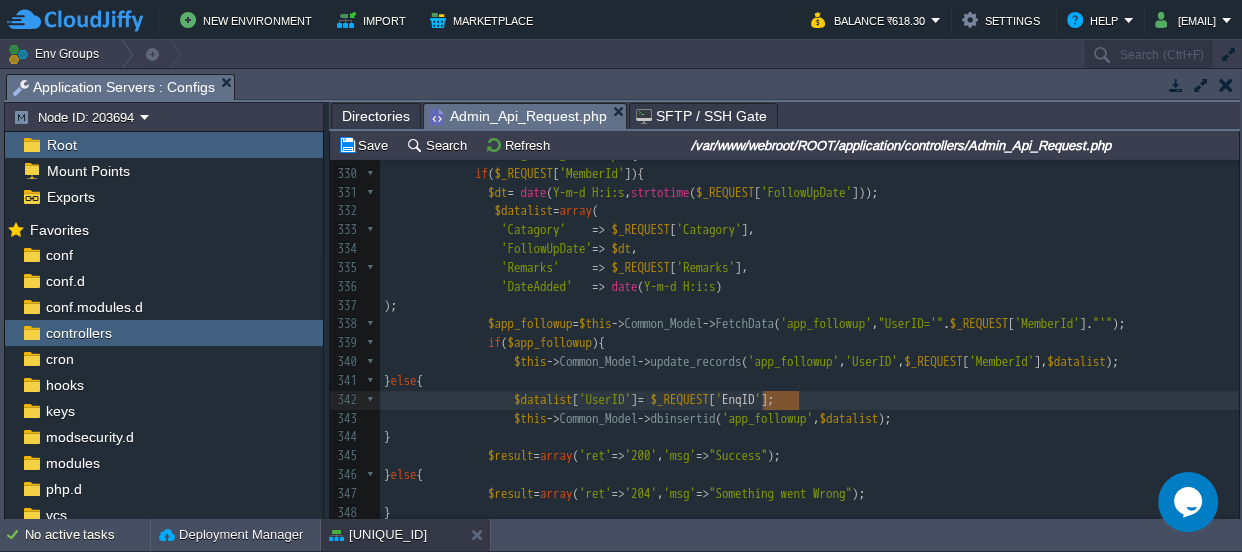 paste 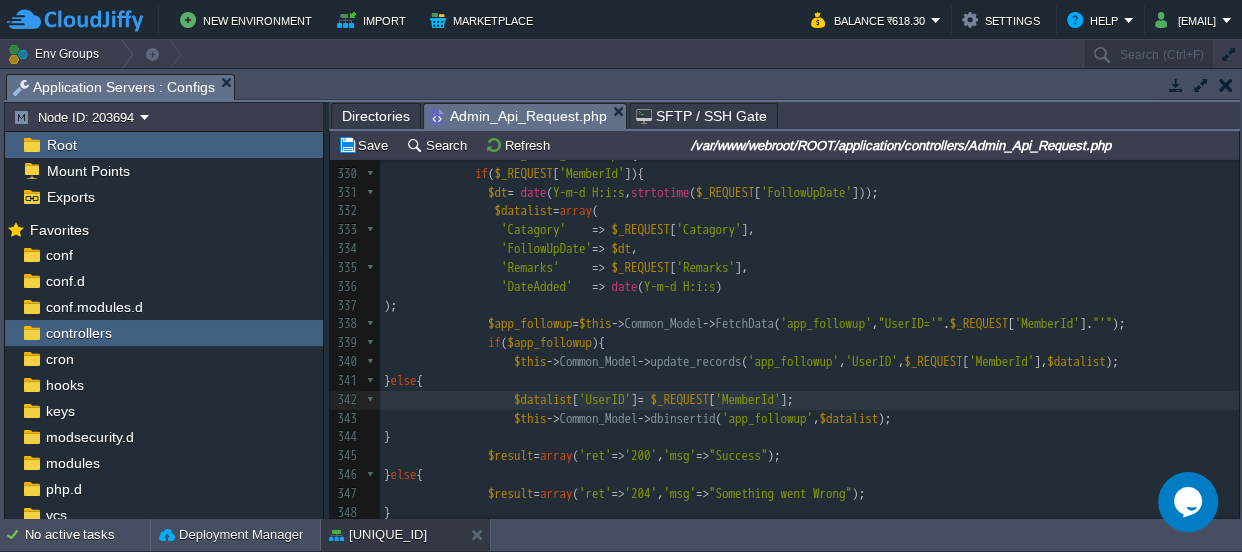click on "$datalist [ 'UserID' ]  =   $_REQUEST [ '[MemberId]' ];" at bounding box center (809, 400) 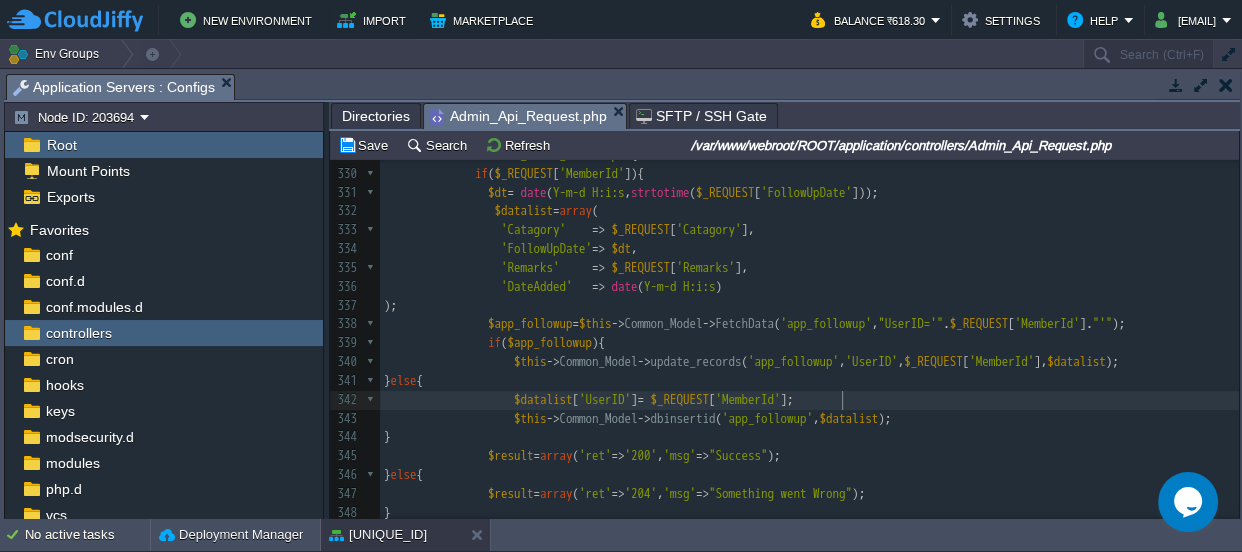 scroll, scrollTop: 6475, scrollLeft: 0, axis: vertical 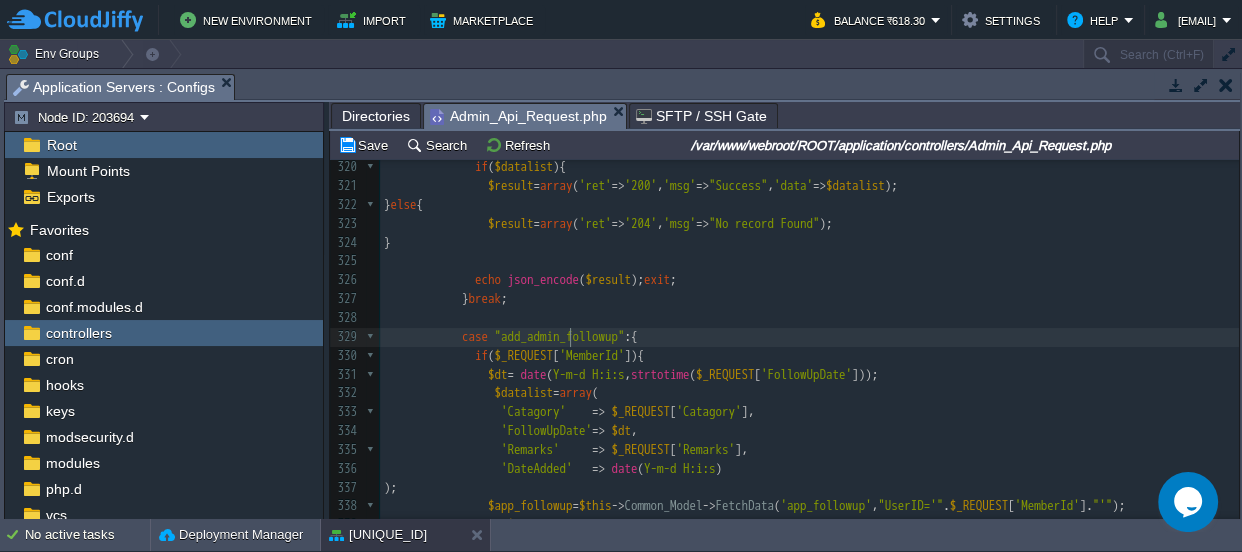 click on "xxxxxxxxxx              case   "lead_followup" :{   310              311              312              313             // ======================service============================== 314              315              case   "srv_mem_List" :{     316                $datalist = array (); 317               $sql   =   "SELECT MemberId,UserID,[FIRST] [MIDDLE] [LAST],ProfileStatus,ContactNumber,PrimaryCellNumber,CellNumberTwo,CellNumberThree,CellNumberFour,CellNumberFive,CellNumberSix from member where ReferenceID = ' $AdminID ' And ProfileStatus IN('IS','DND-IS','EC-IS') AND IsDeleted='0'" ;  318                // $sql = "SELECT MemberId,UserID,[FIRST] [MIDDLE] [LAST],ProfileStatus,ContactNumber,PrimaryCellNumber,CellNumberTwo,CellNumberThree,CellNumberFour,CellNumberFive,CellNumberSix from member where ReferenceID = '$AdminID'  AND IsDeleted='0'";  319                $datalist = $this -> Common_Model -> db_query ( $sql ); 320 if ( $datalist ){" at bounding box center [809, 507] 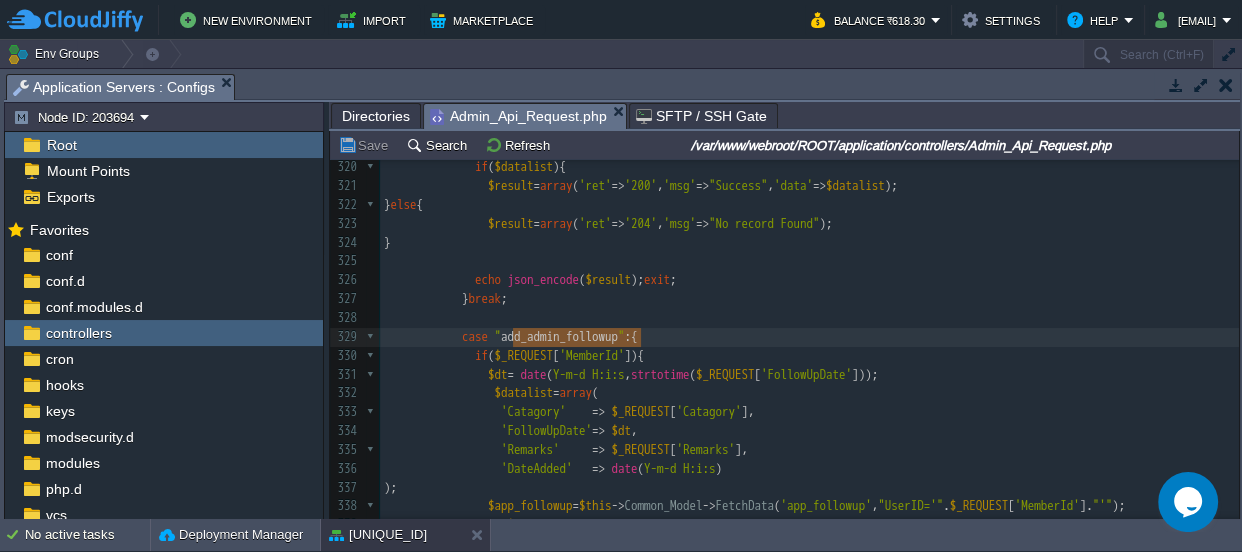 type on "add_admin_followup" 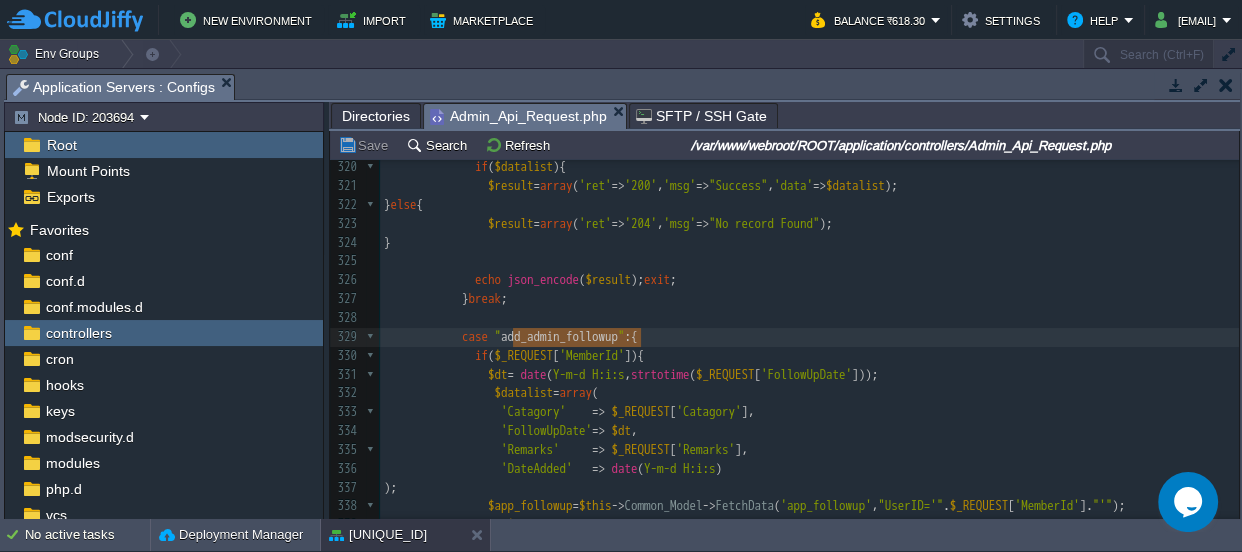 scroll, scrollTop: 6290, scrollLeft: 0, axis: vertical 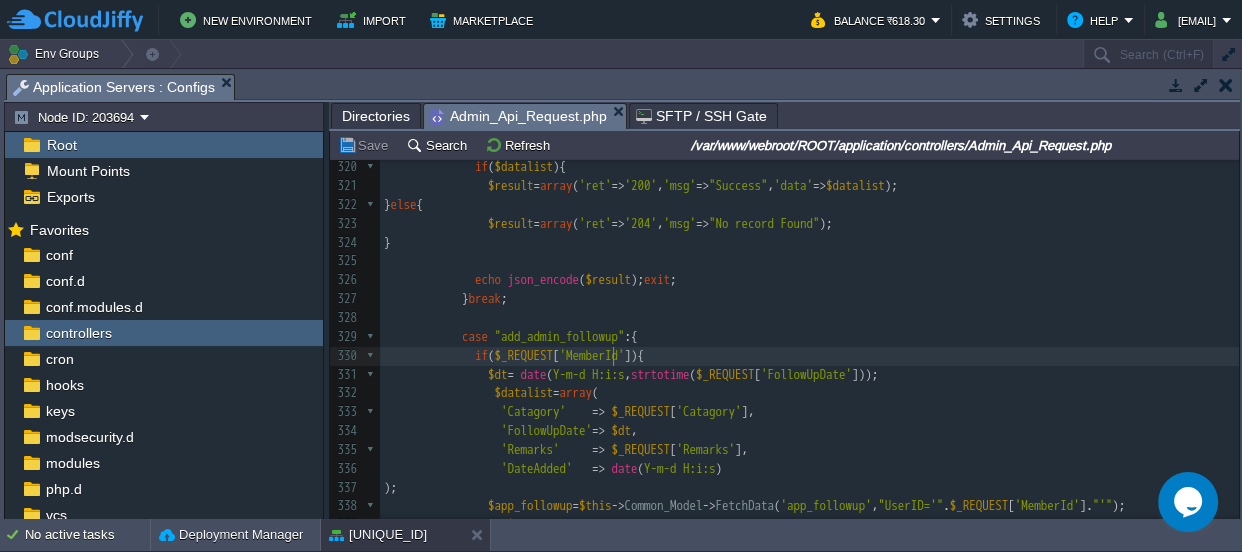 type on "MemberId" 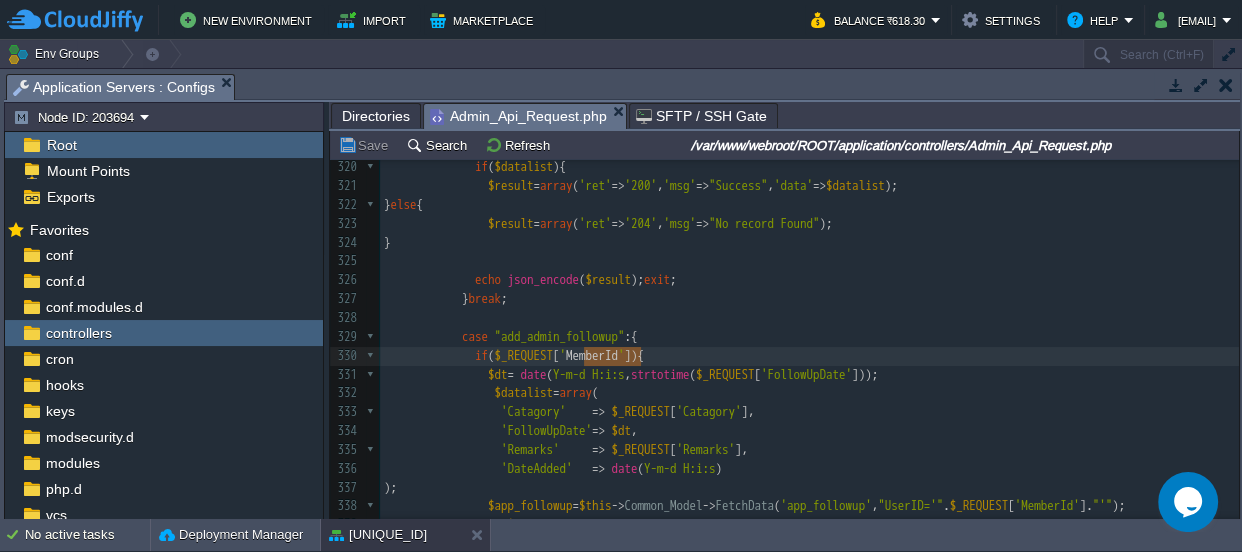 scroll, scrollTop: 6069, scrollLeft: 0, axis: vertical 